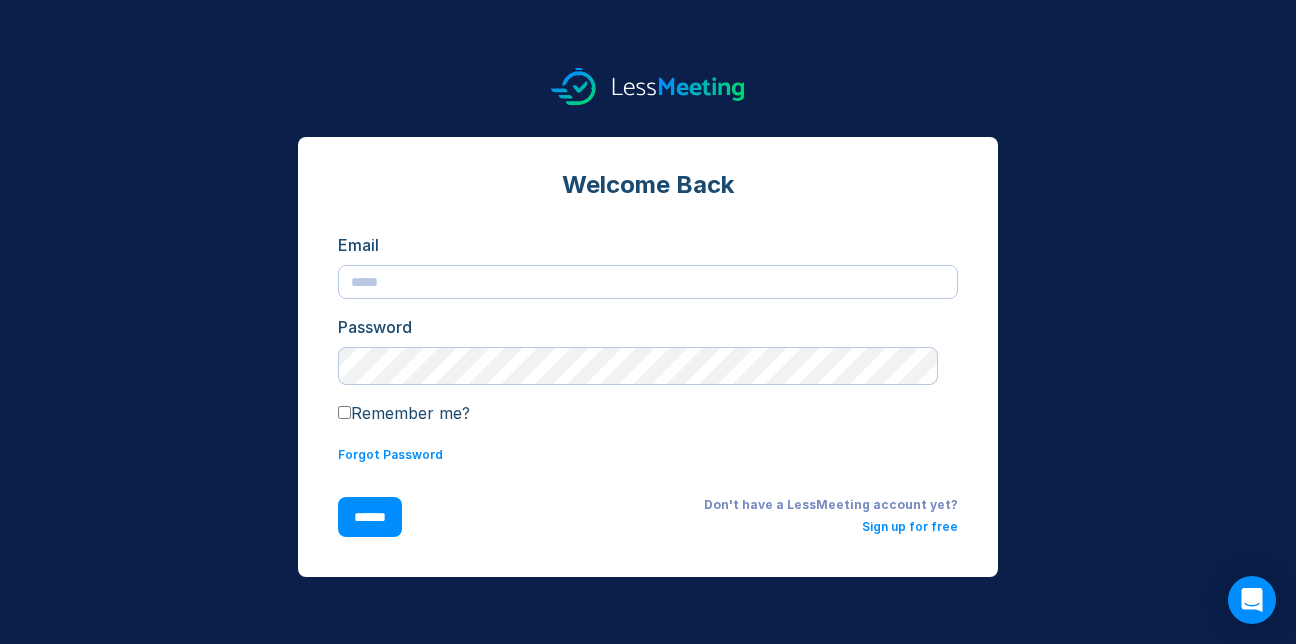 scroll, scrollTop: 0, scrollLeft: 0, axis: both 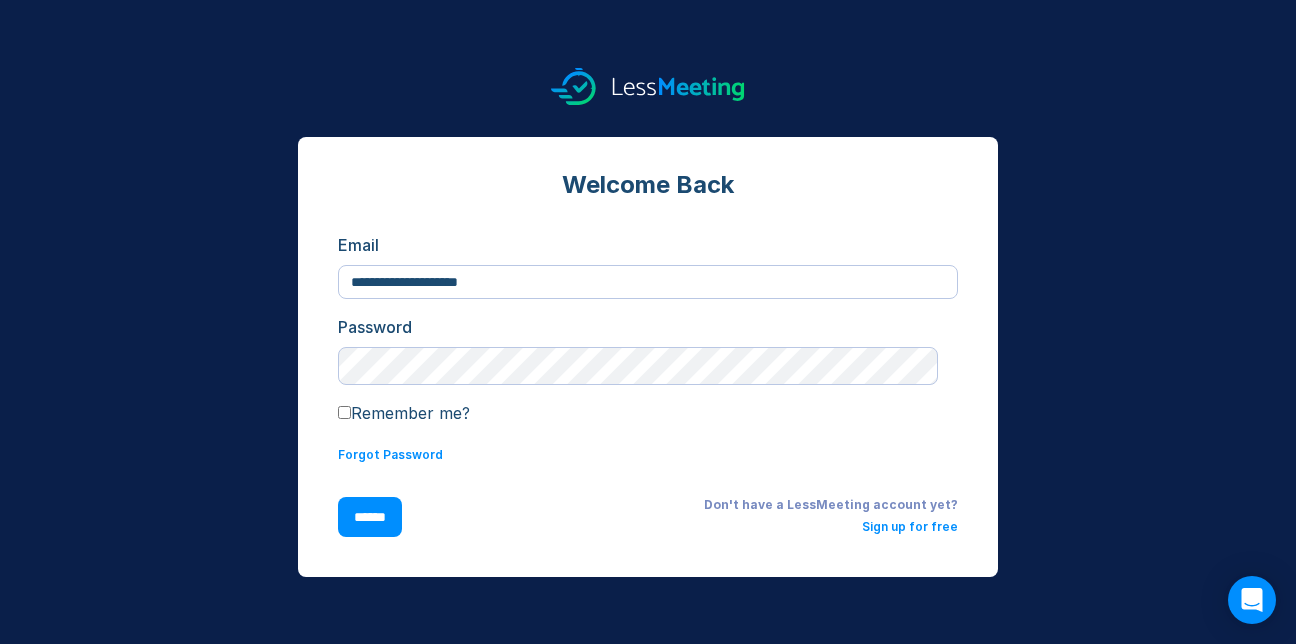 type on "**********" 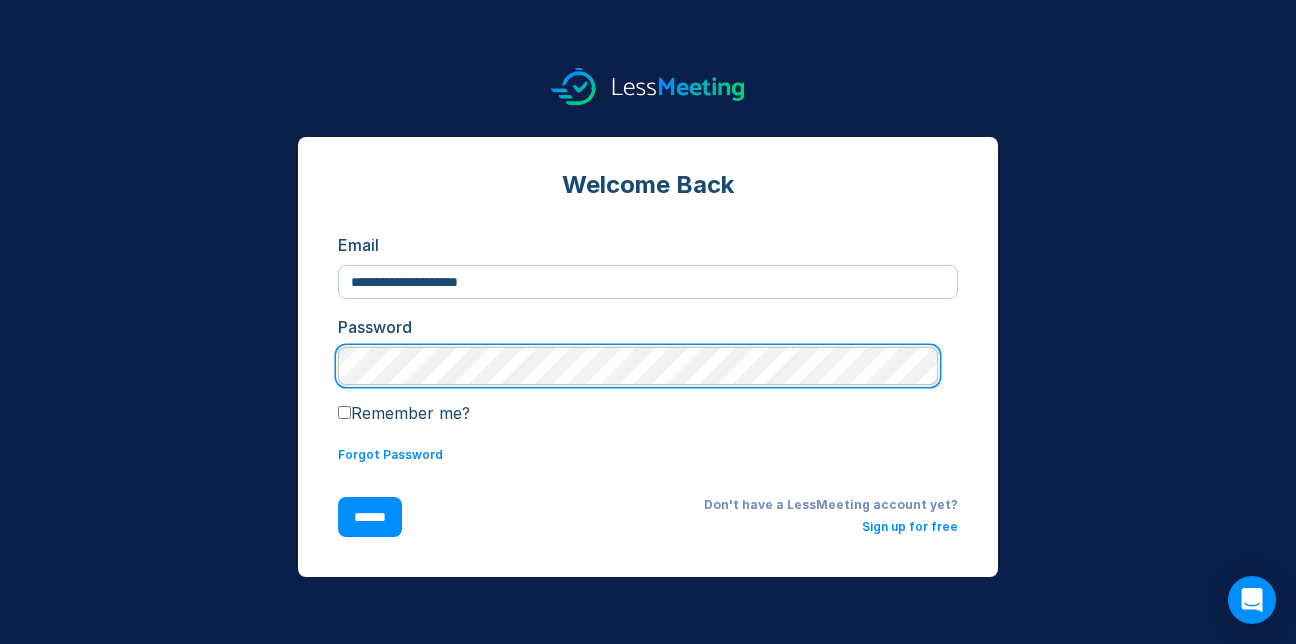 click on "******" at bounding box center (370, 517) 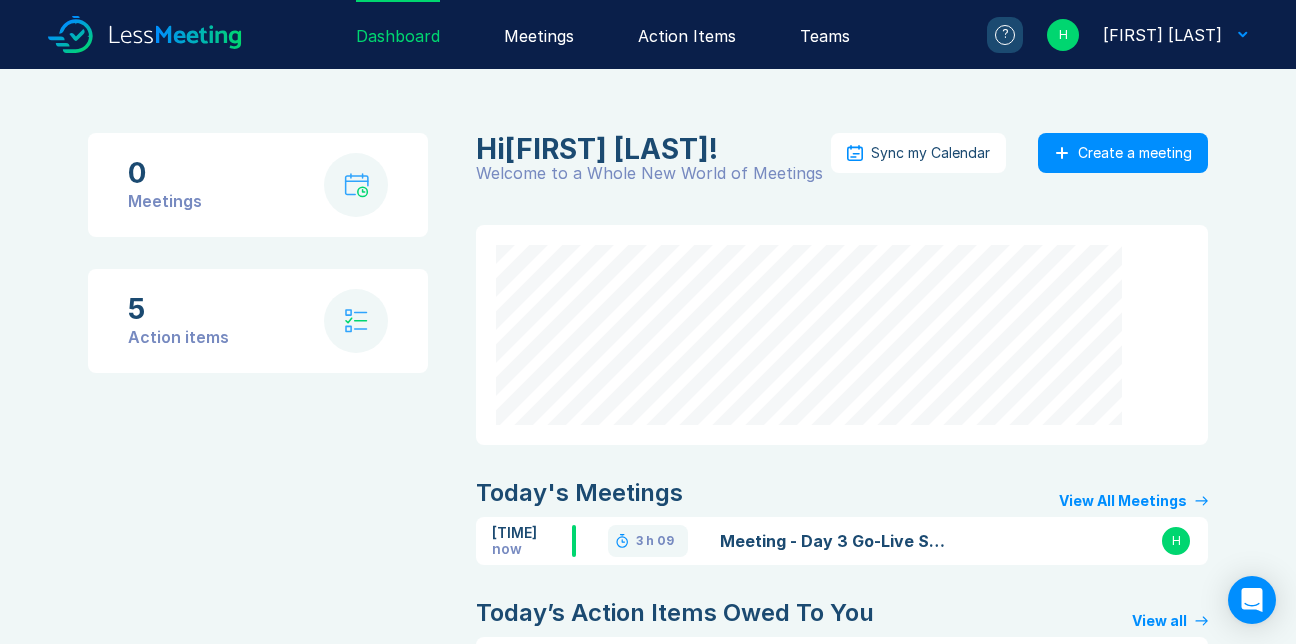 scroll, scrollTop: 0, scrollLeft: 0, axis: both 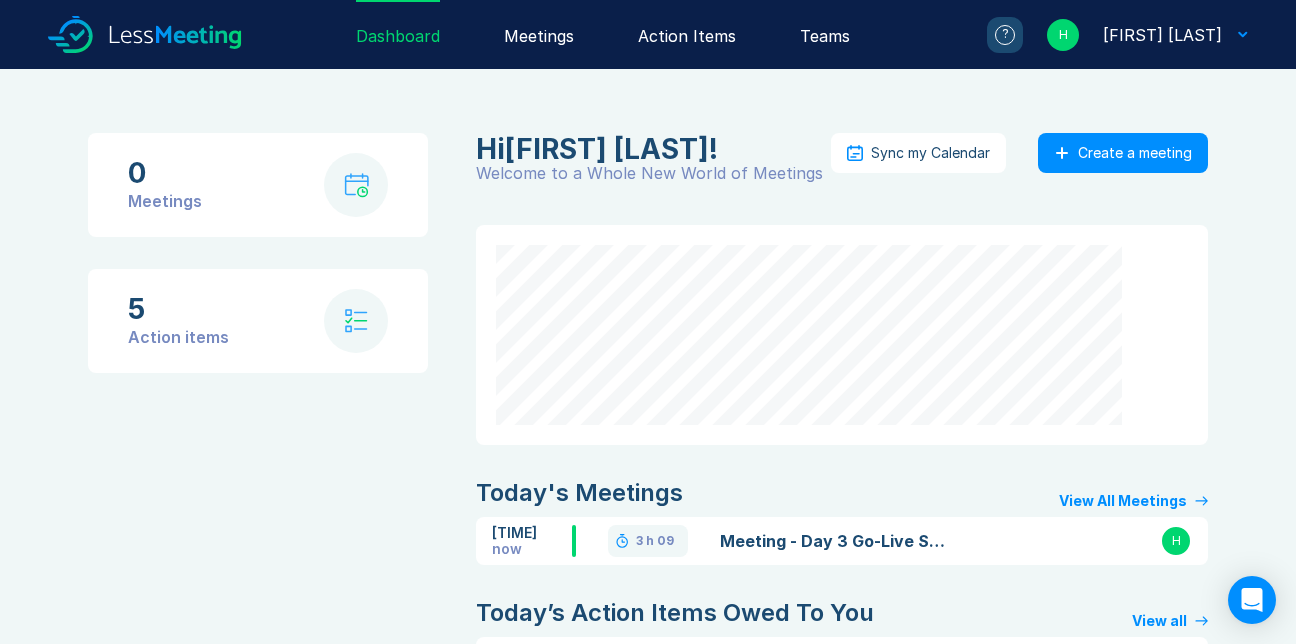click on "Meeting - Day 3 Go-Live Support [DATE] @ [TIME]" at bounding box center (836, 541) 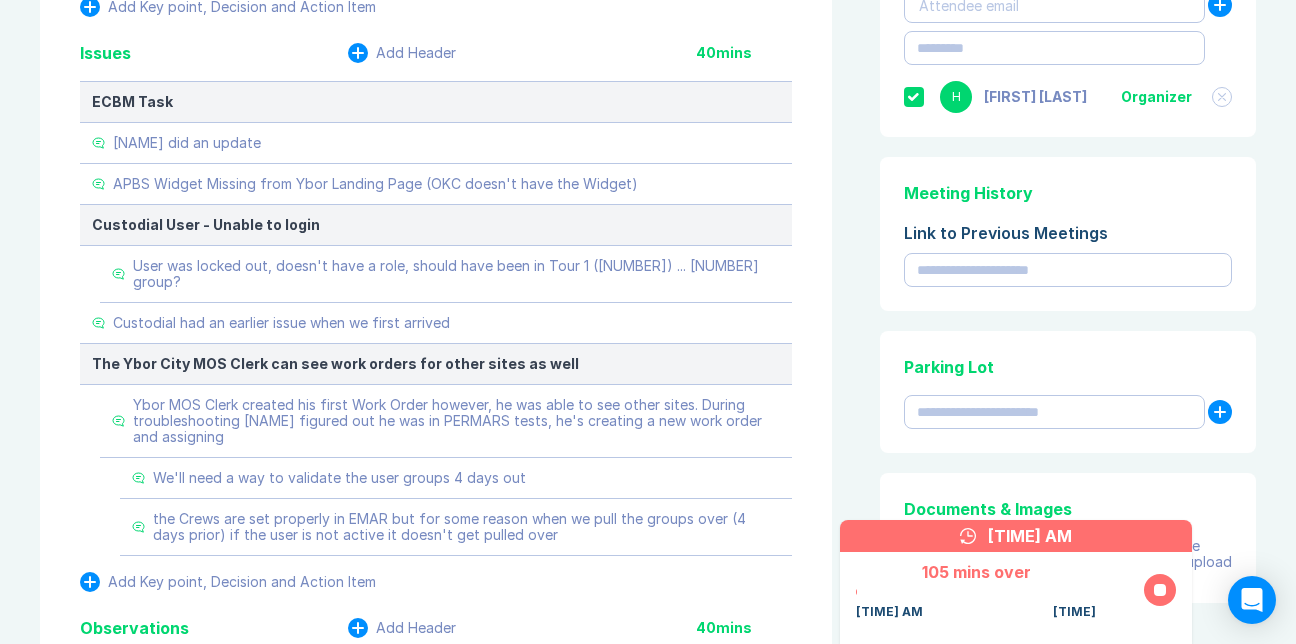 scroll, scrollTop: 515, scrollLeft: 0, axis: vertical 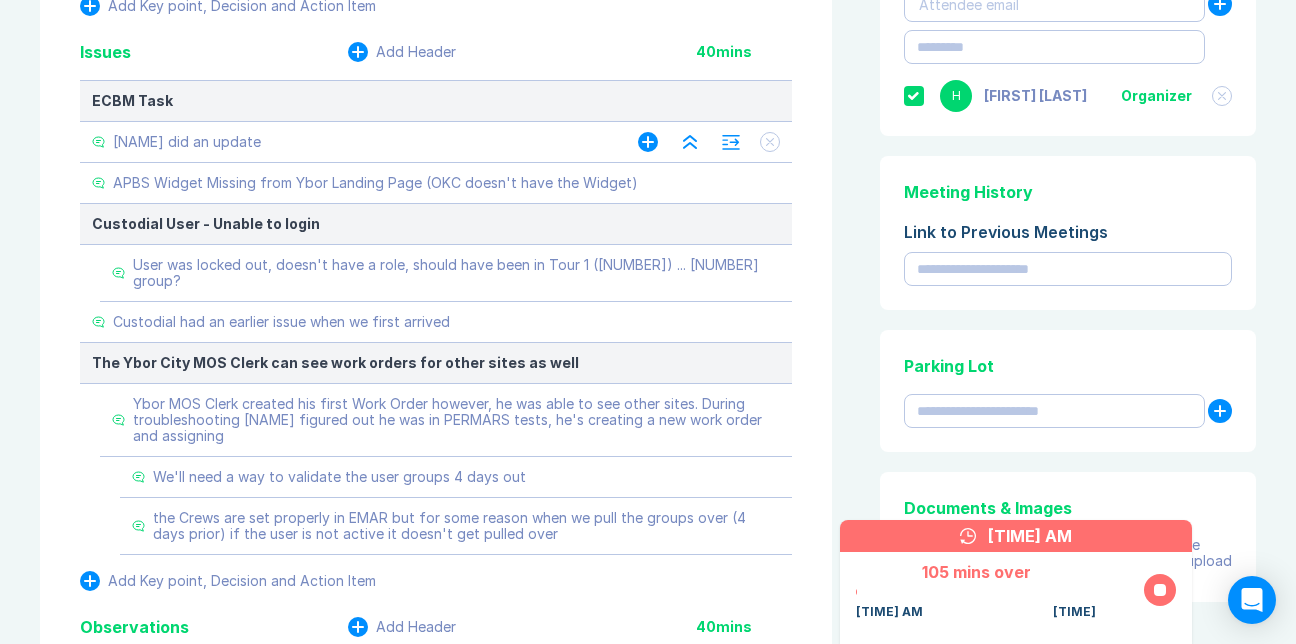 click 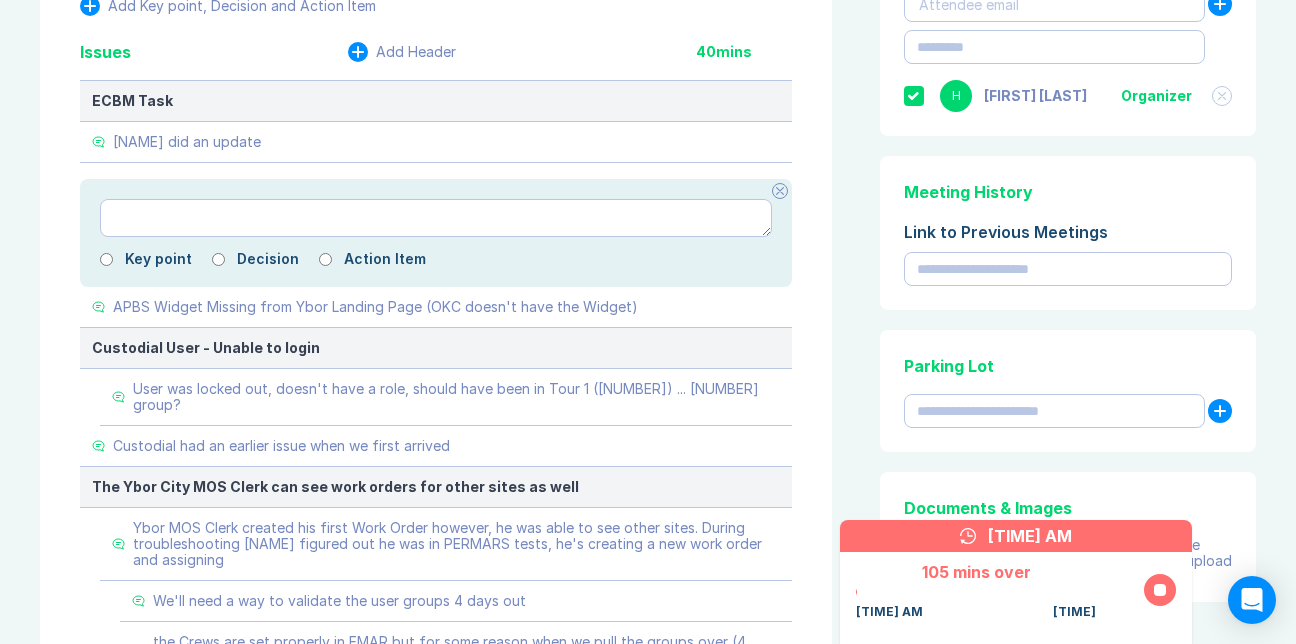 type on "*" 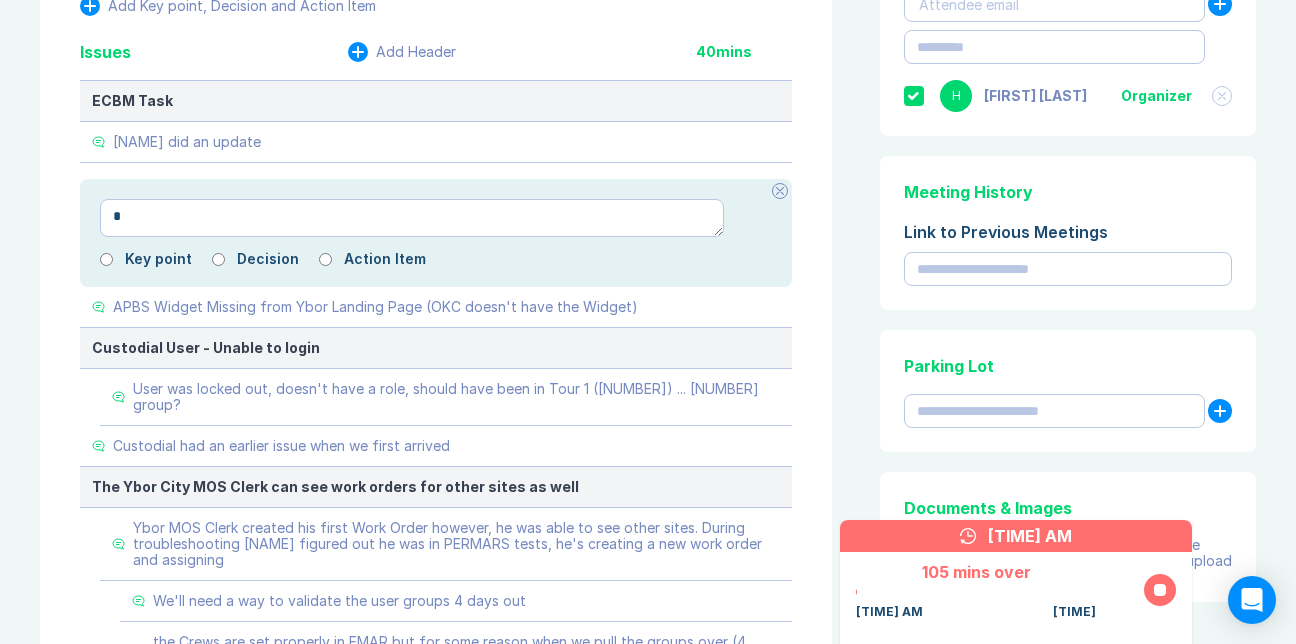 type on "*" 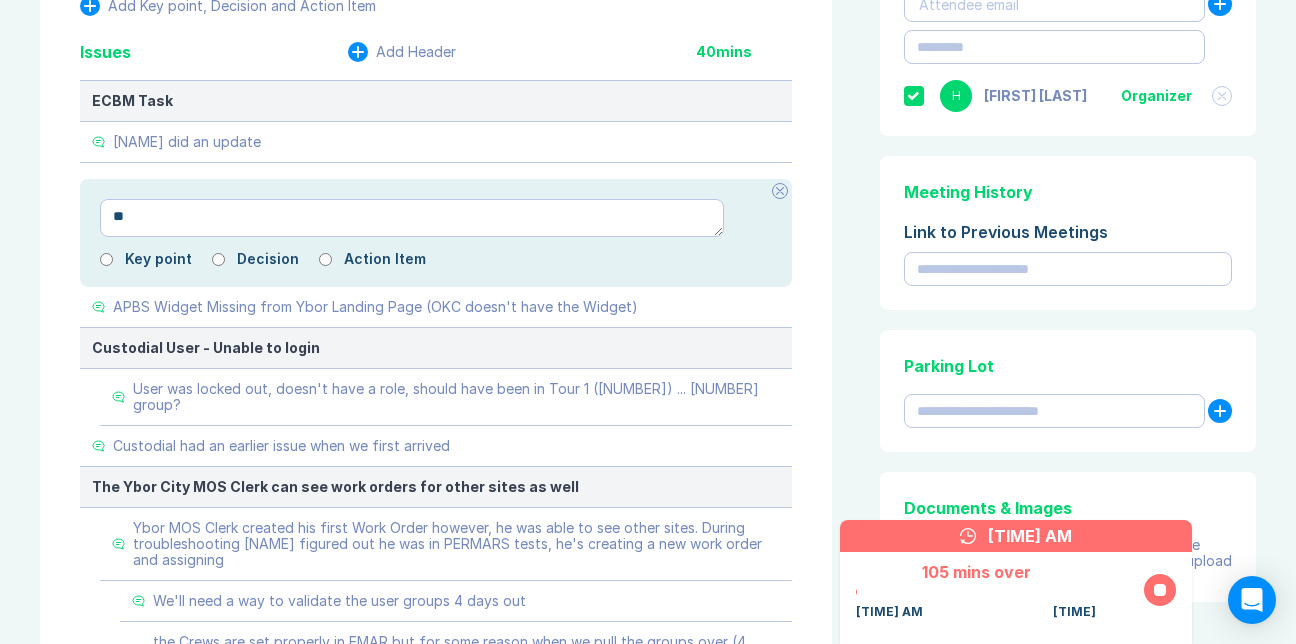 type on "*" 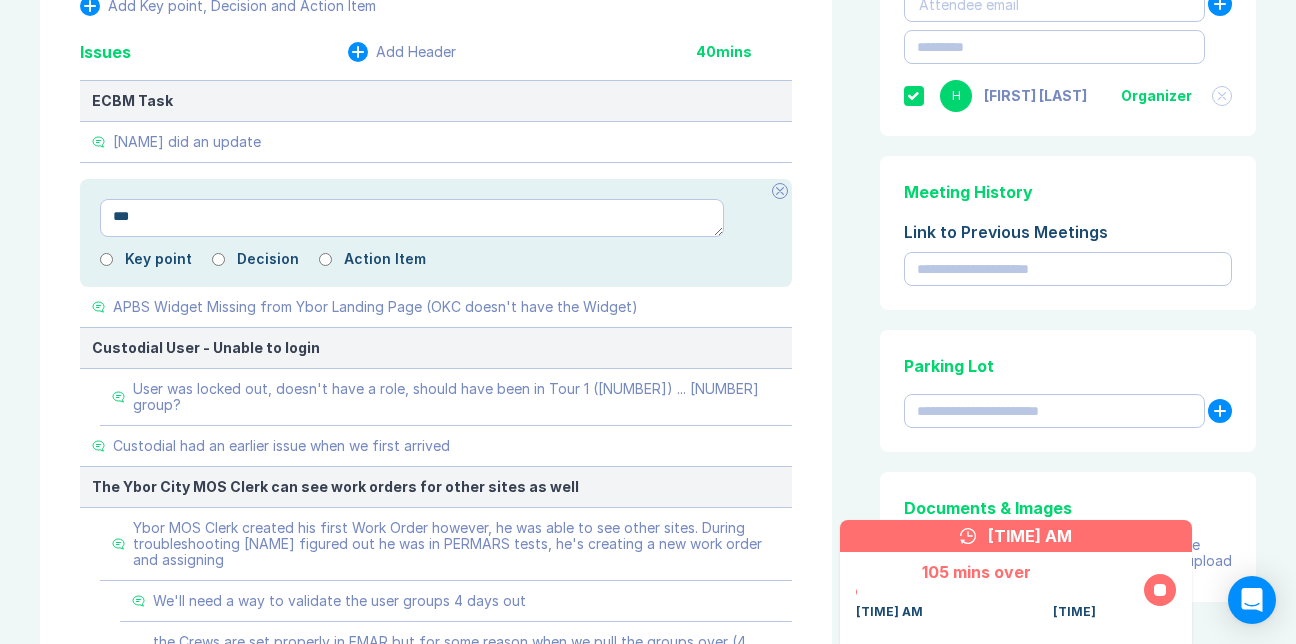 type on "*" 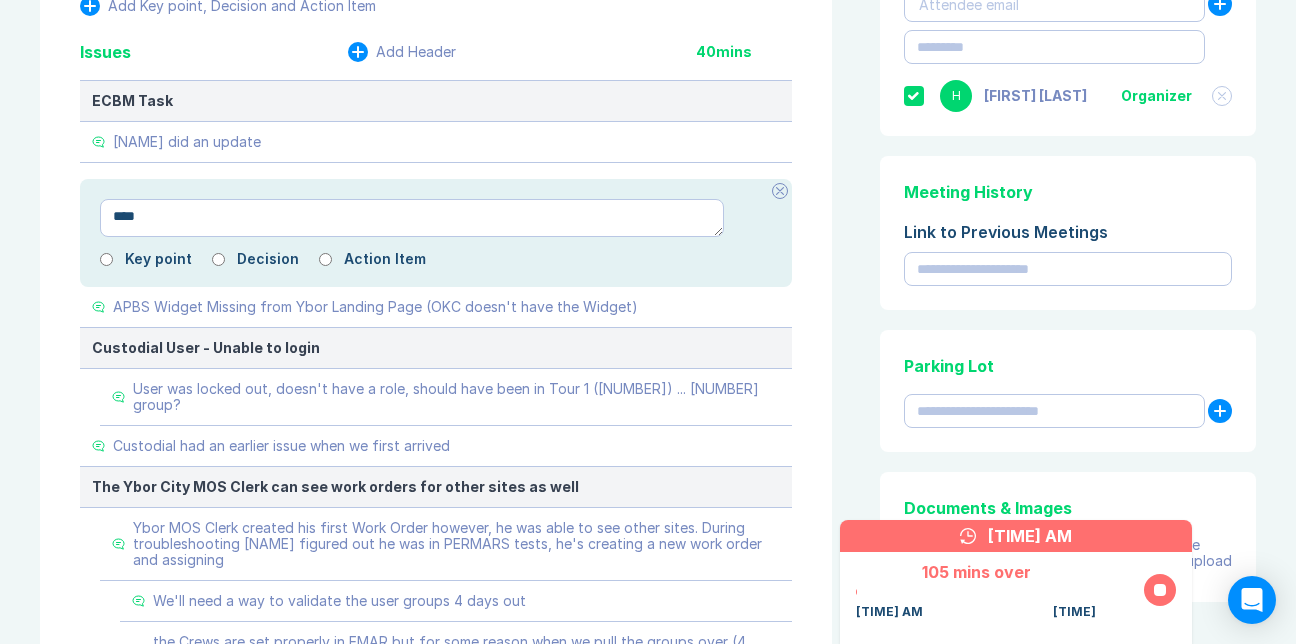 type on "*" 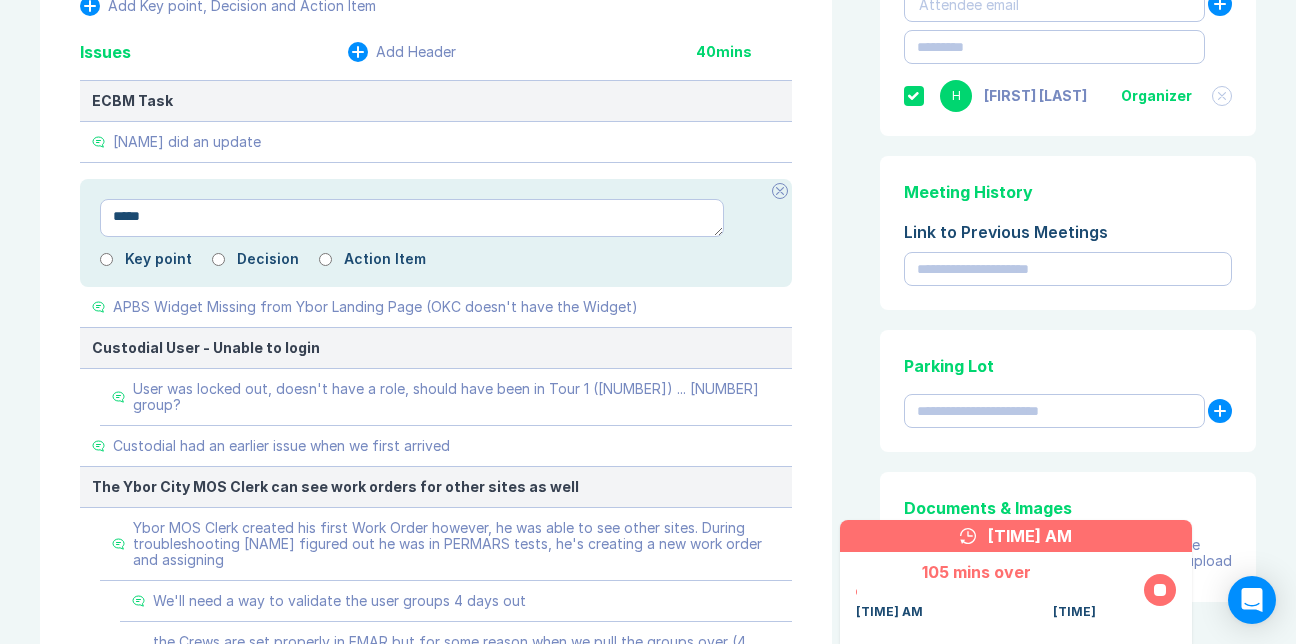 type on "*" 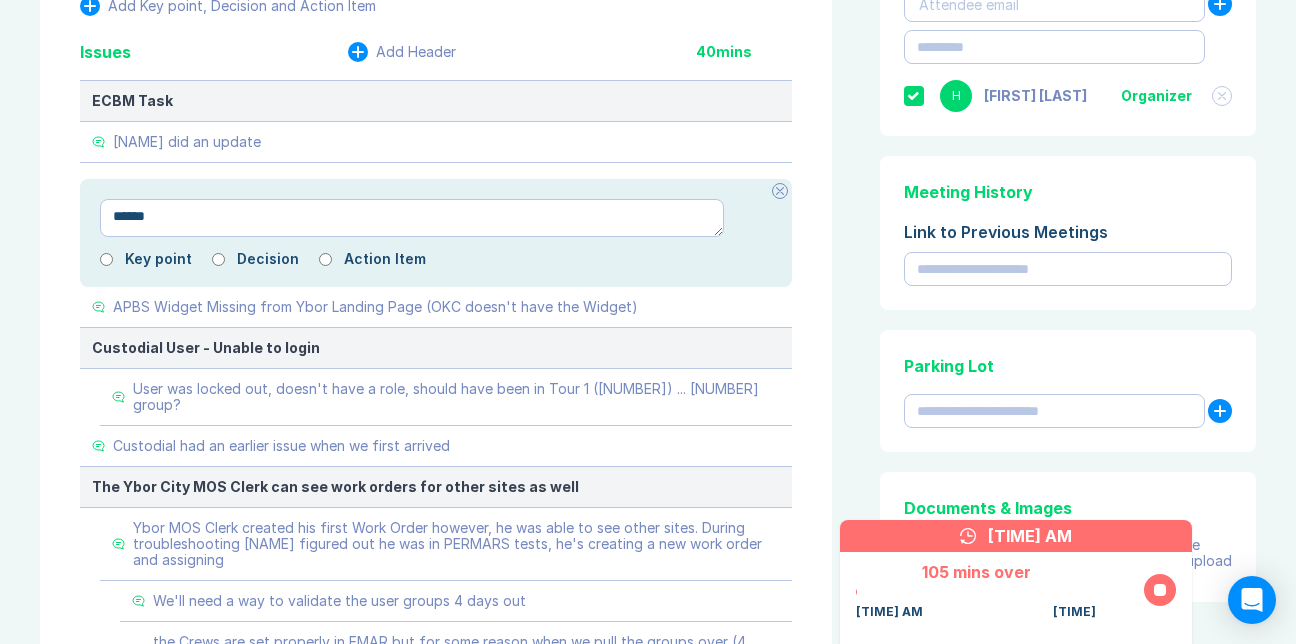 type on "*" 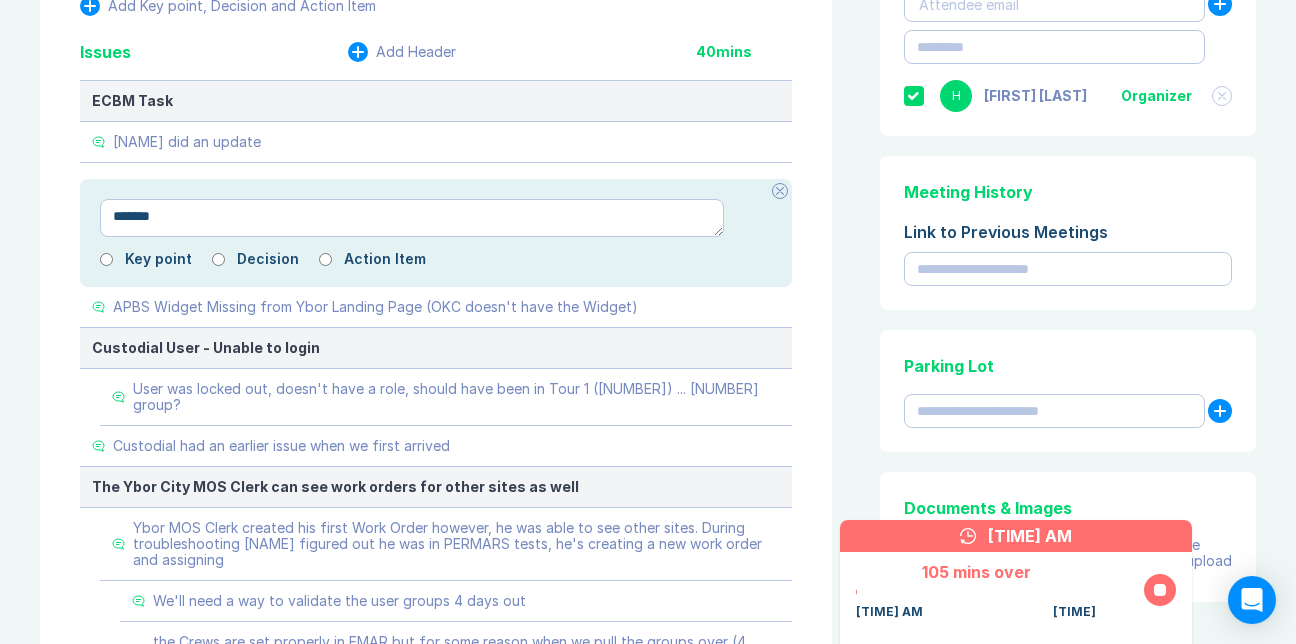 type on "*" 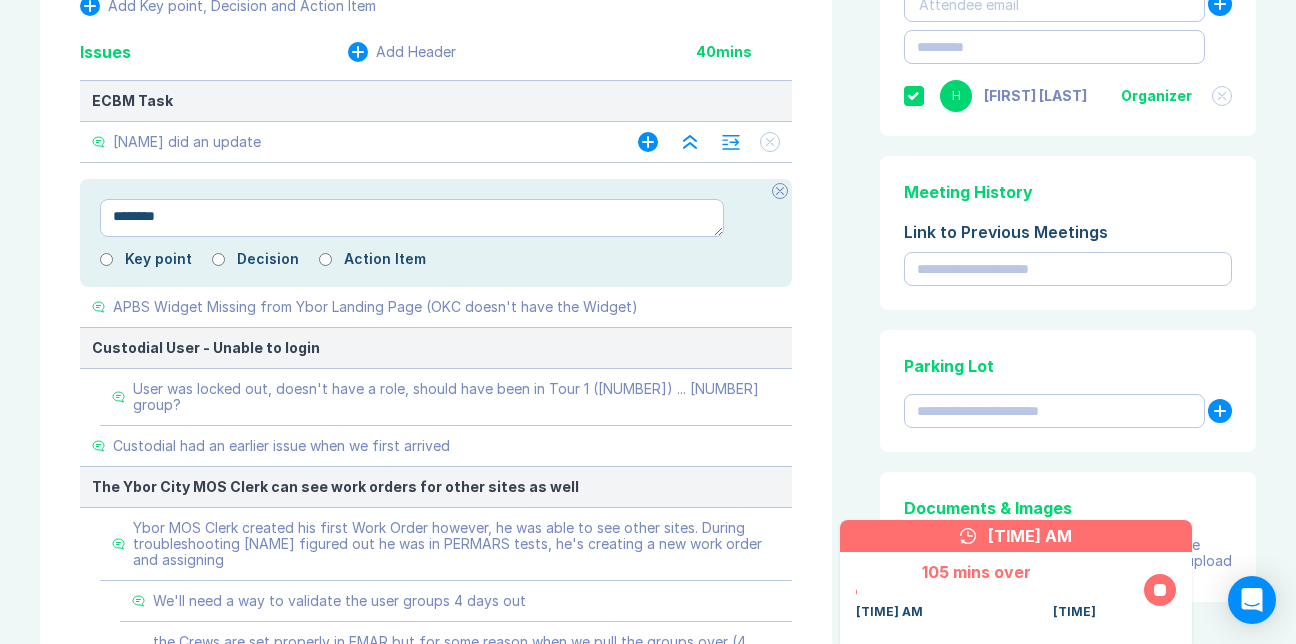 type on "*" 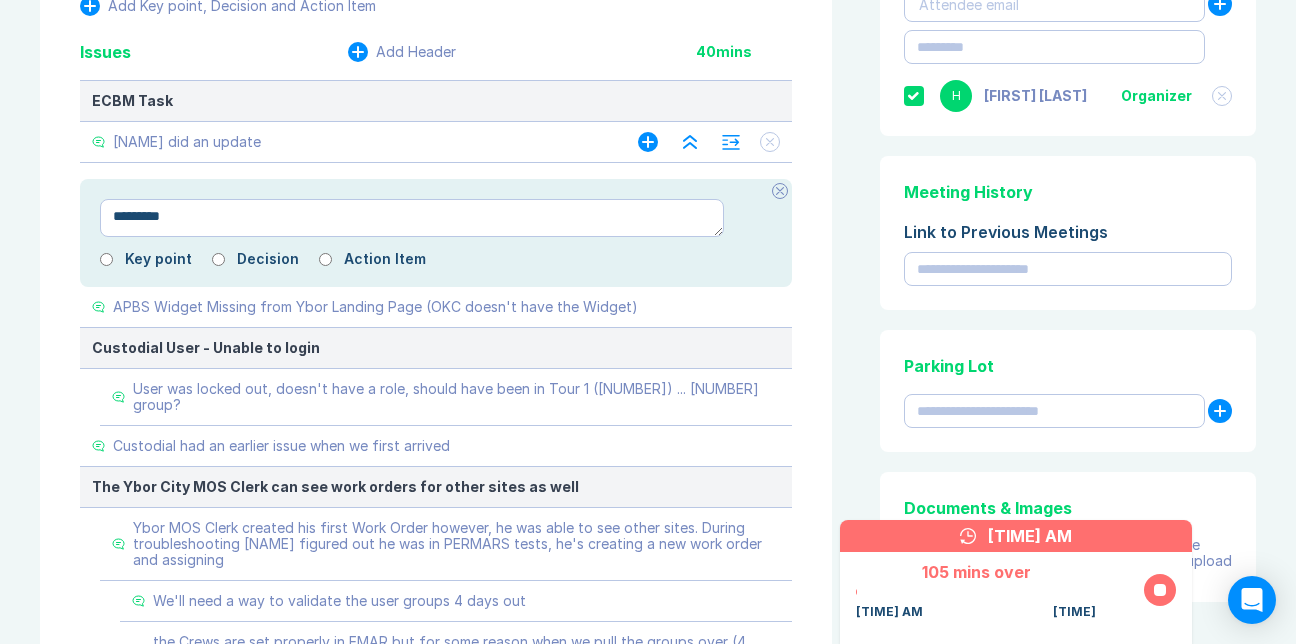 type on "*" 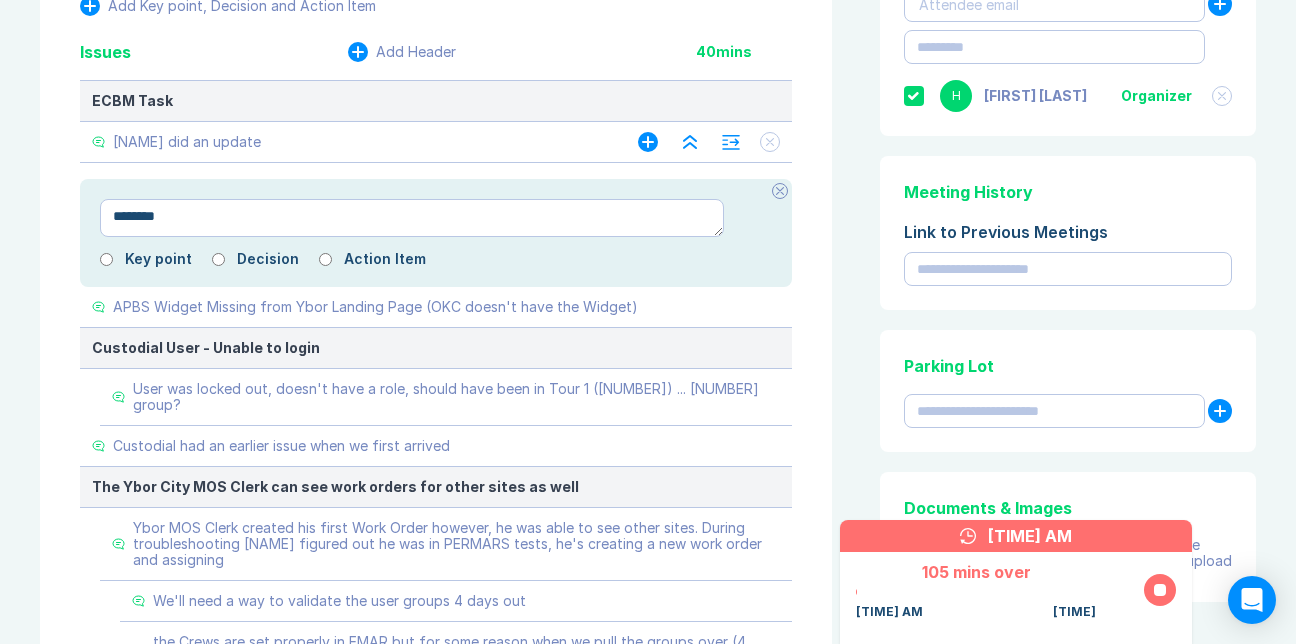 type on "*" 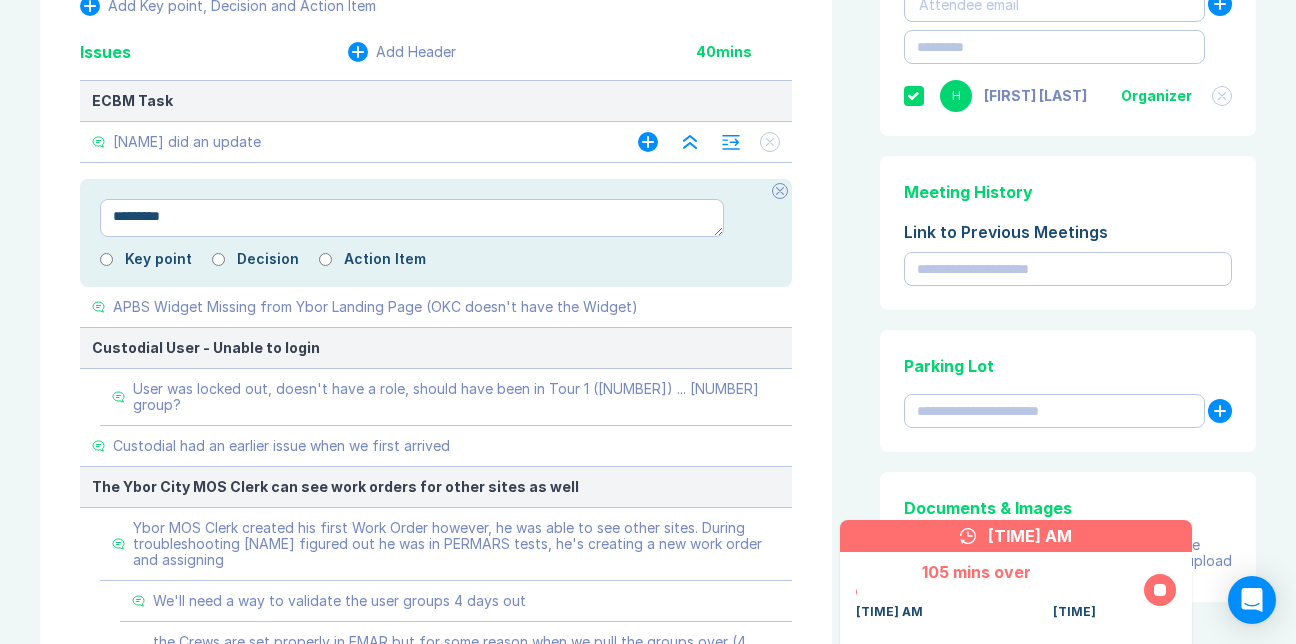 type on "*" 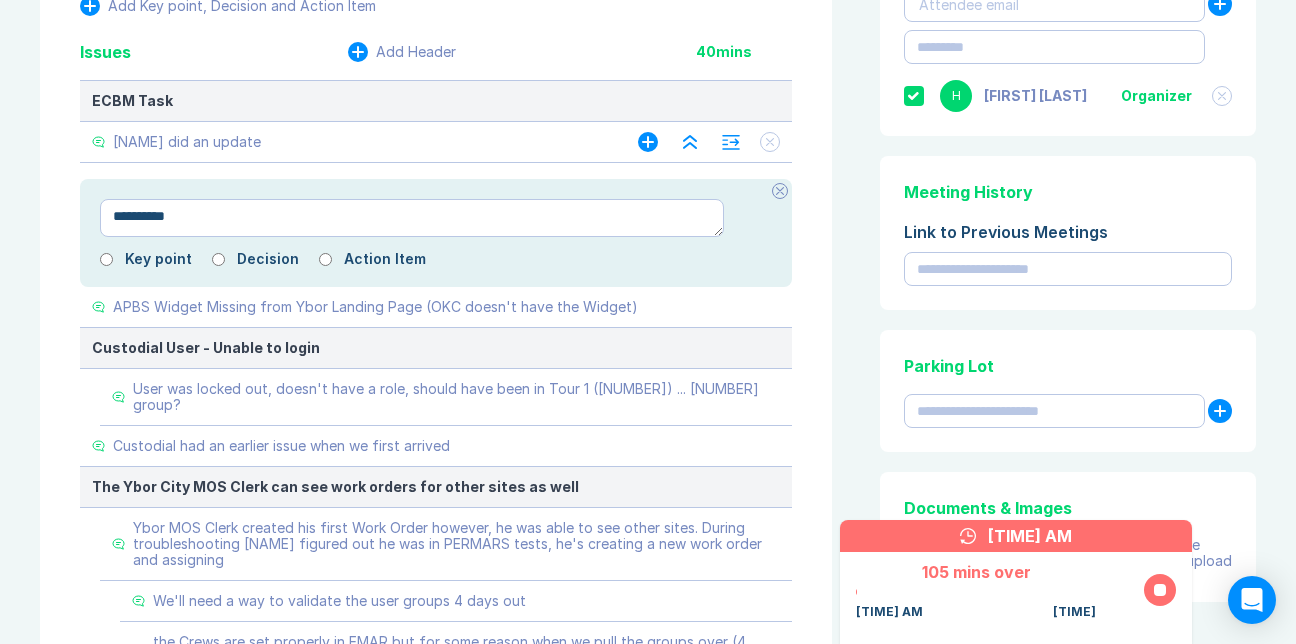type on "*" 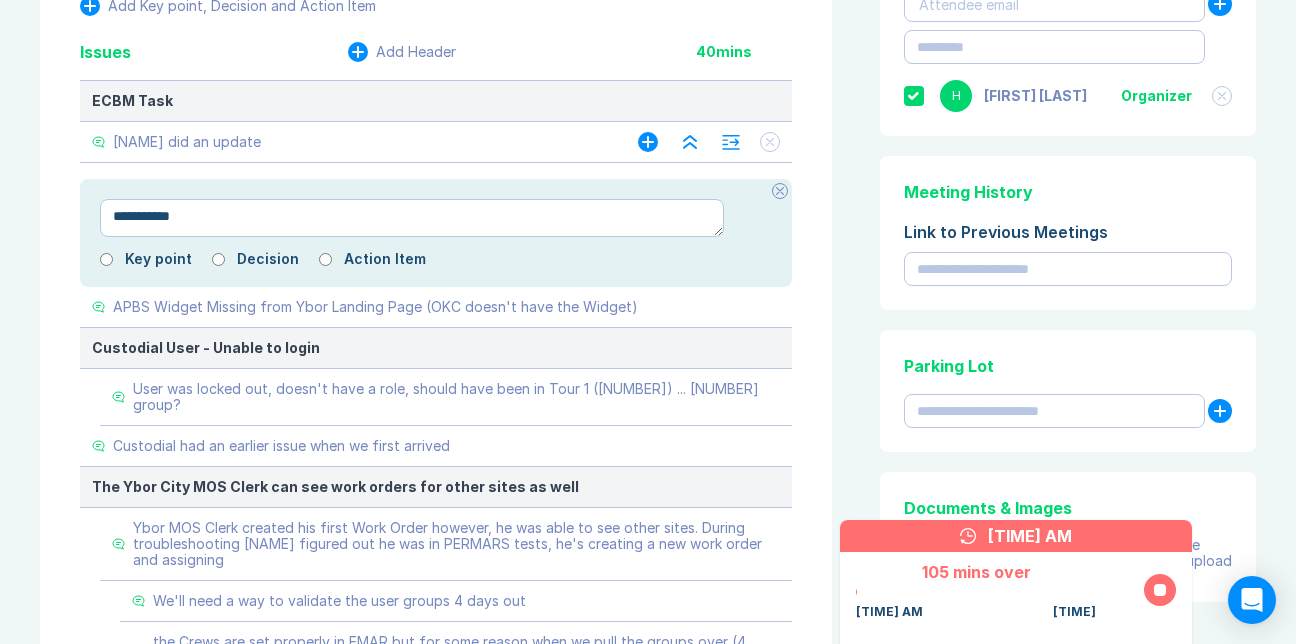 type on "*" 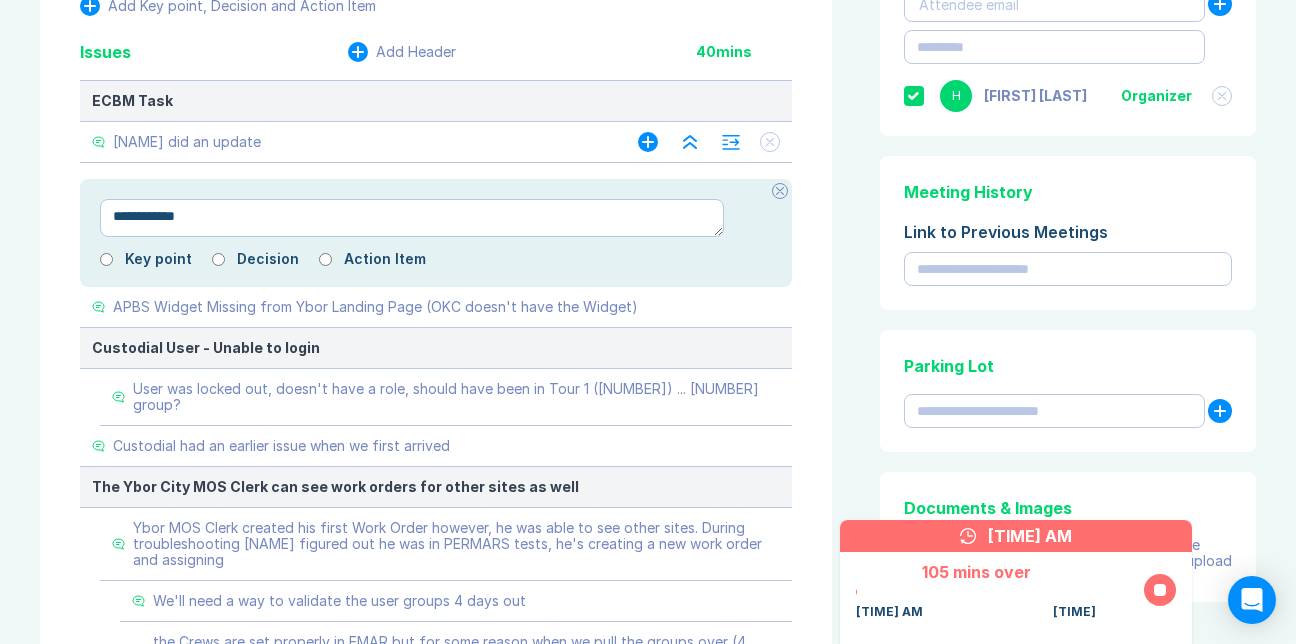 type on "*" 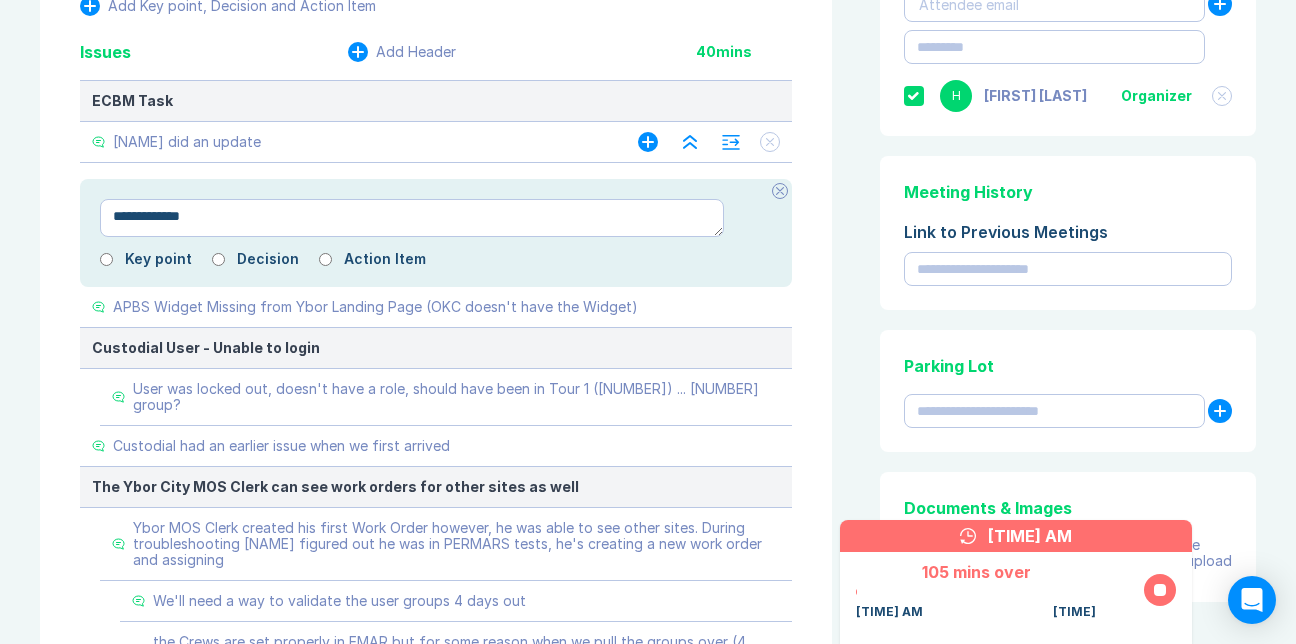 type on "*" 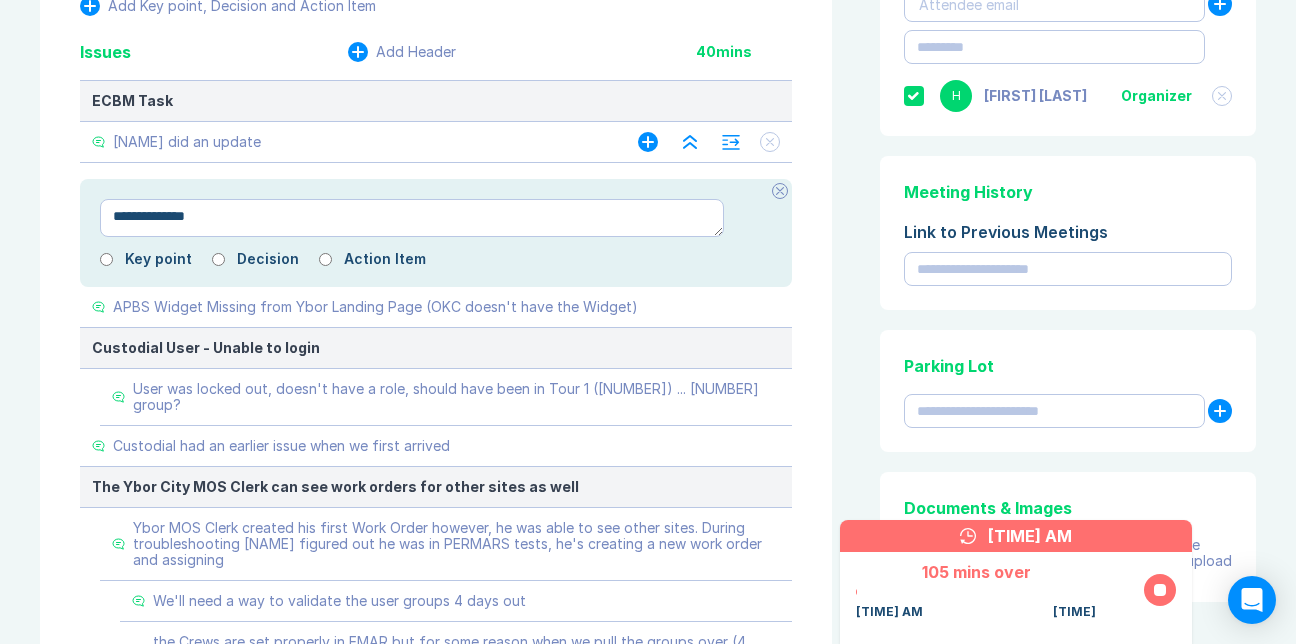 type on "*" 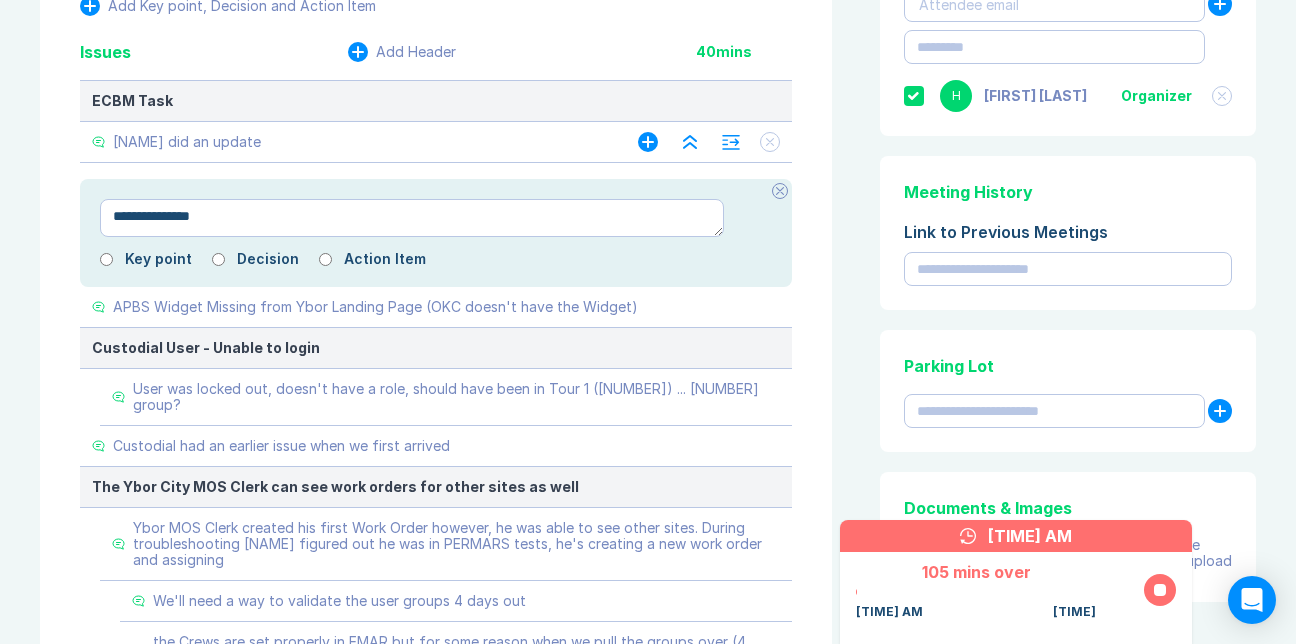 type on "**********" 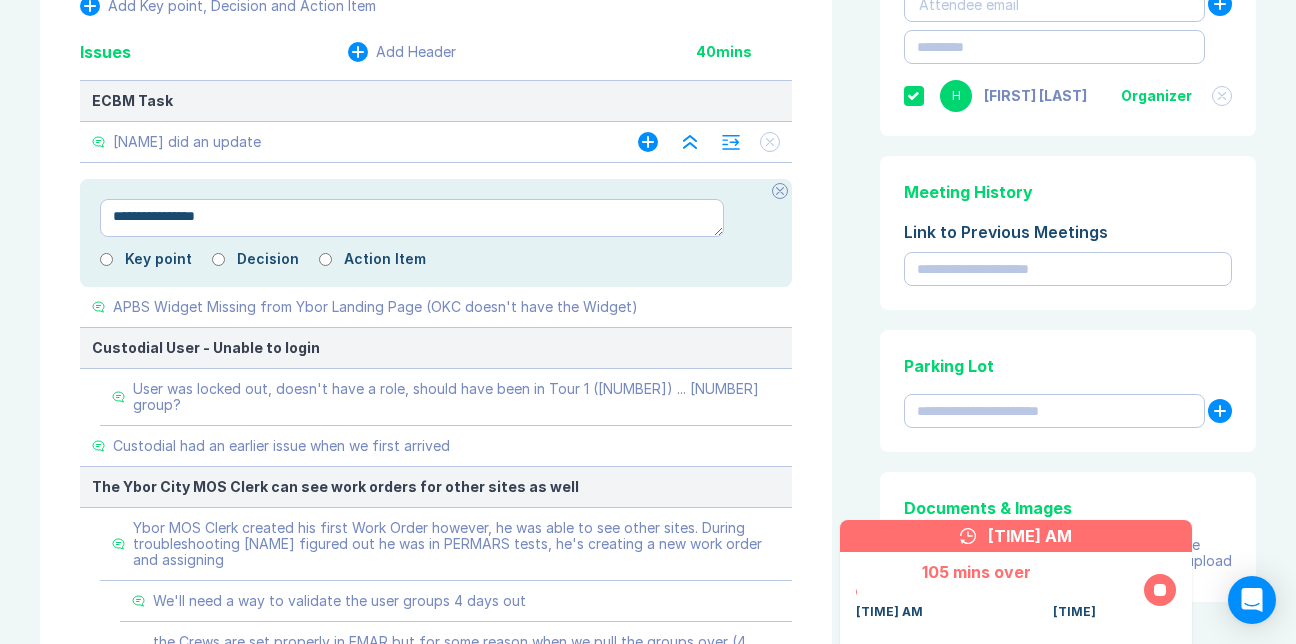 type on "*" 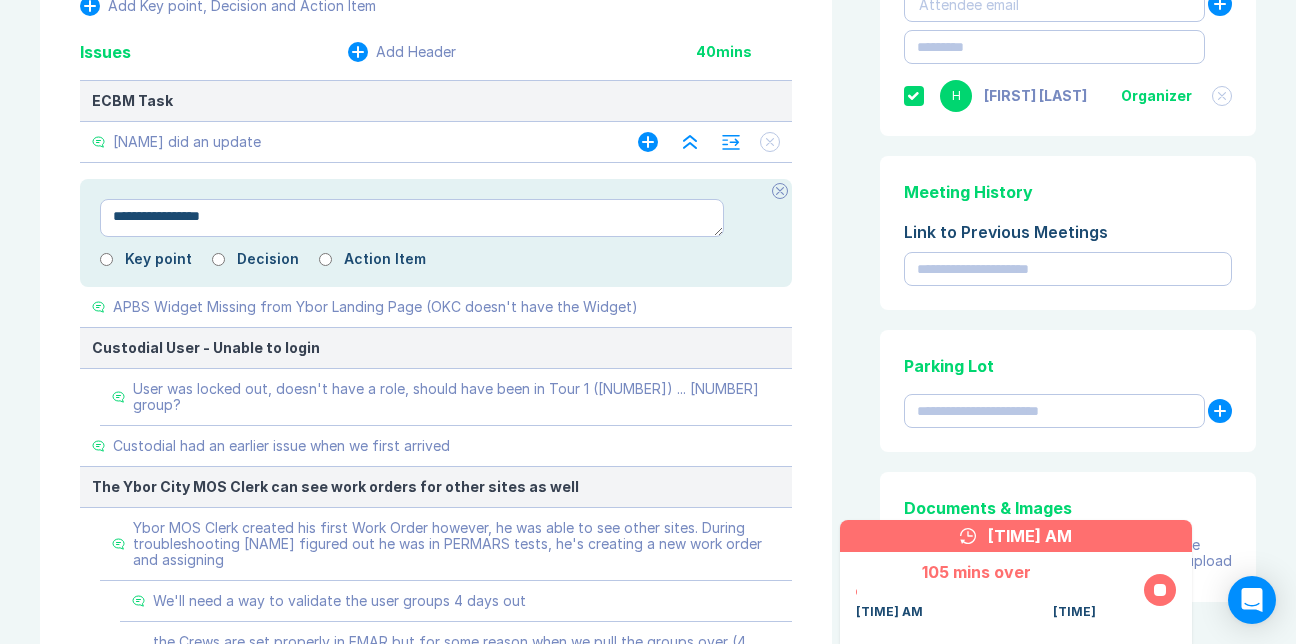 type on "*" 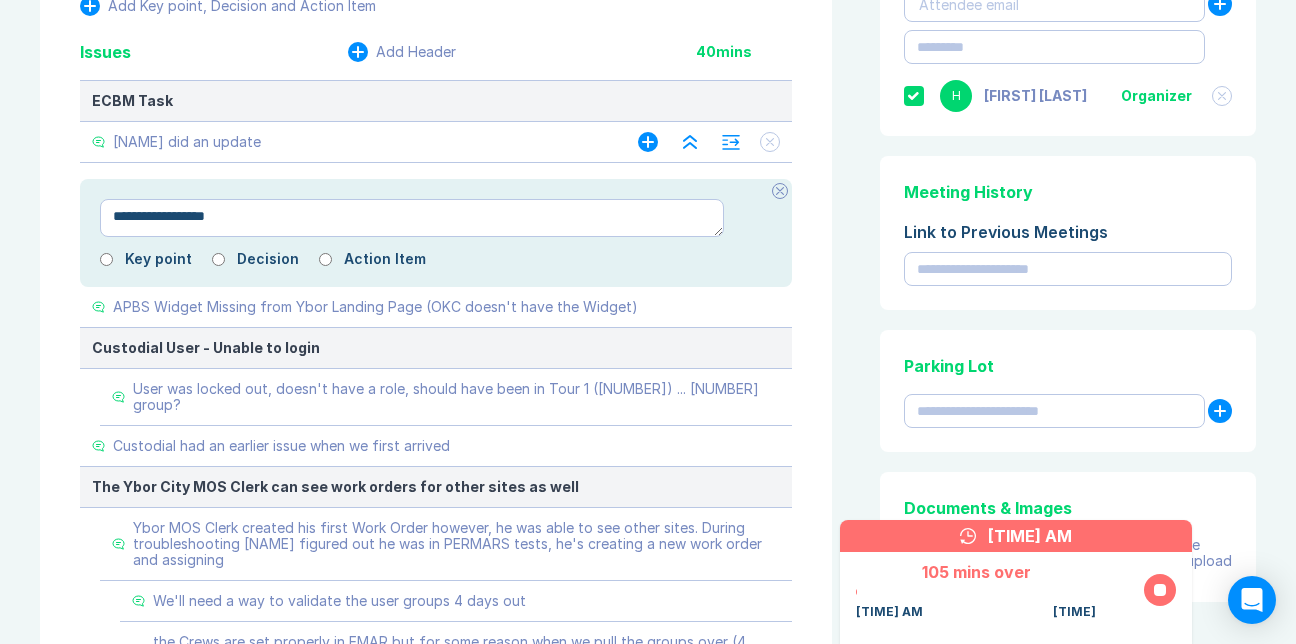 type on "*" 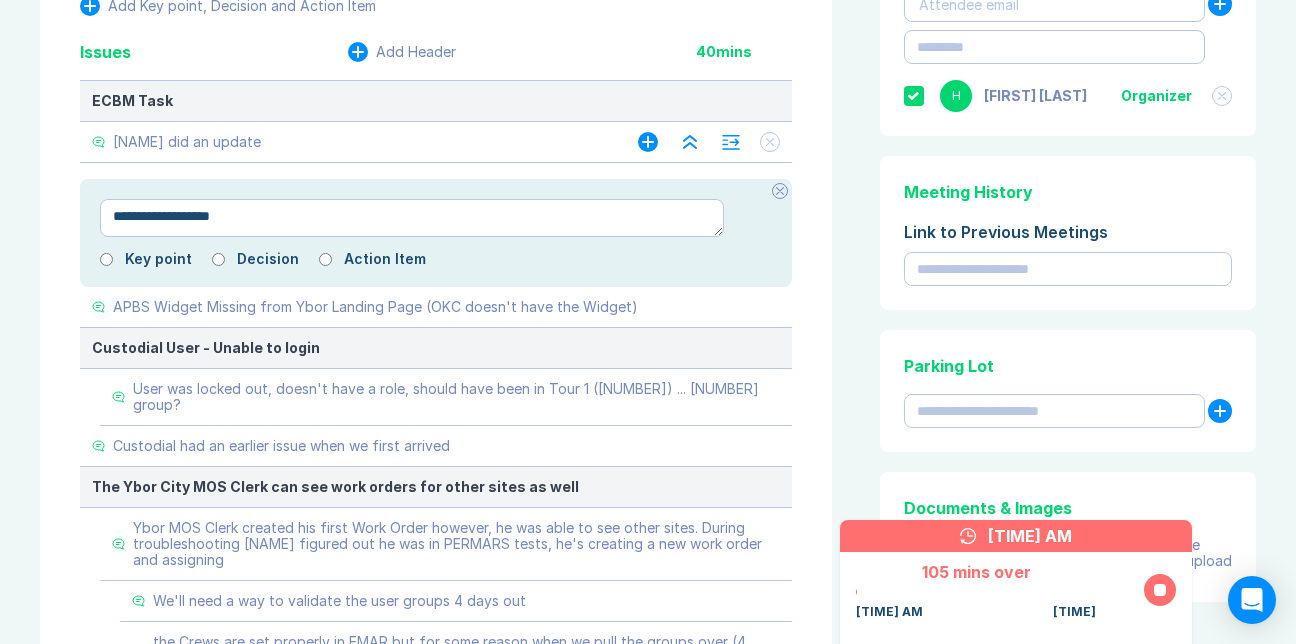 type on "*" 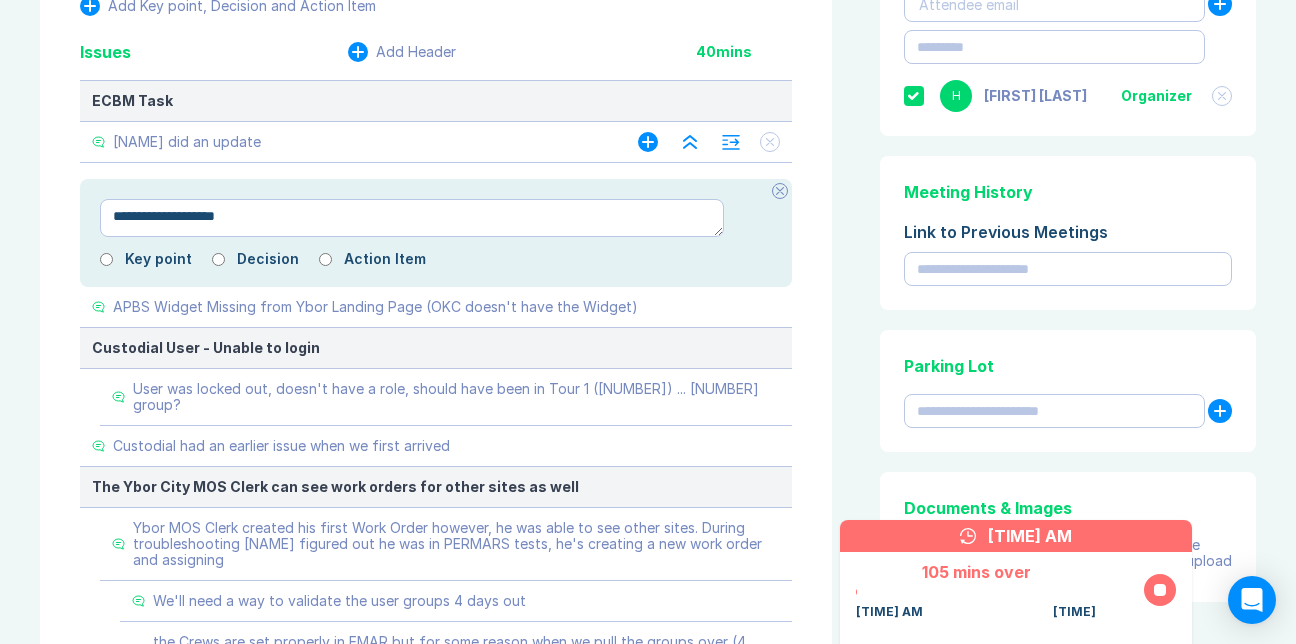 type on "*" 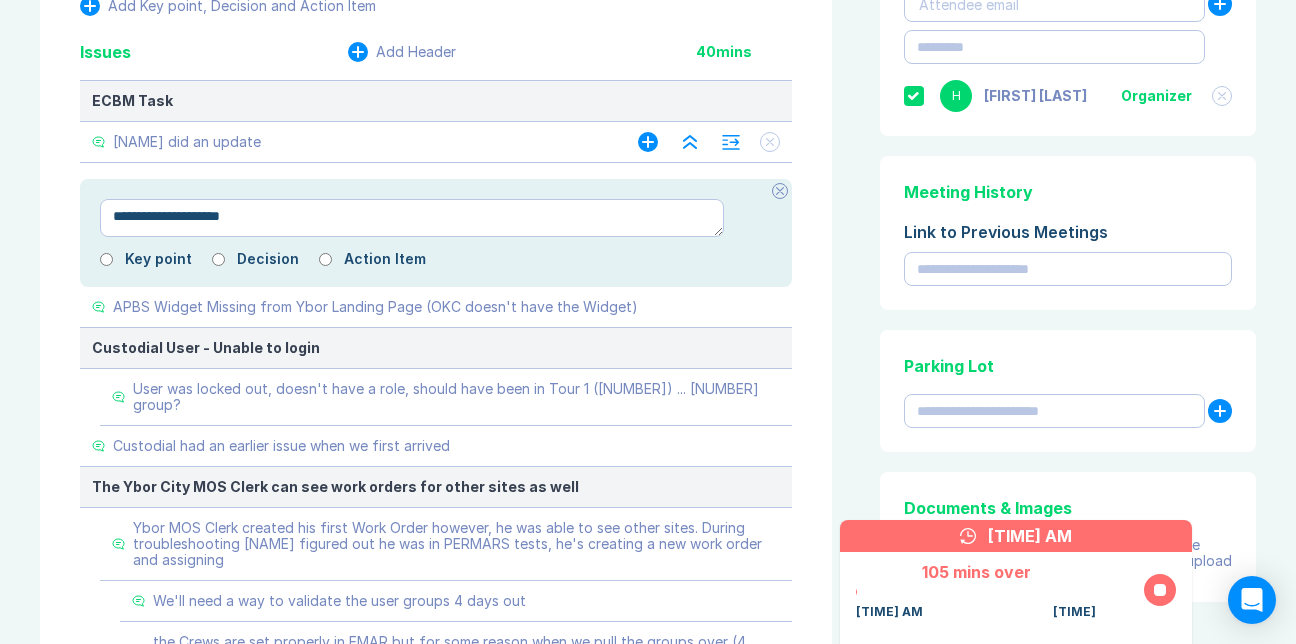 type on "*" 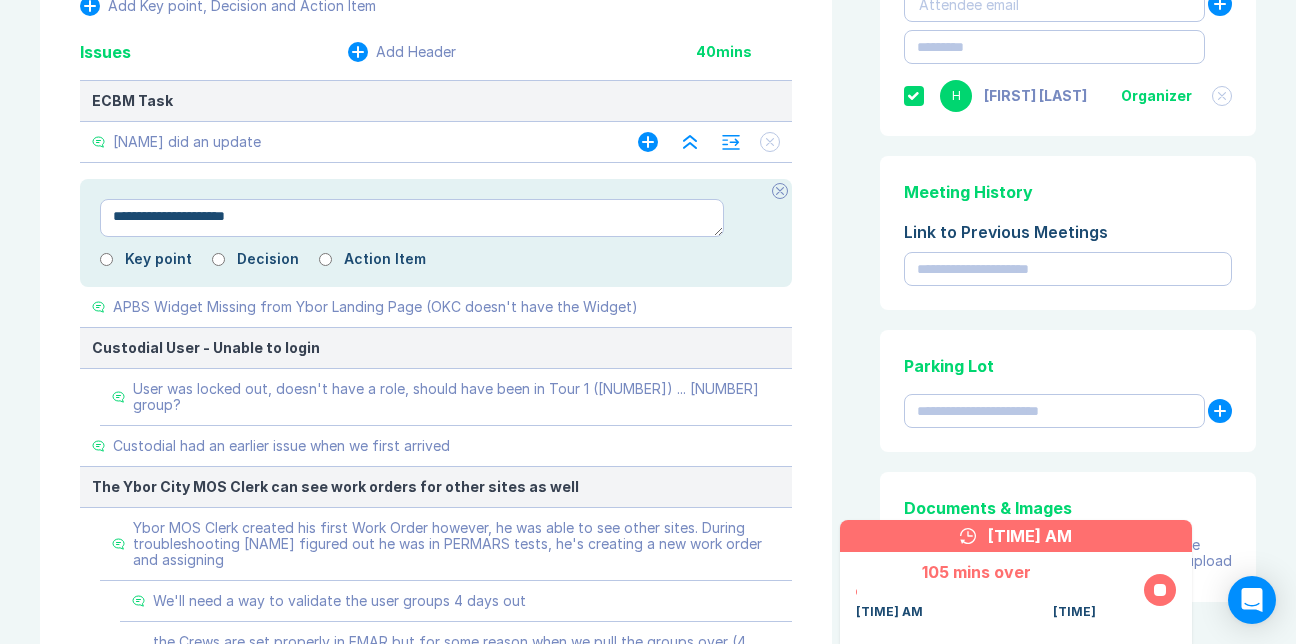 type on "*" 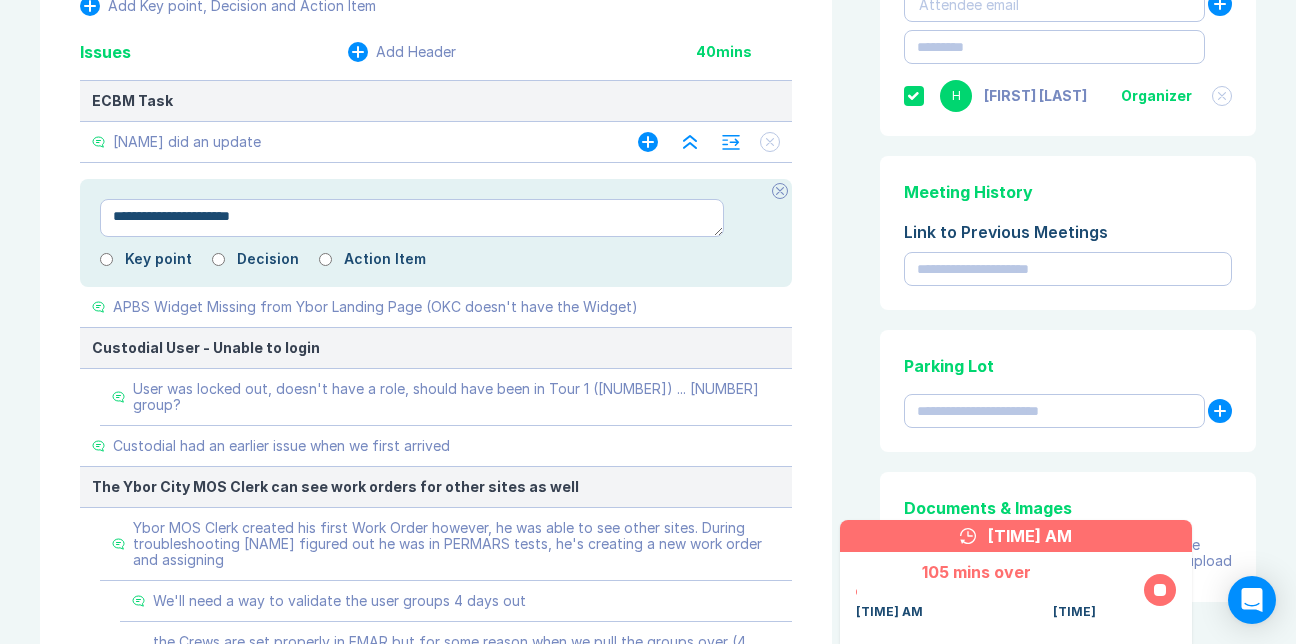 type on "*" 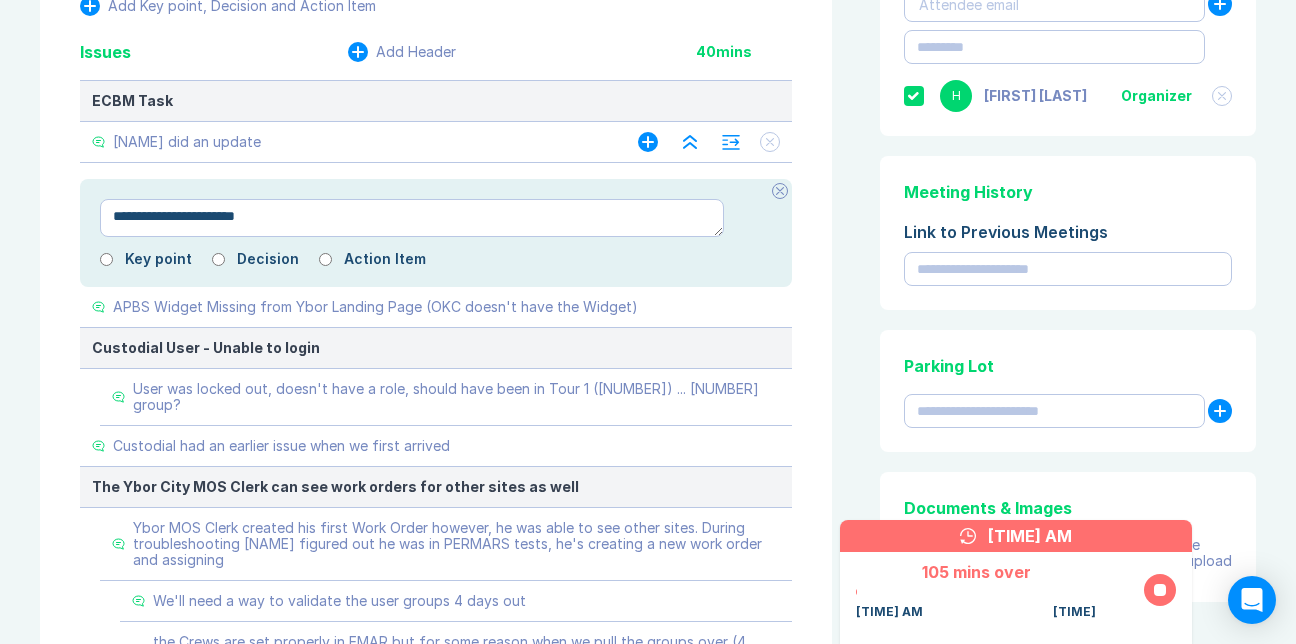 type on "*" 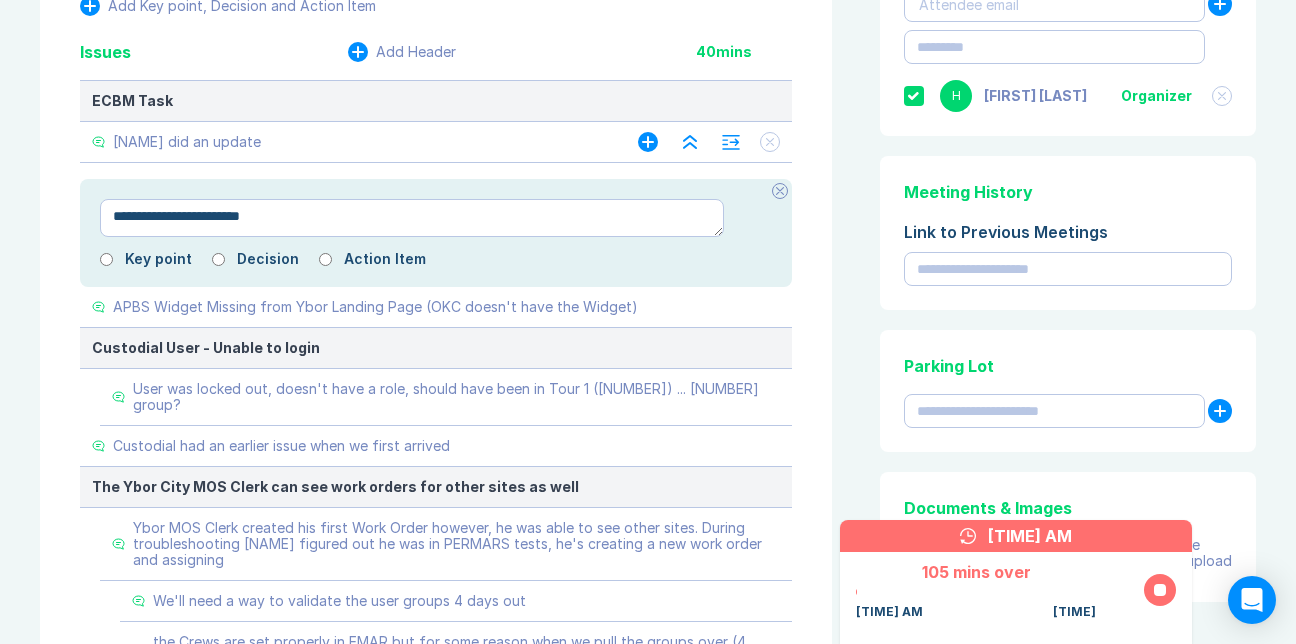 type on "*" 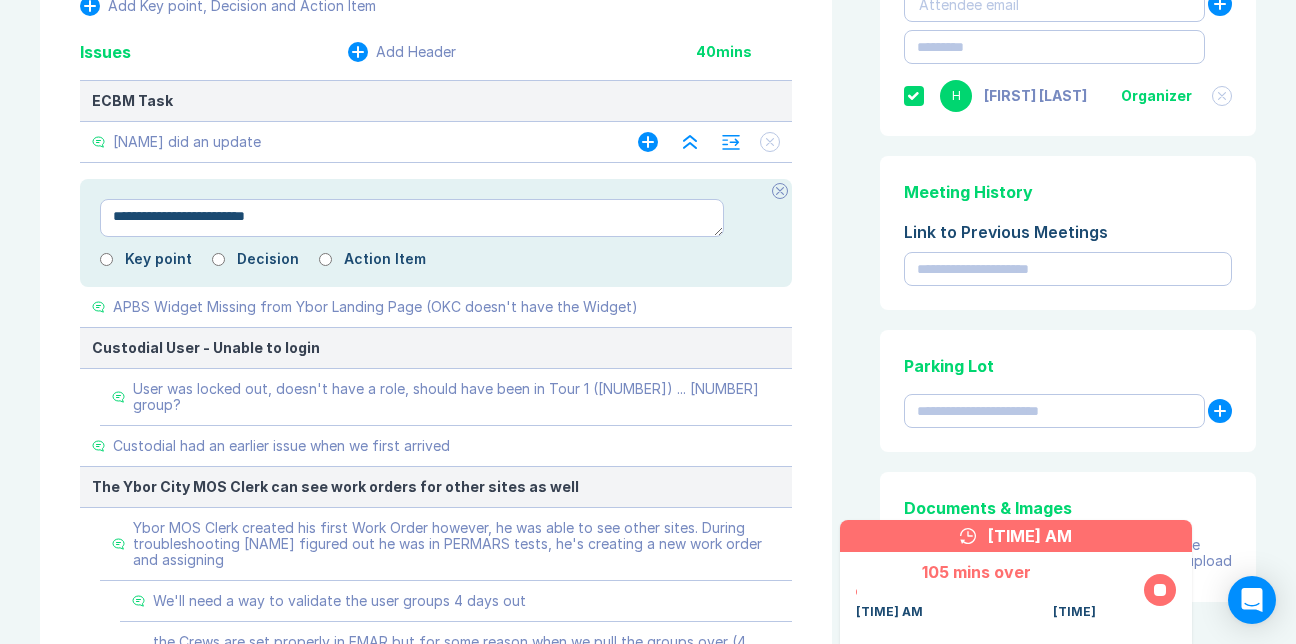 type on "*" 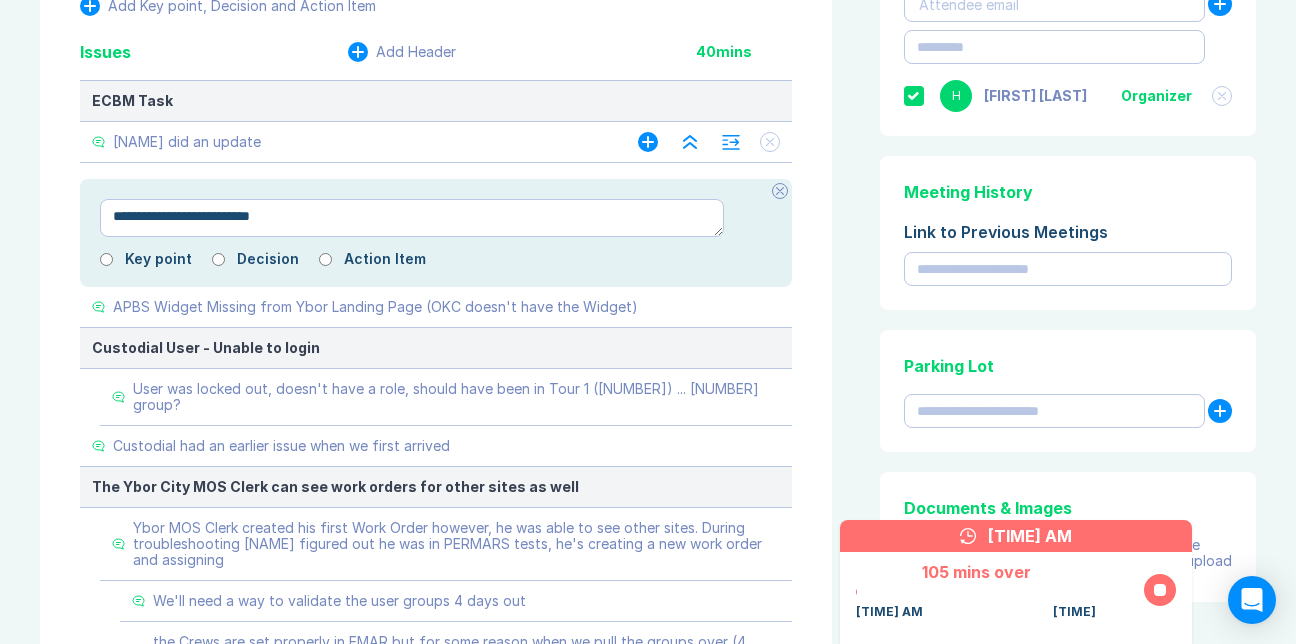type on "*" 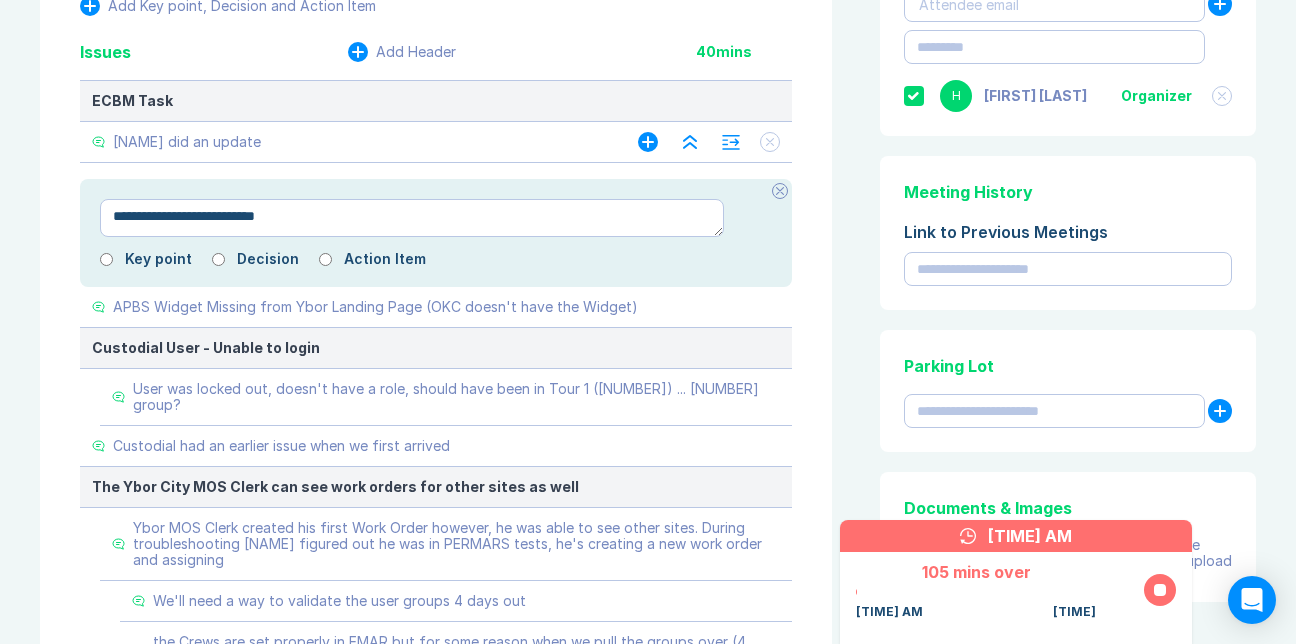 type on "*" 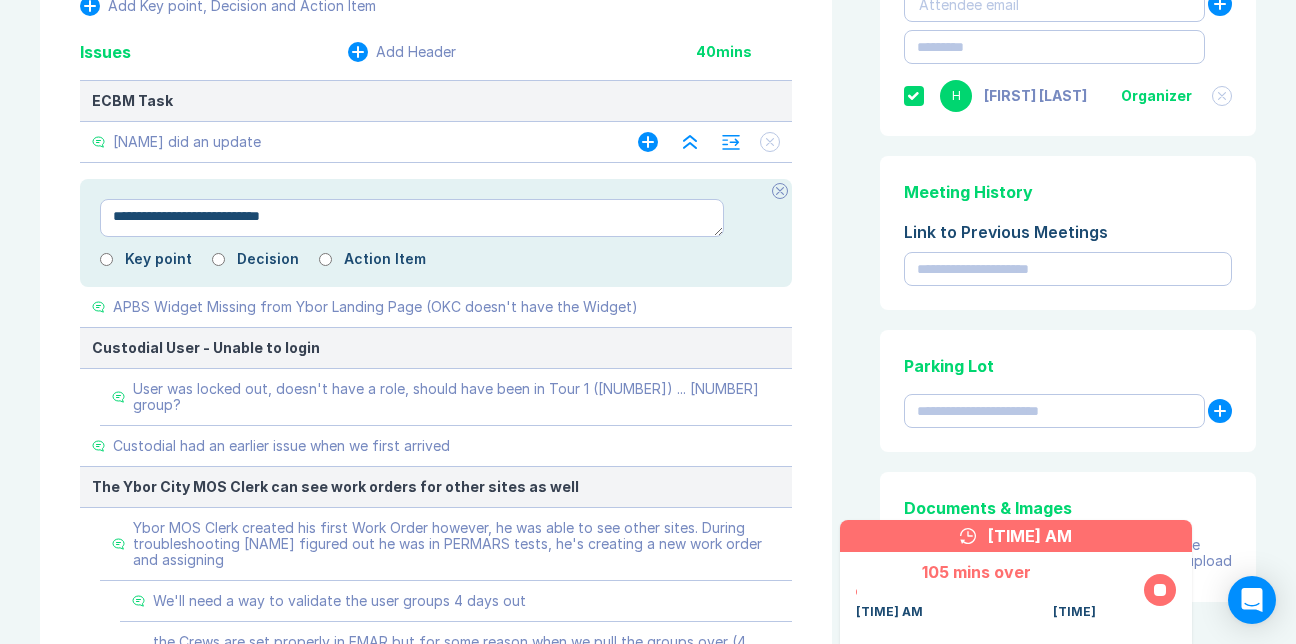 type on "*" 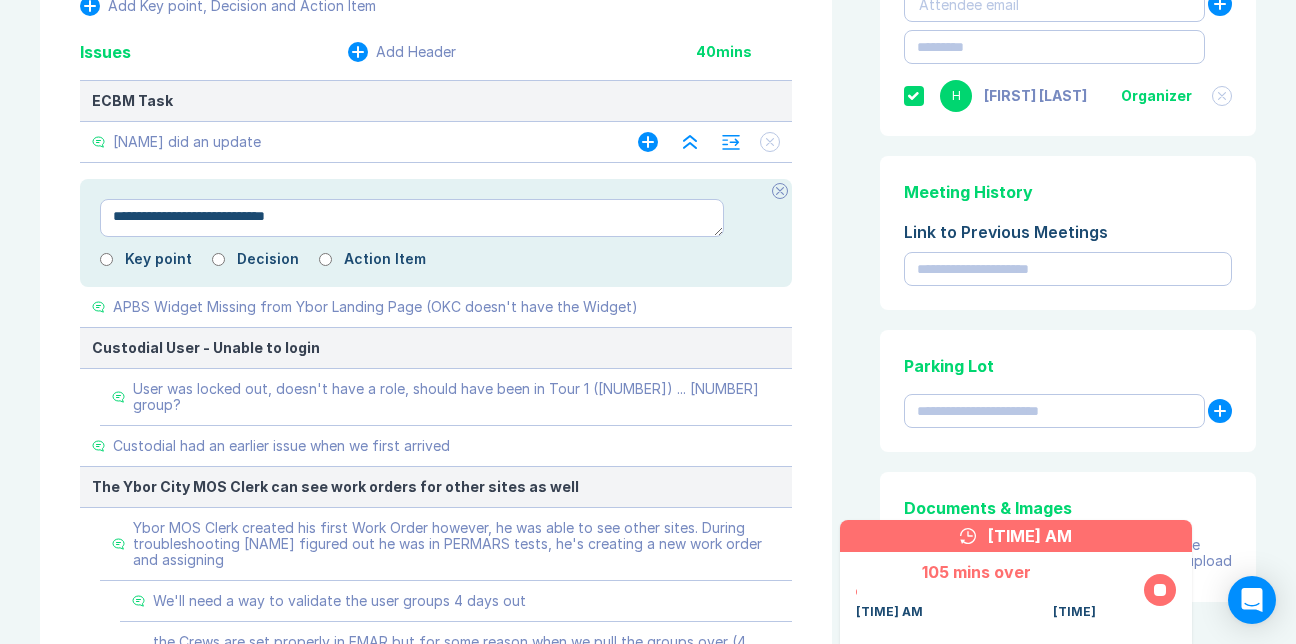 type on "*" 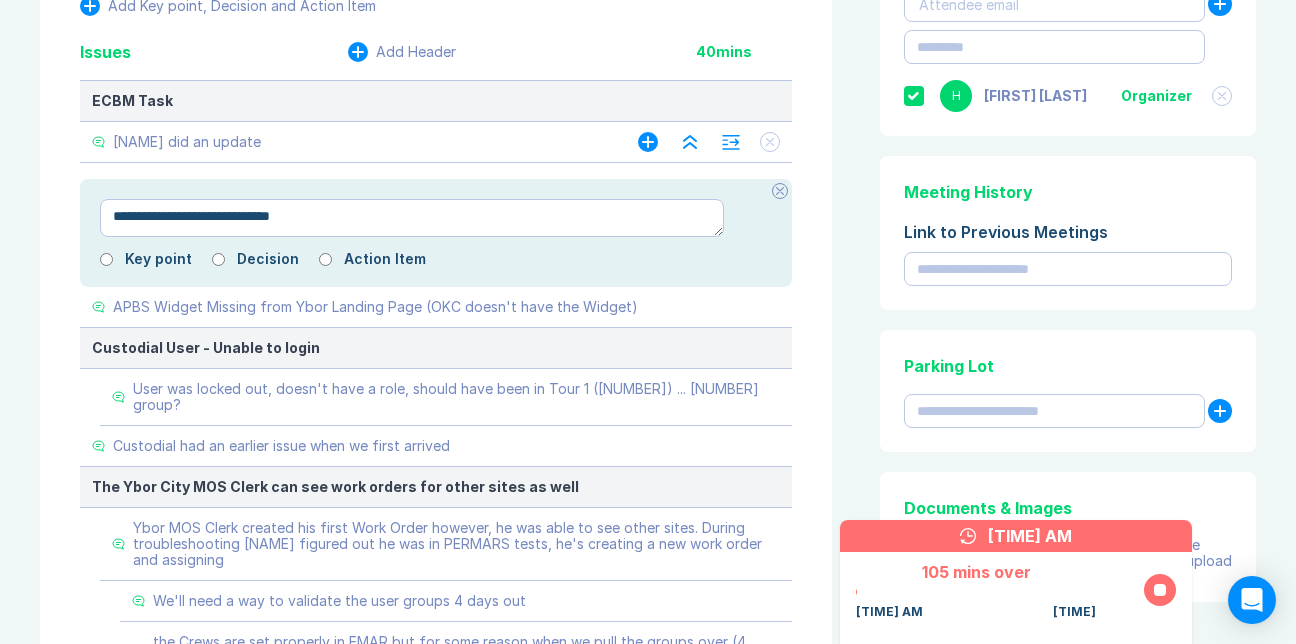 type on "**********" 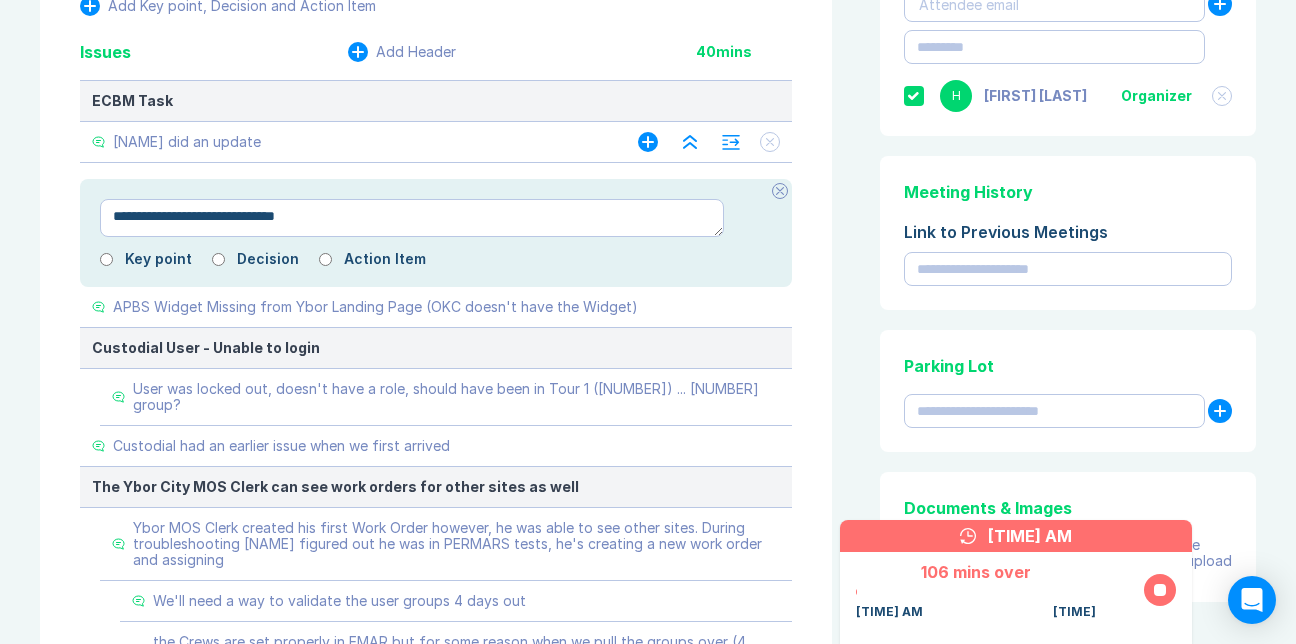 type on "*" 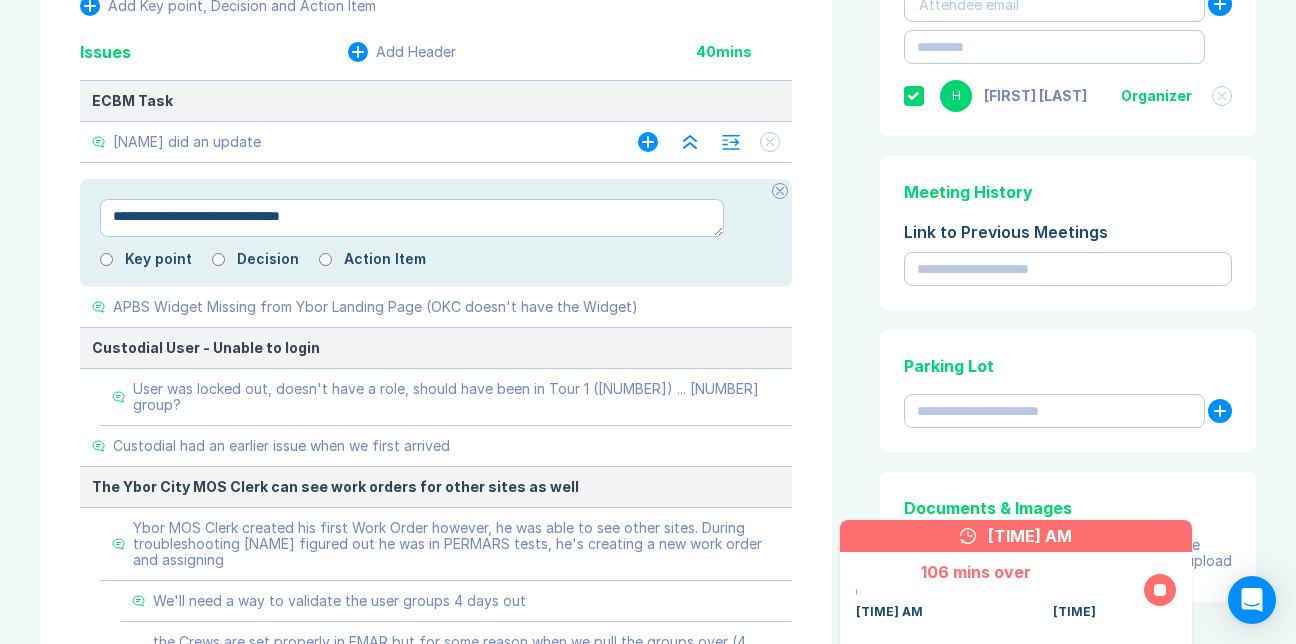 type on "*" 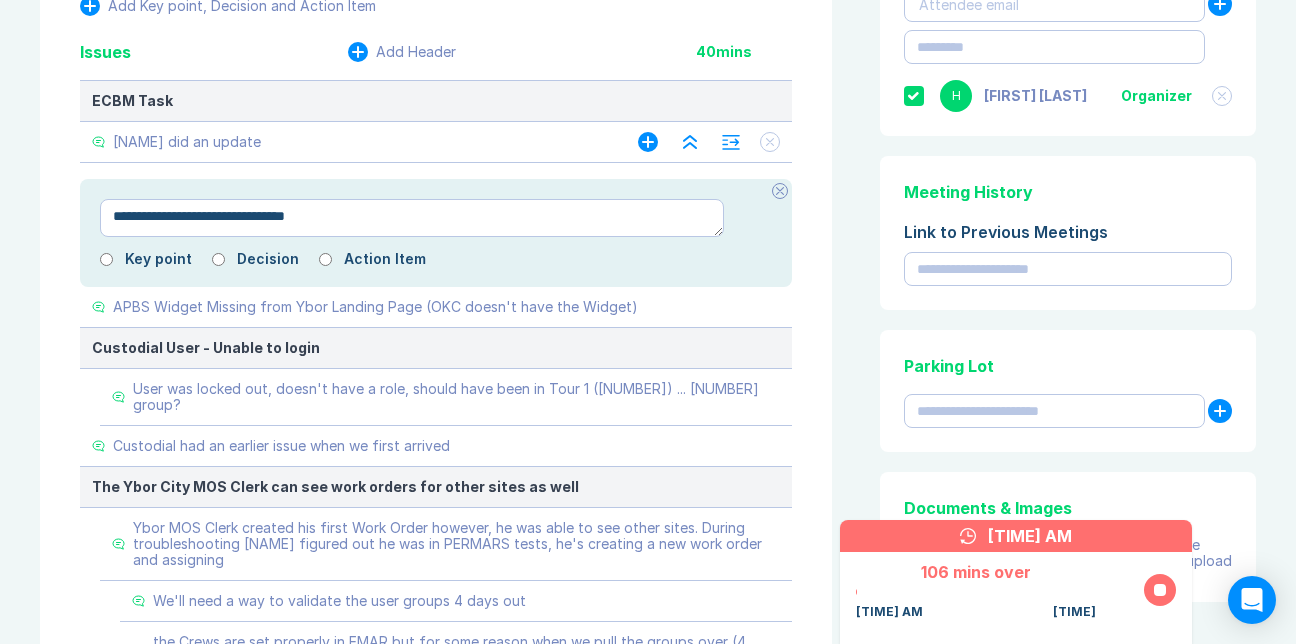 type on "*" 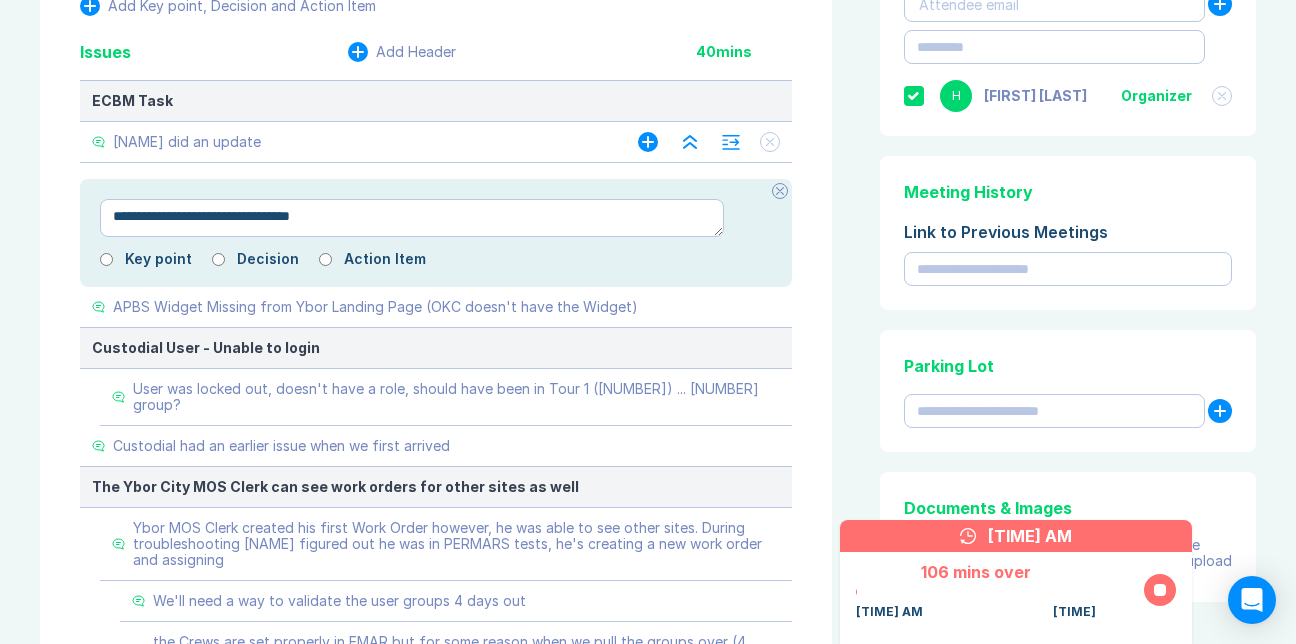 type on "*" 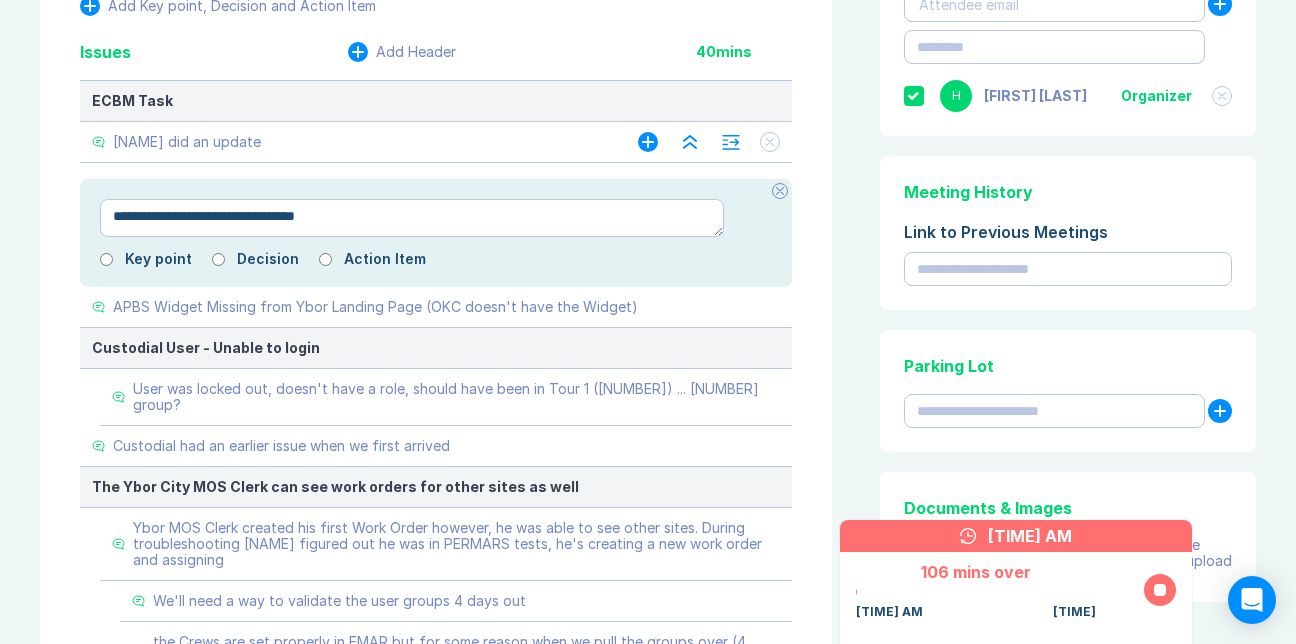type on "*" 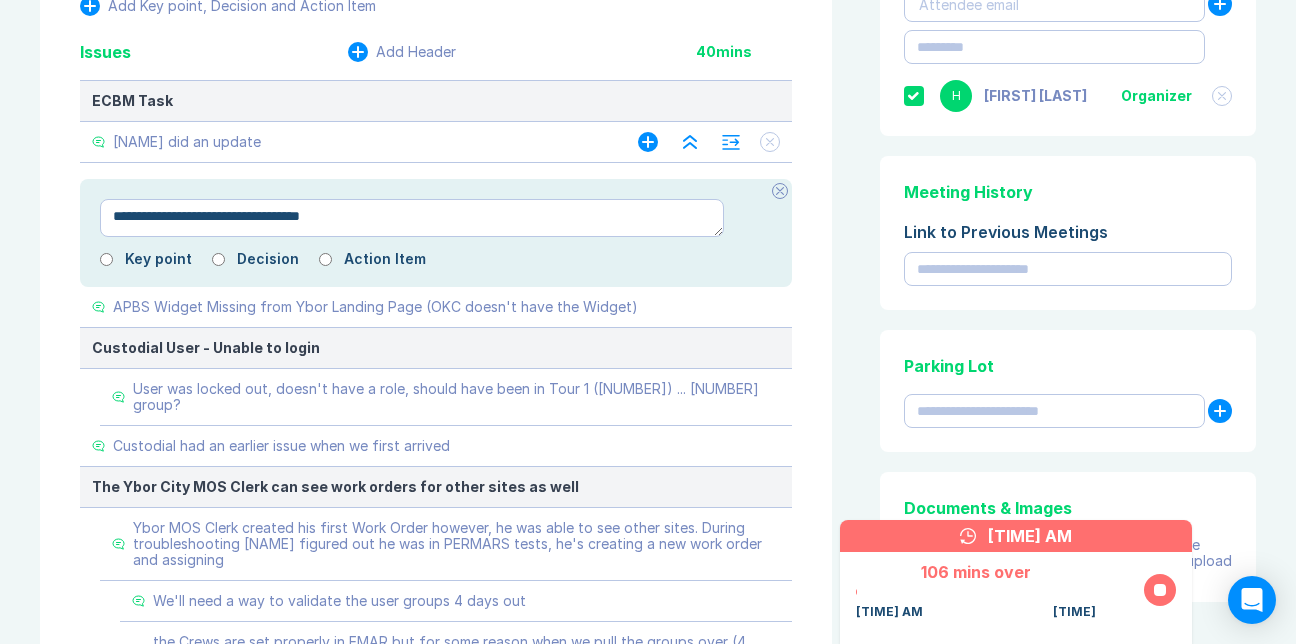 type on "*" 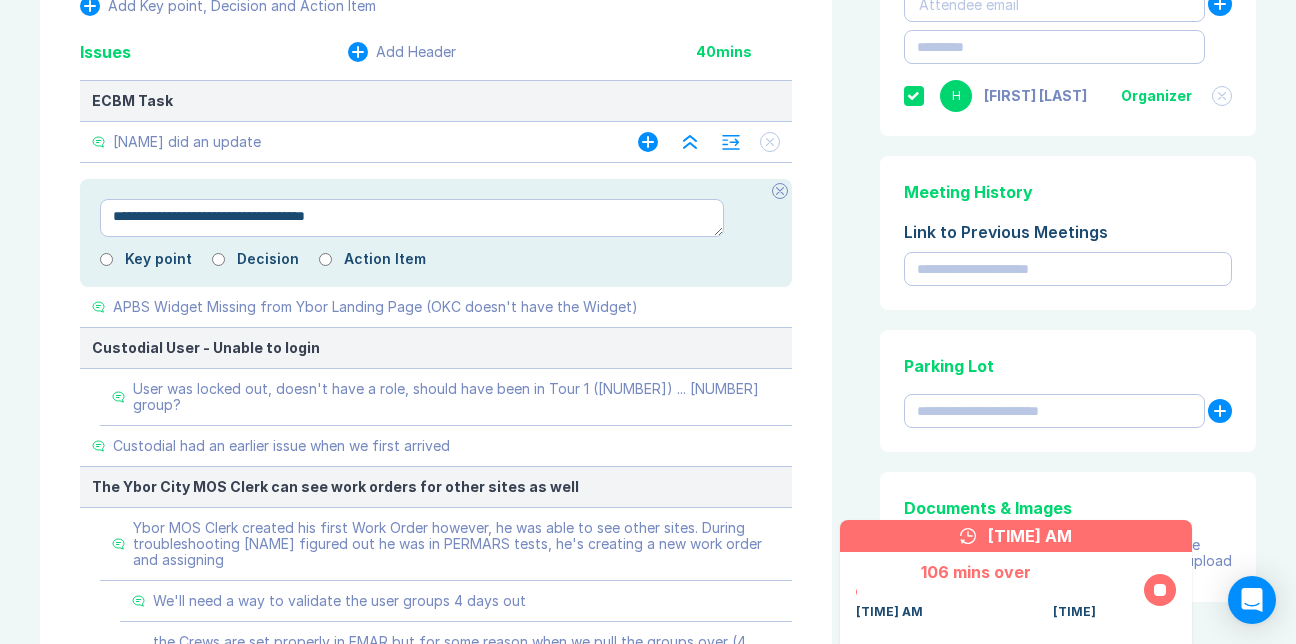 type on "*" 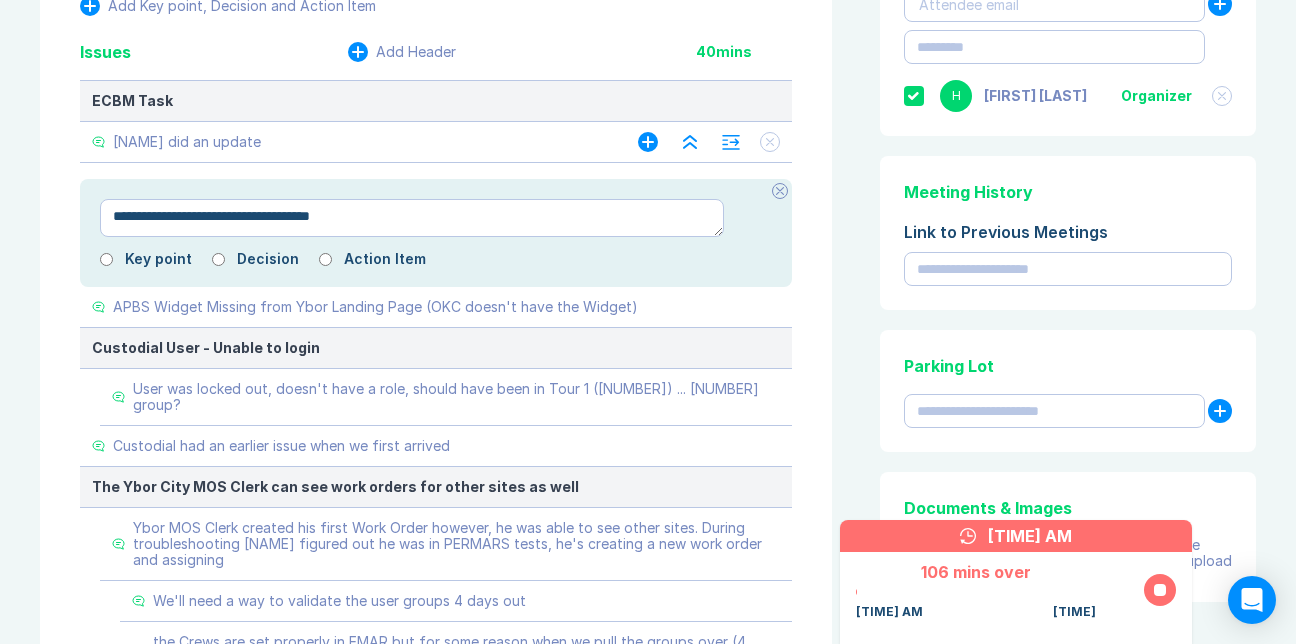 type on "*" 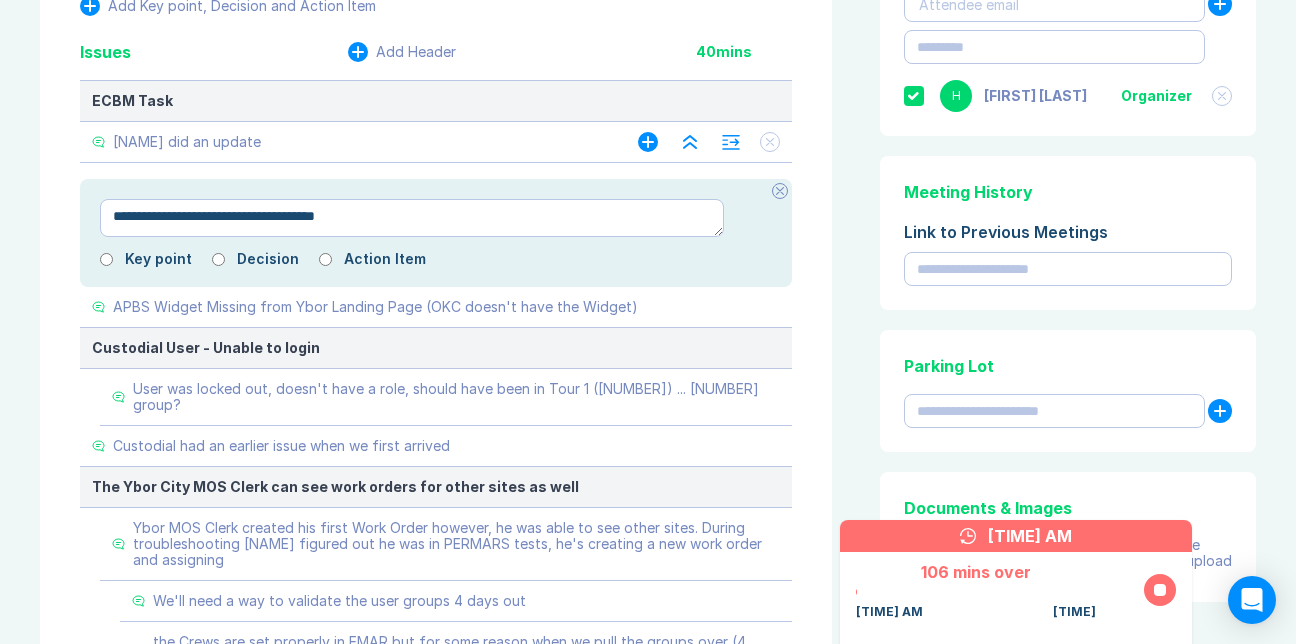 type on "*" 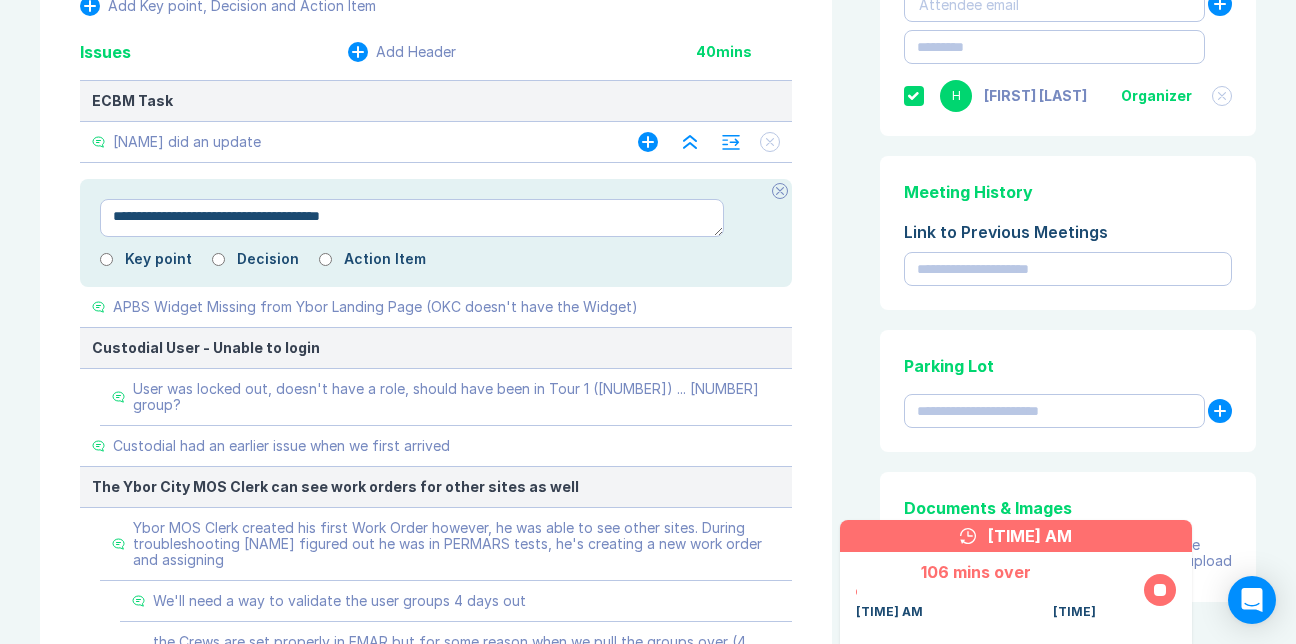 type on "*" 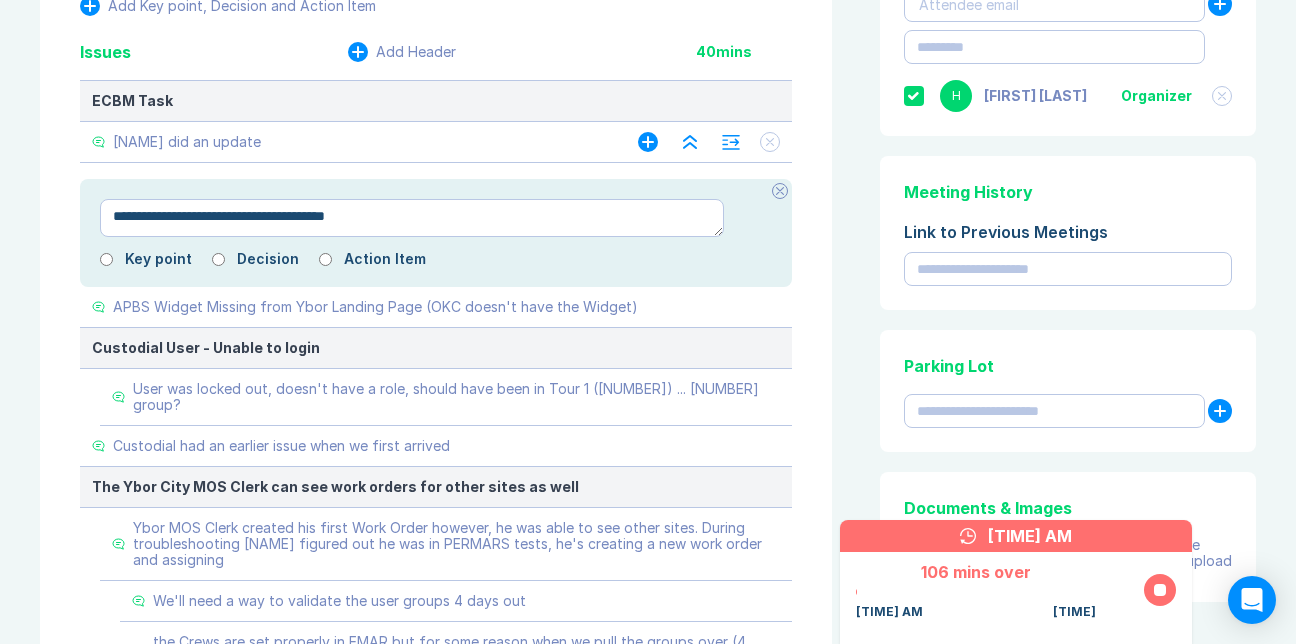 type on "*" 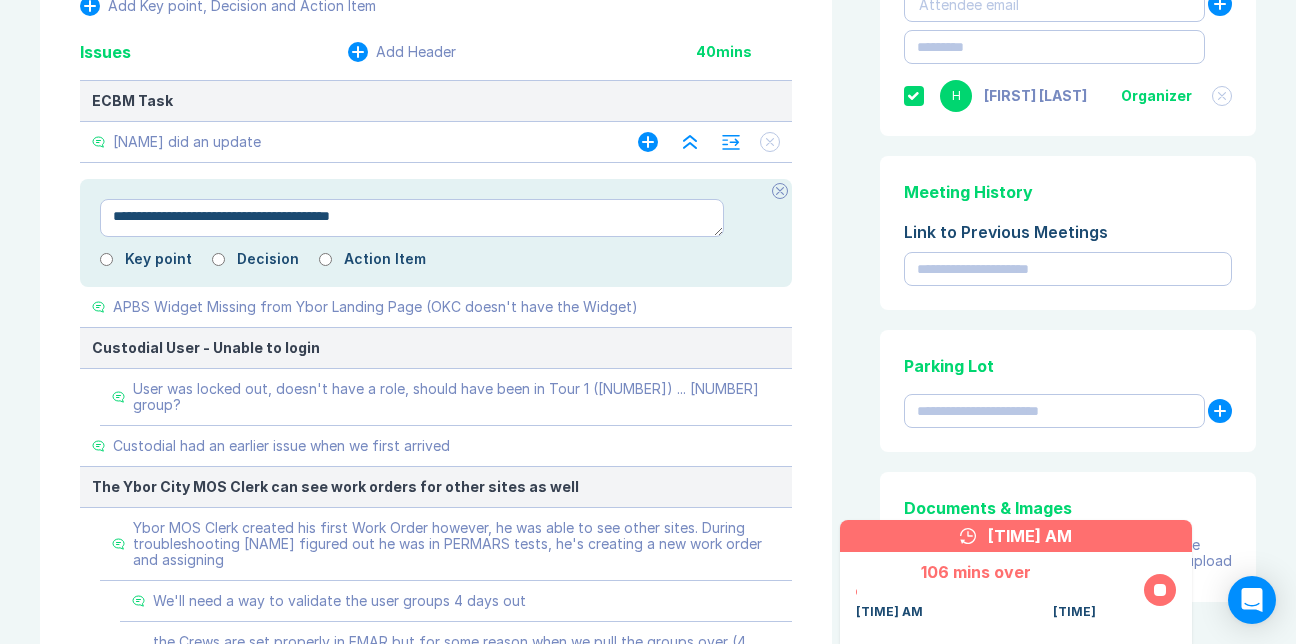 type on "*" 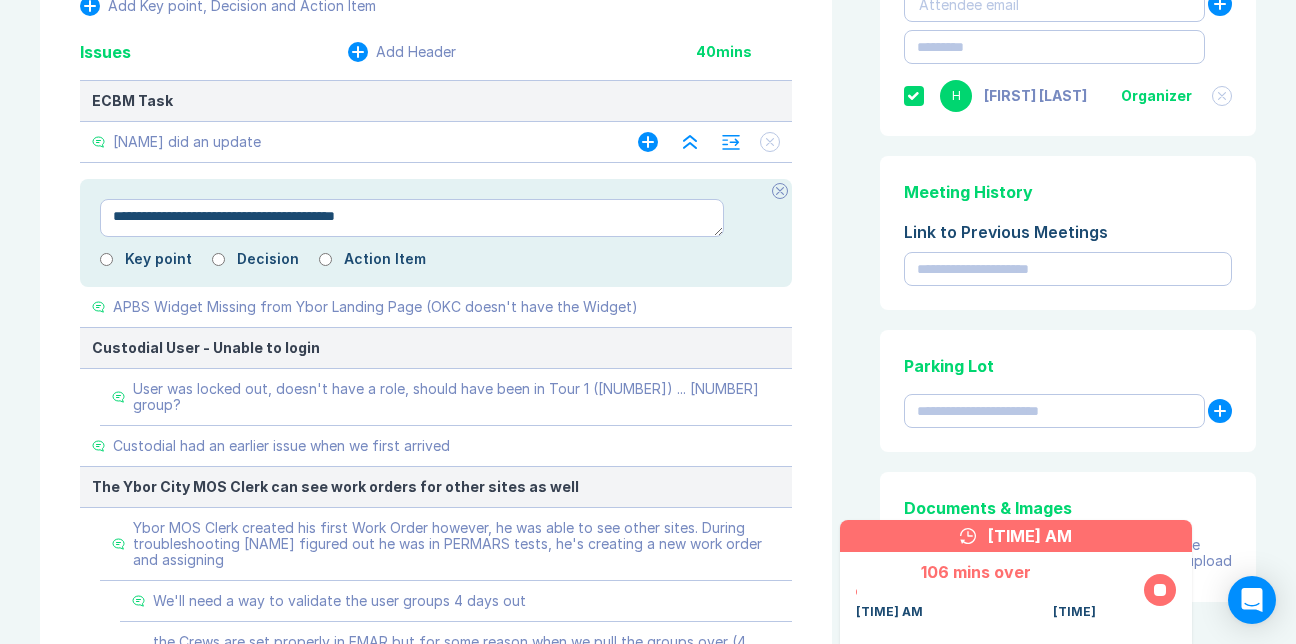 type on "*" 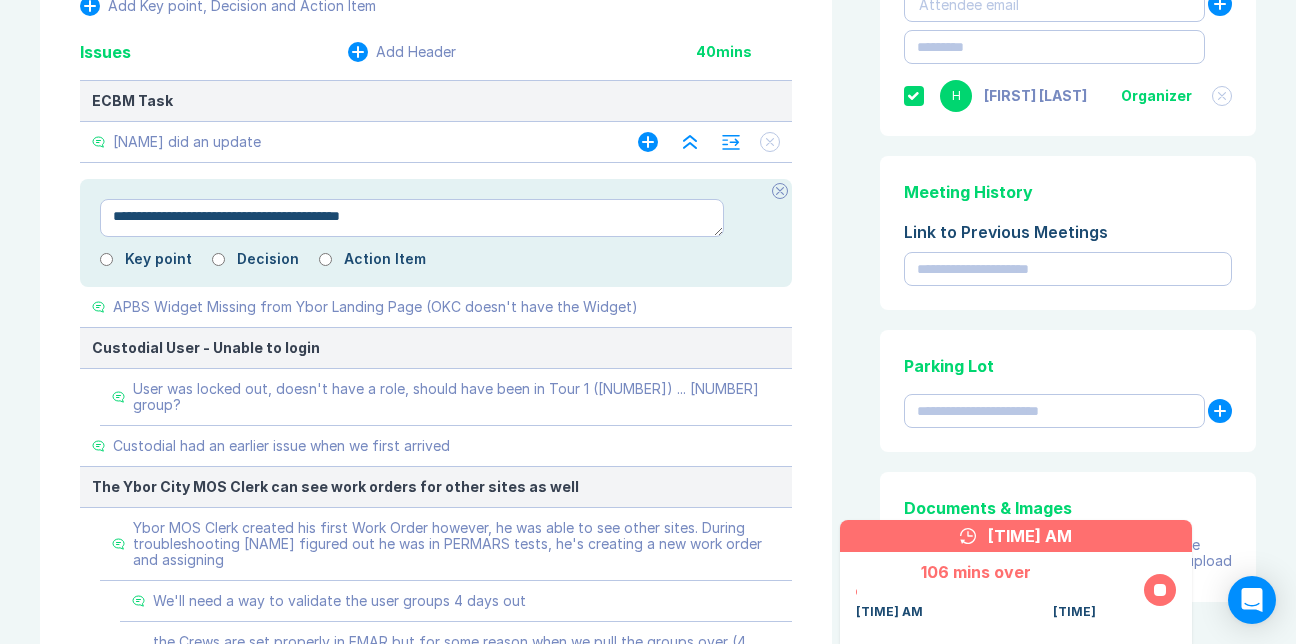 type on "*" 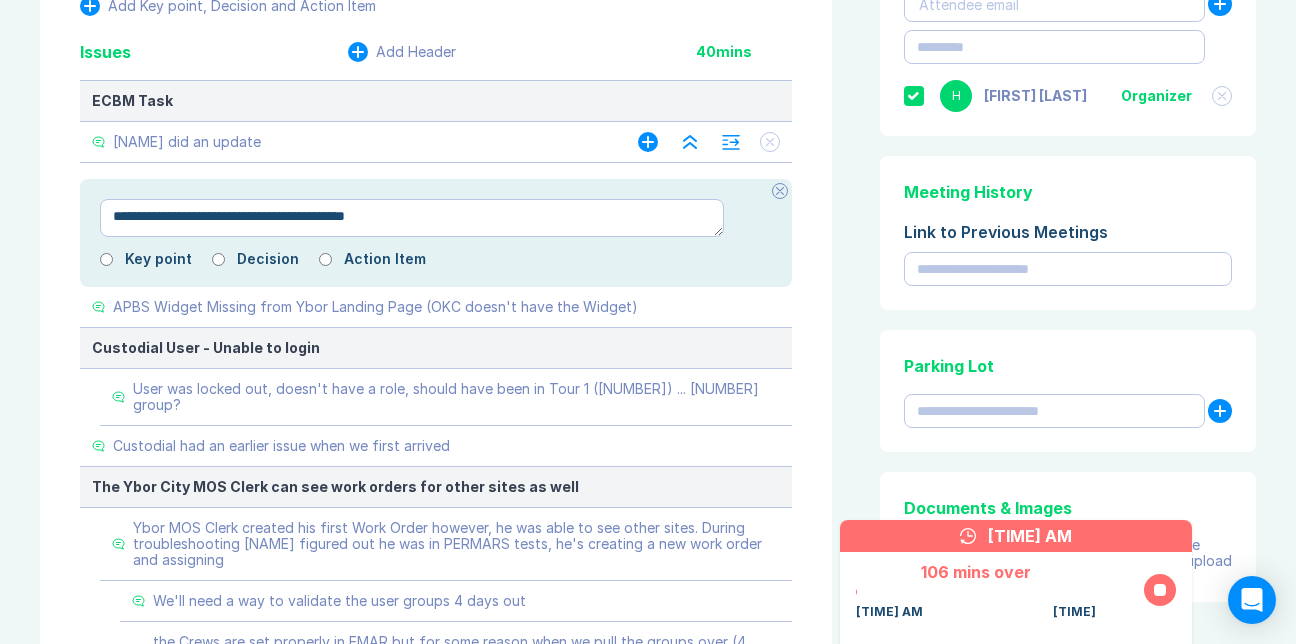 type on "*" 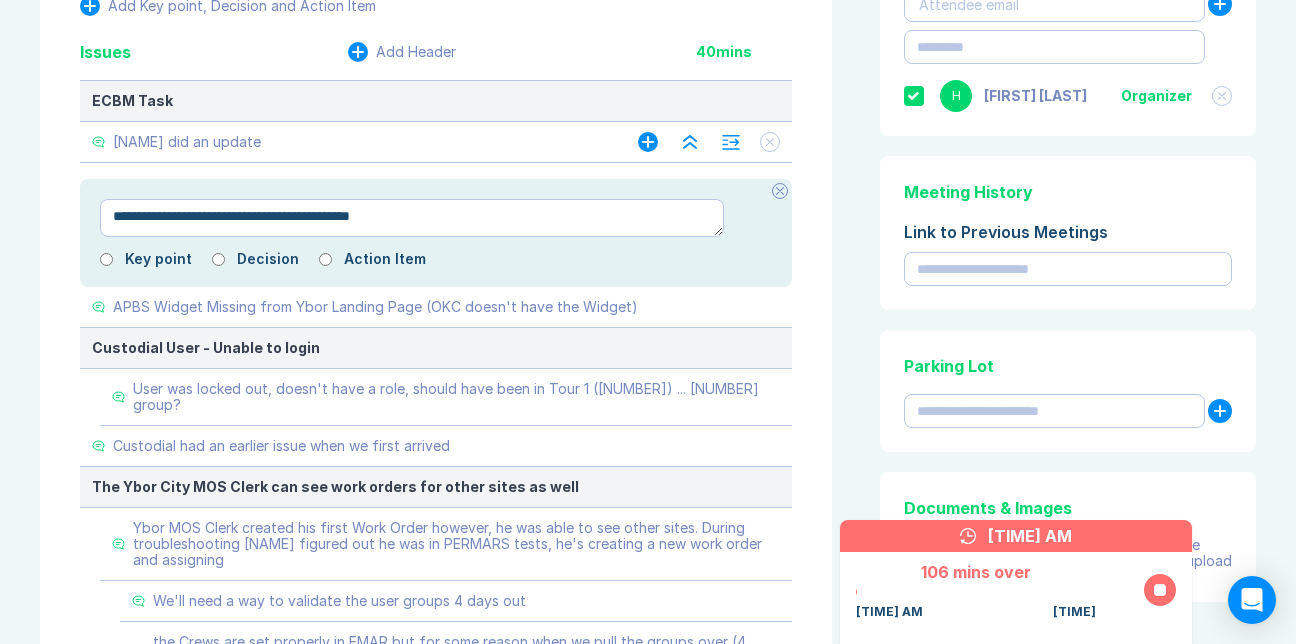 type on "*" 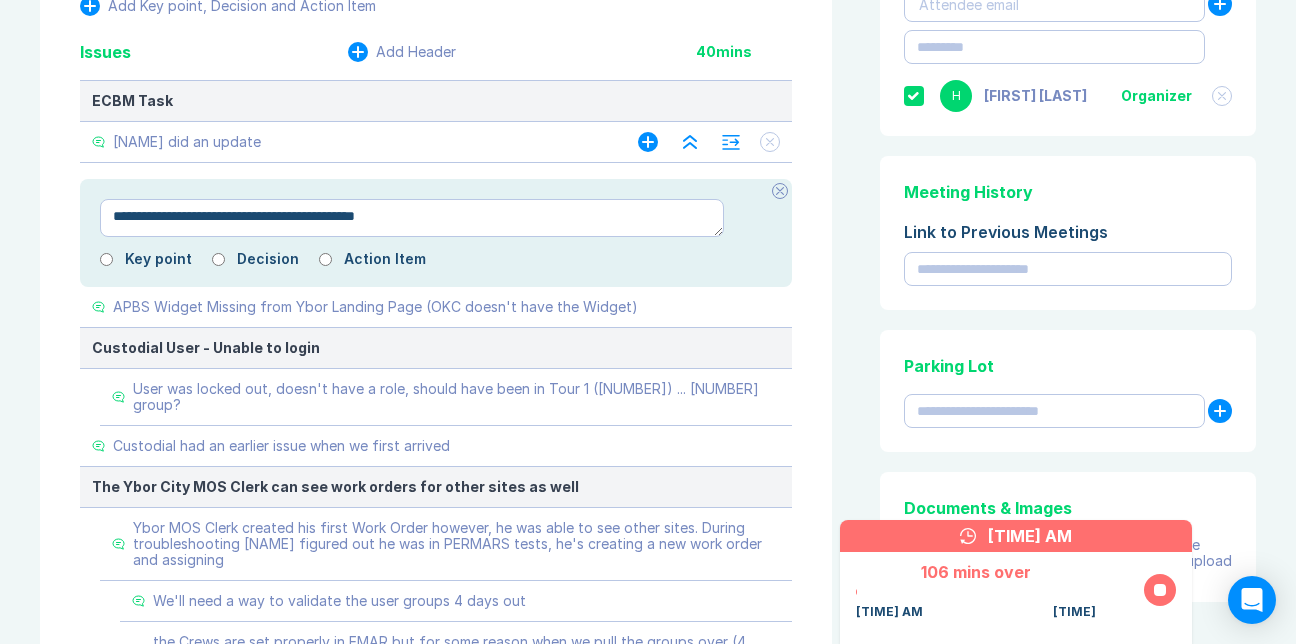 type on "*" 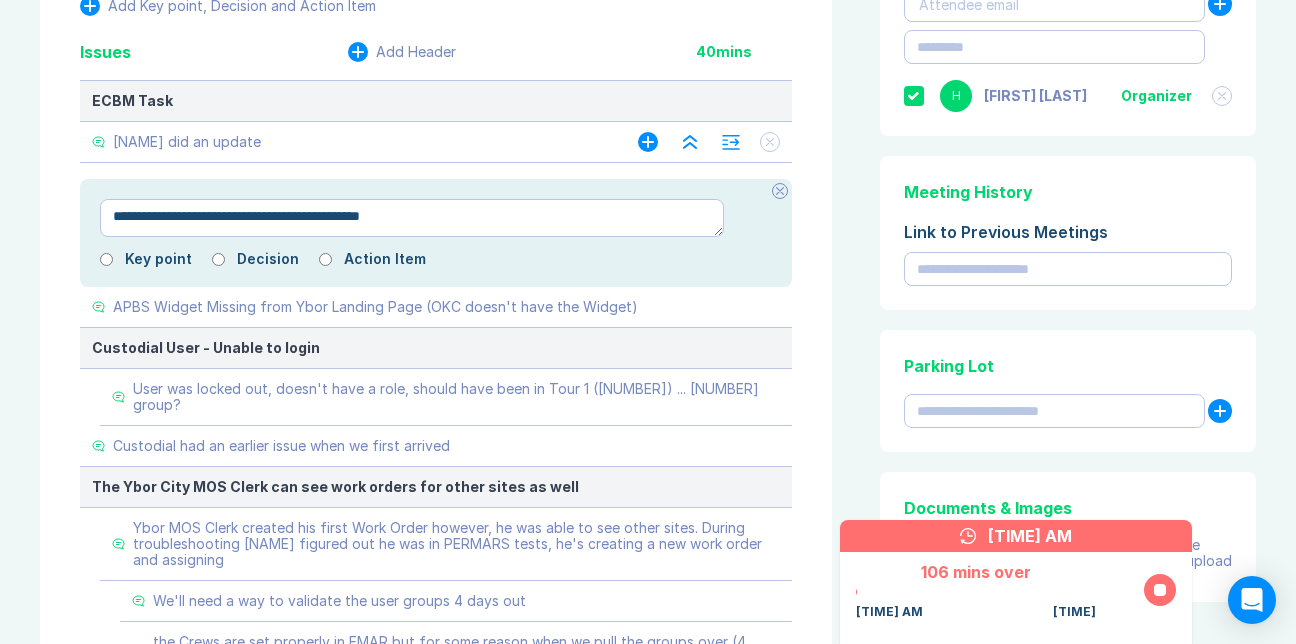 type on "*" 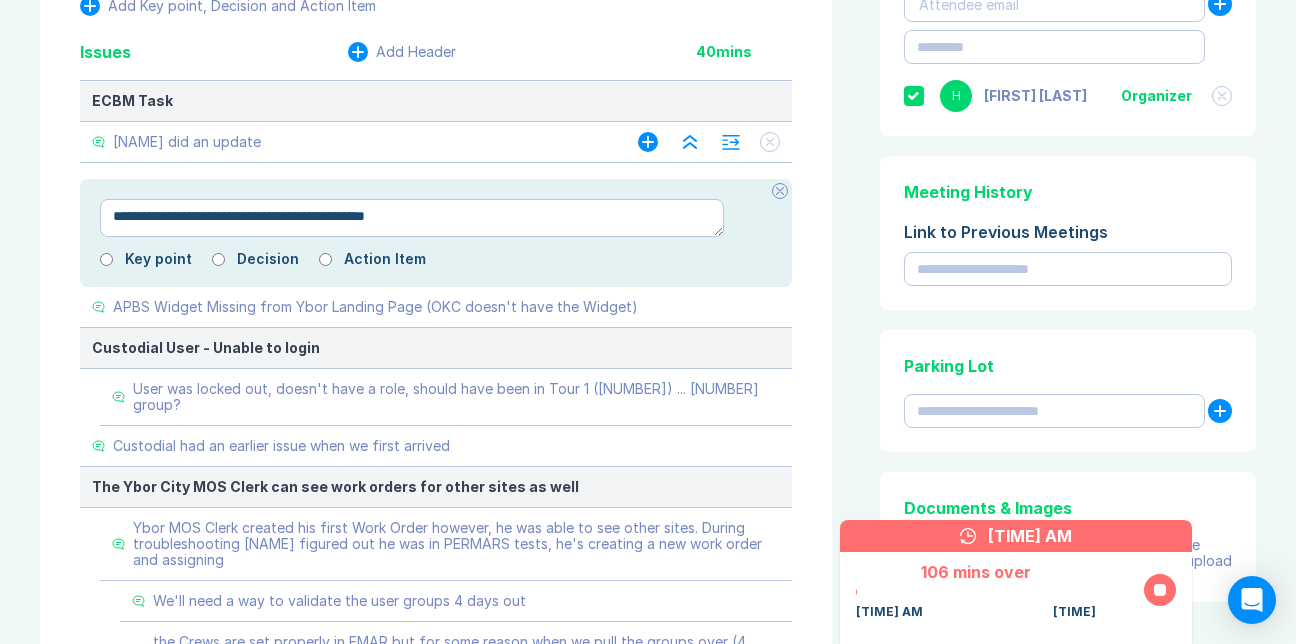 type on "*" 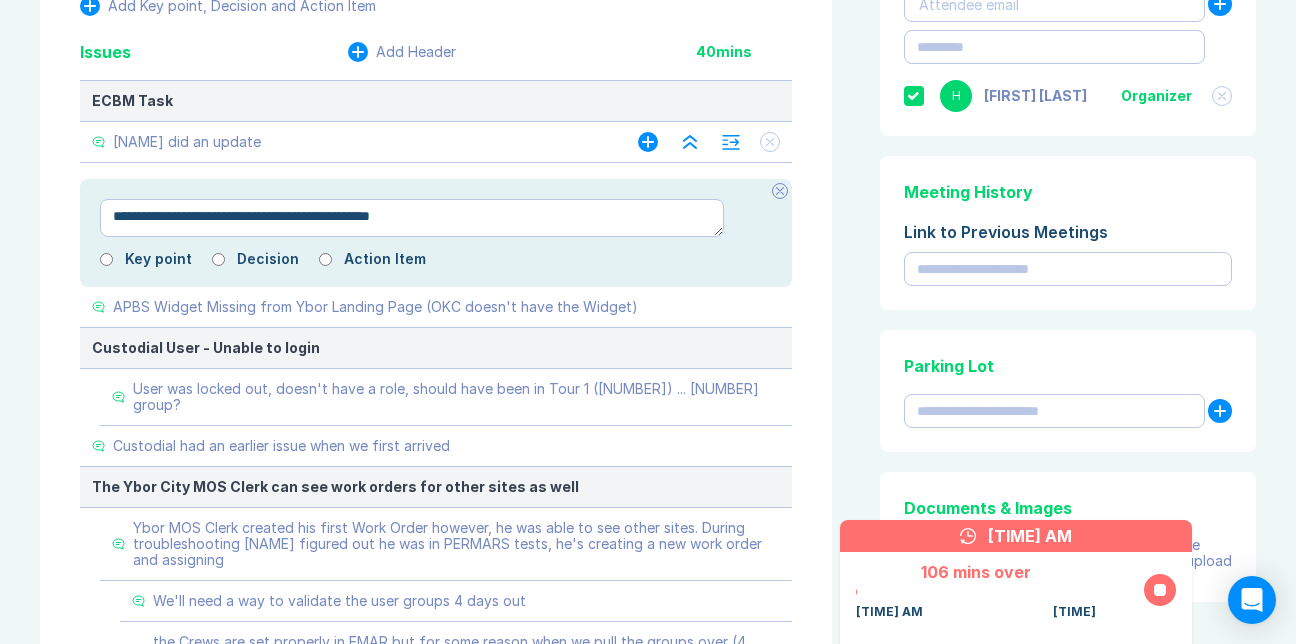 type on "*" 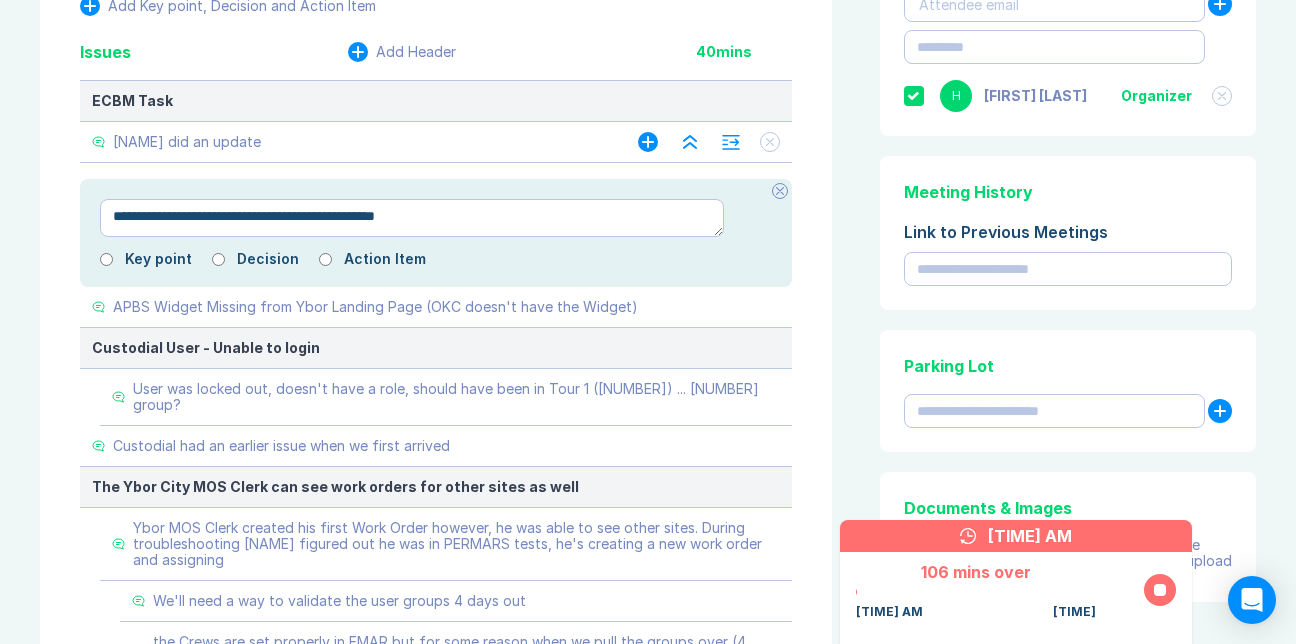 type on "*" 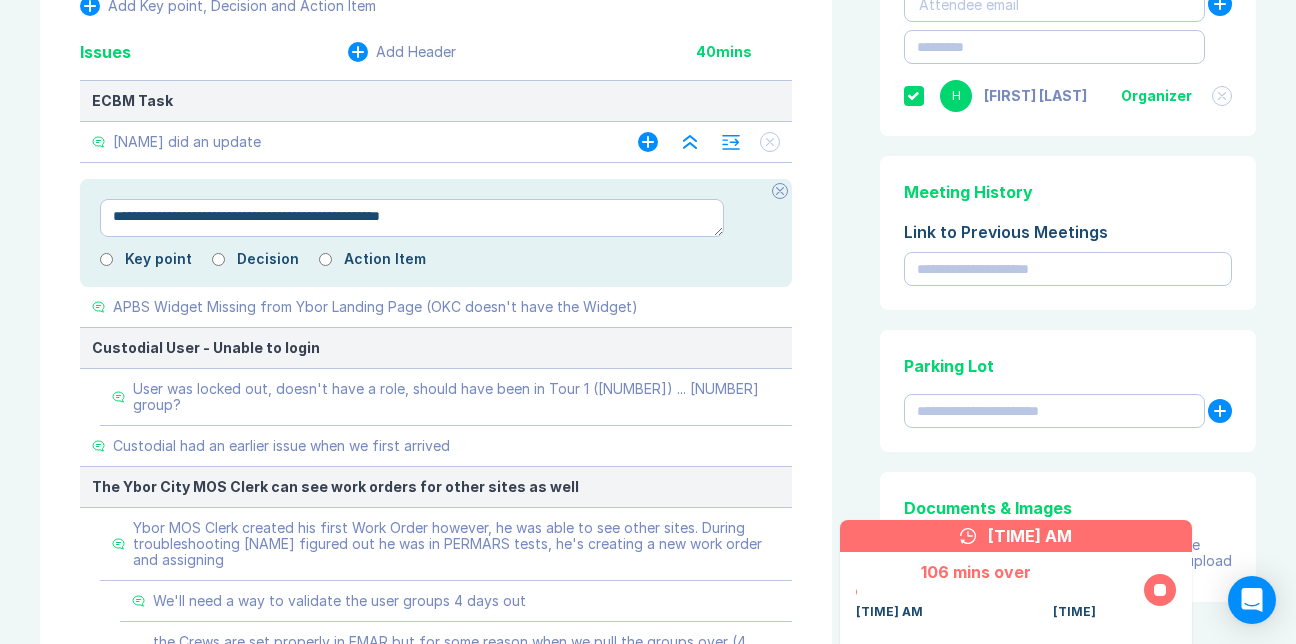 type on "*" 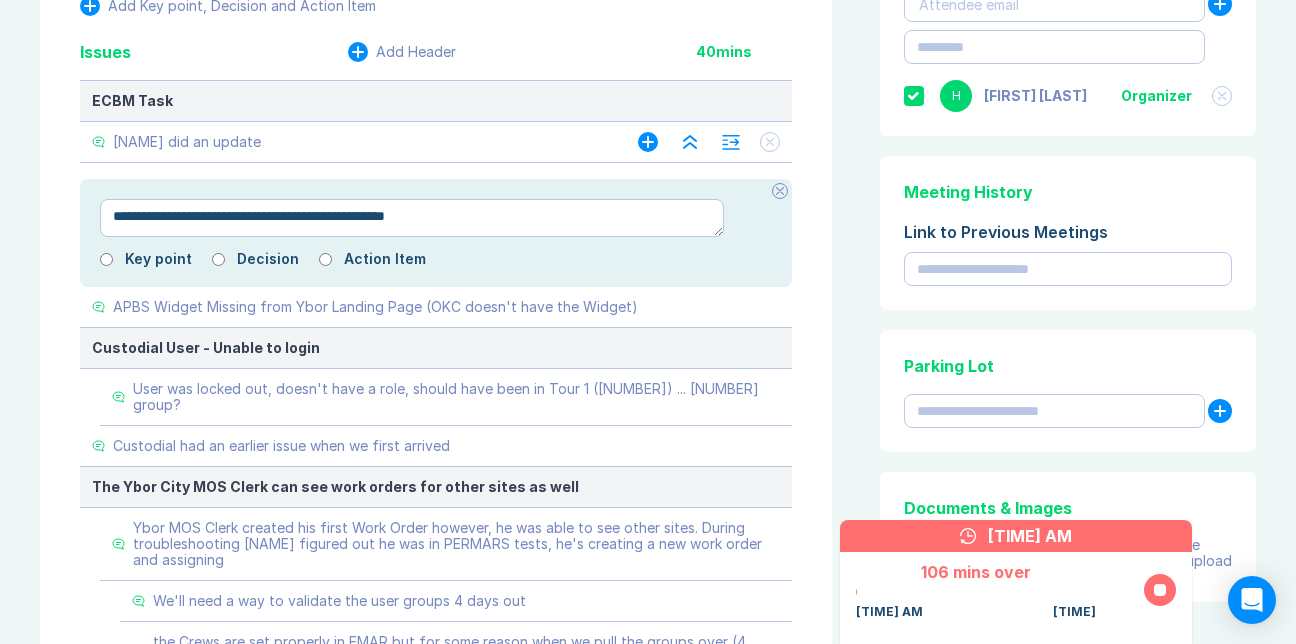 type on "**********" 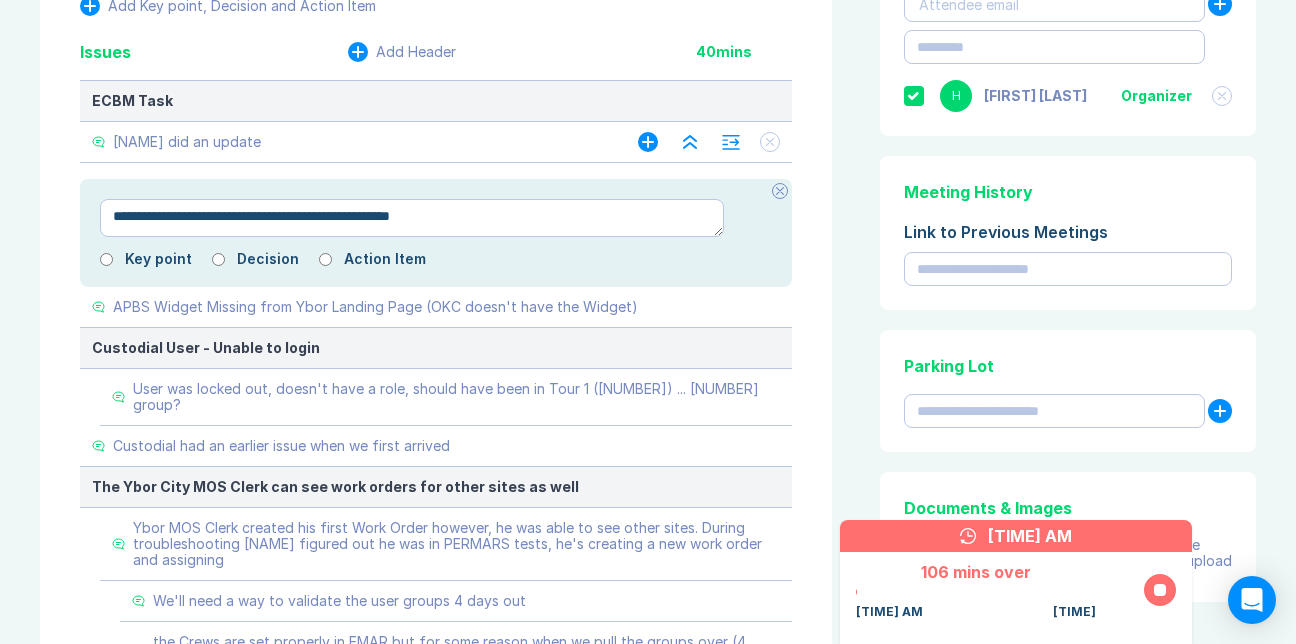 type on "*" 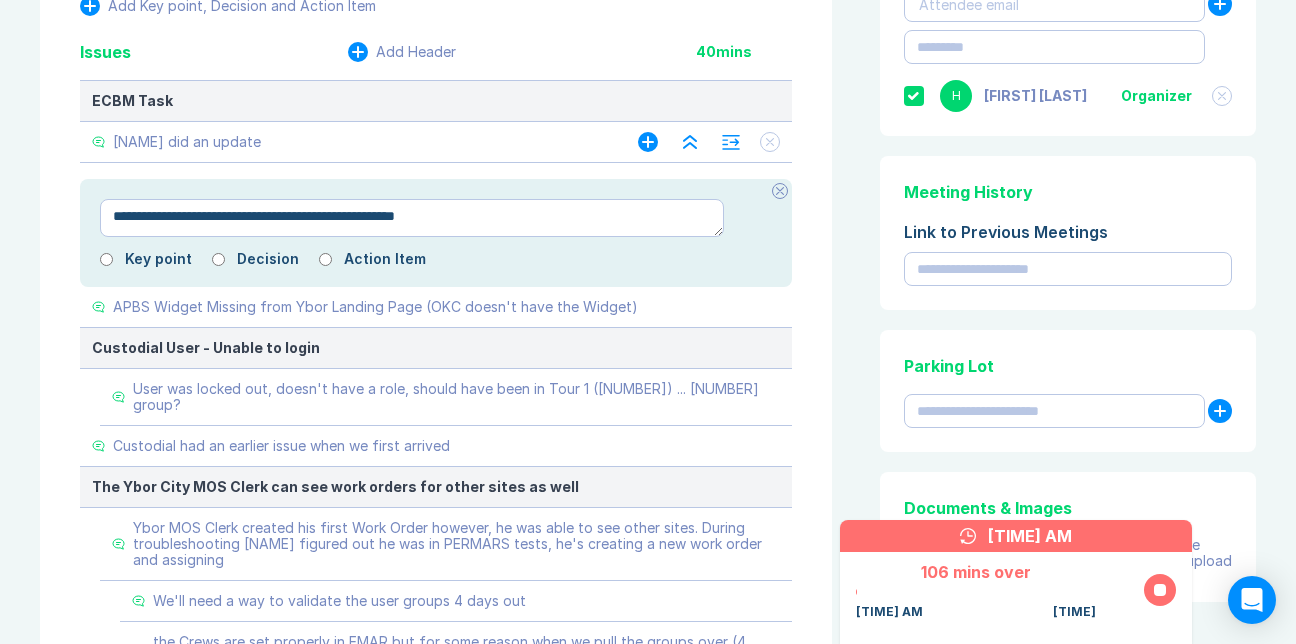 type on "*" 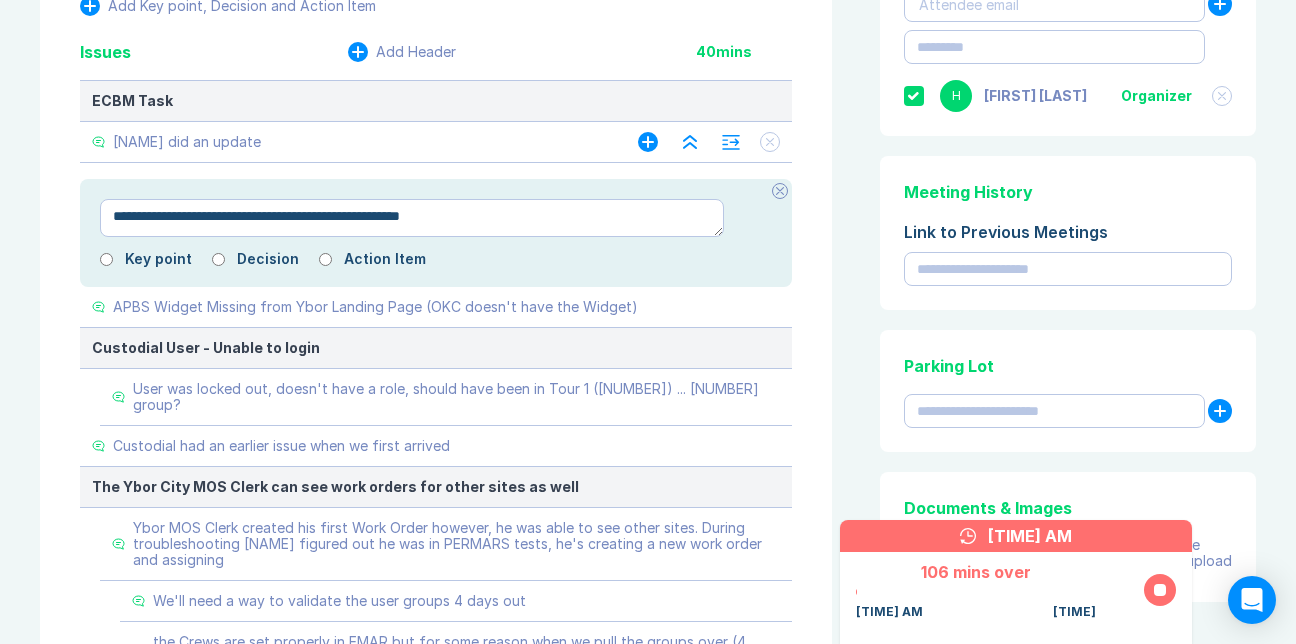type on "*" 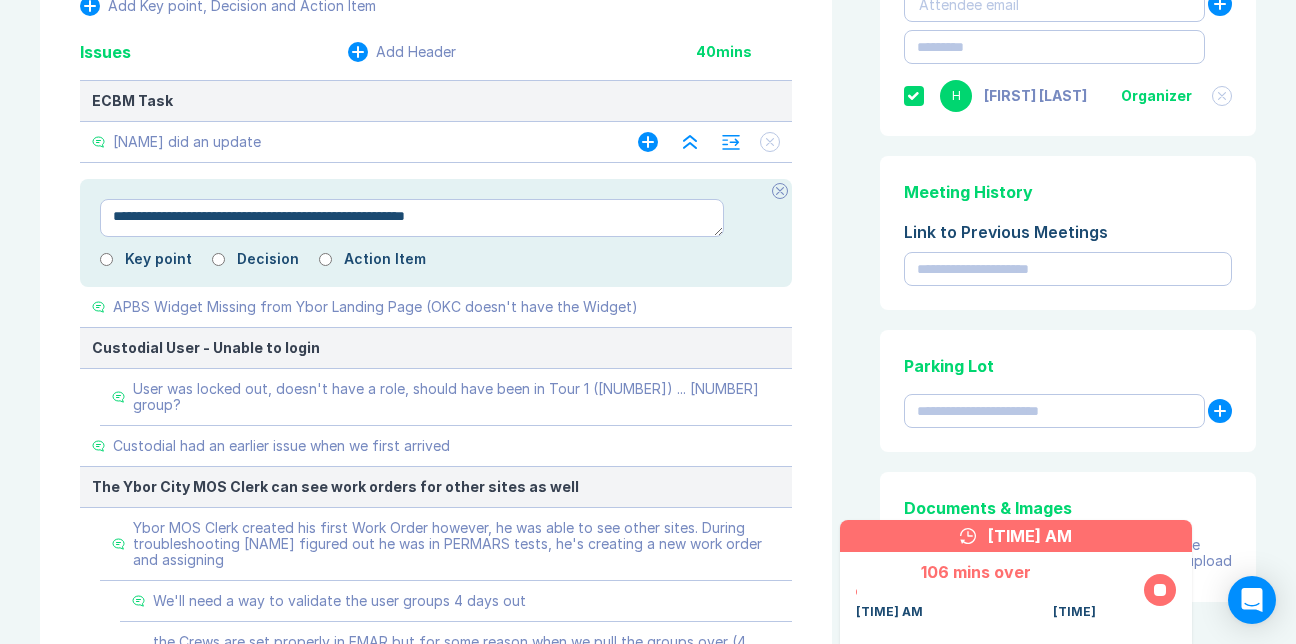 type on "**********" 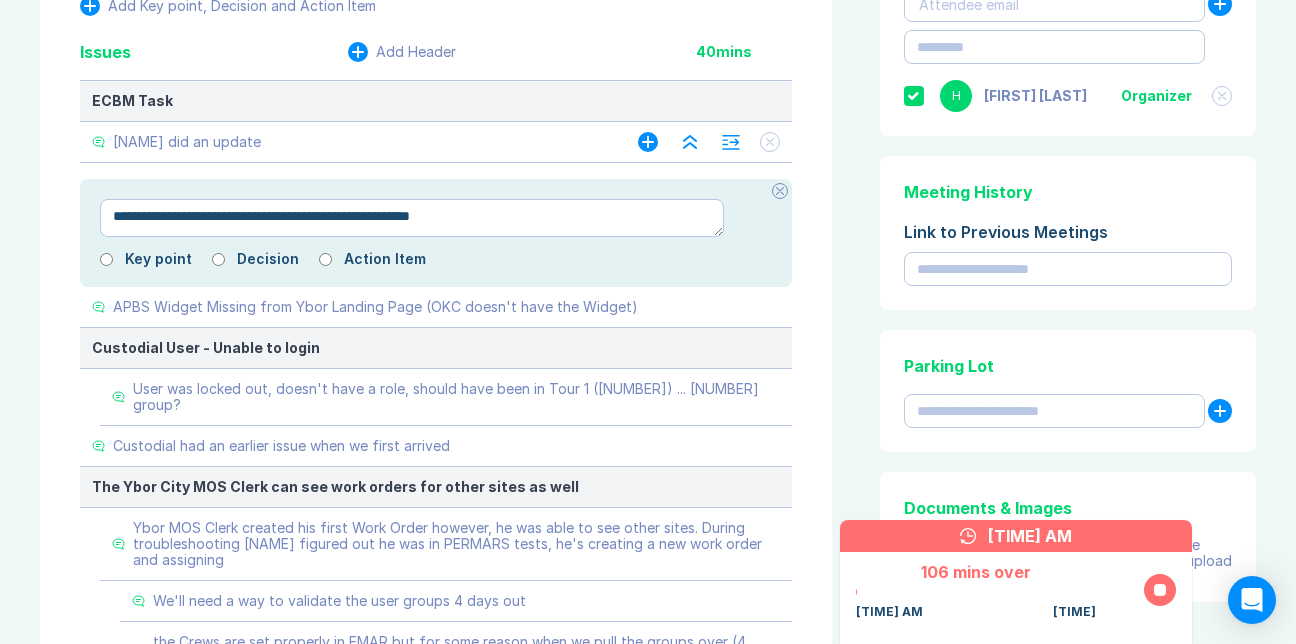 type on "*" 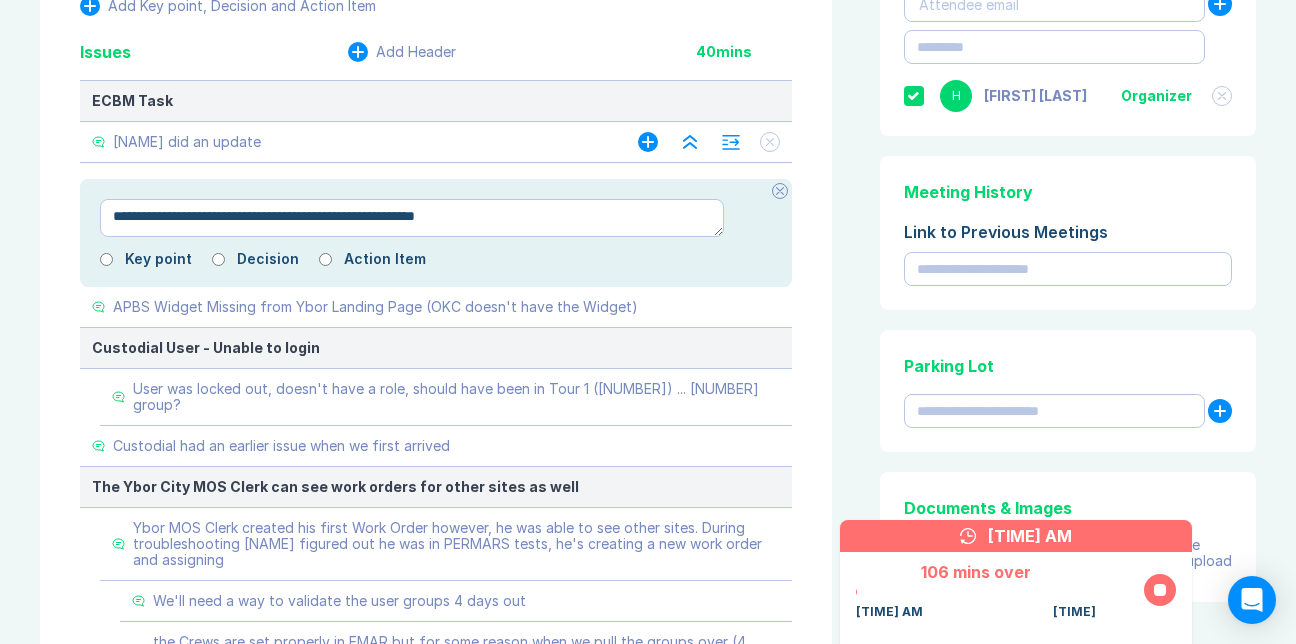 type on "*" 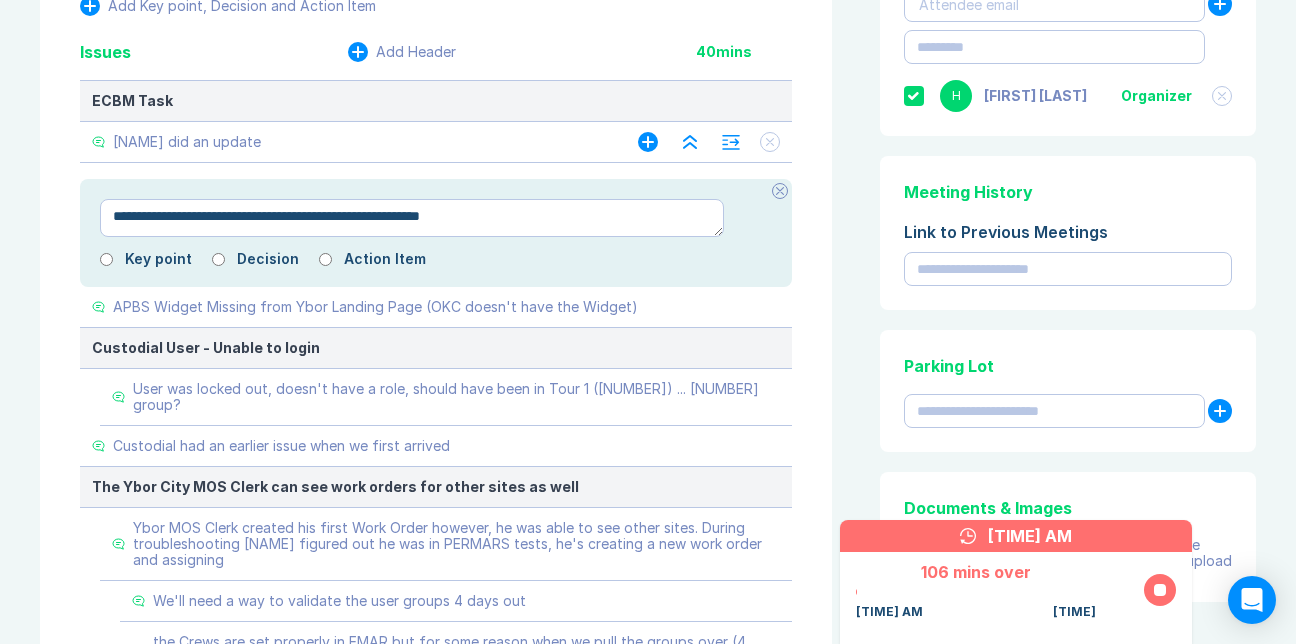 type on "**********" 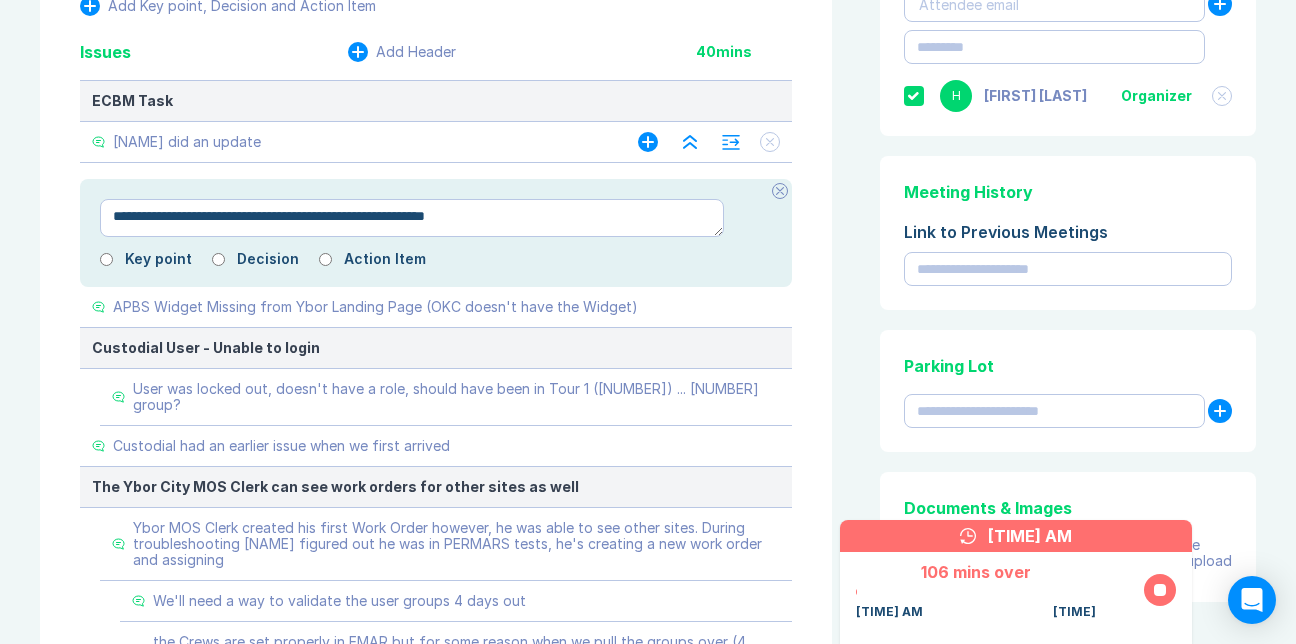 type on "*" 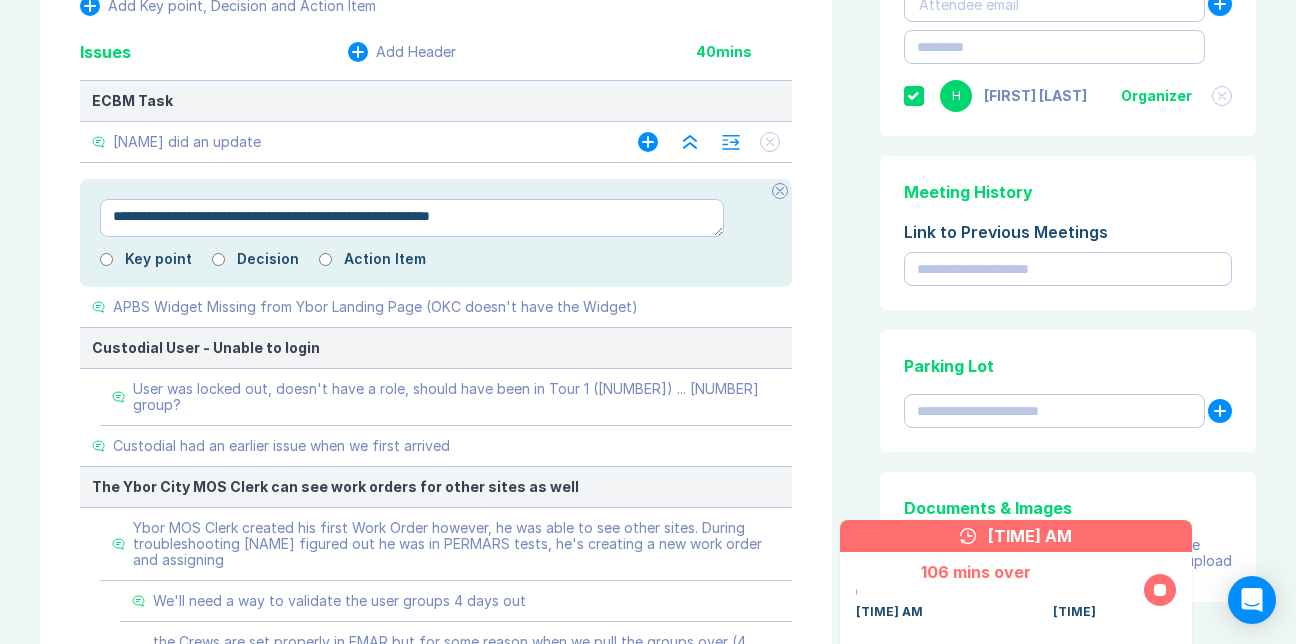 type on "*" 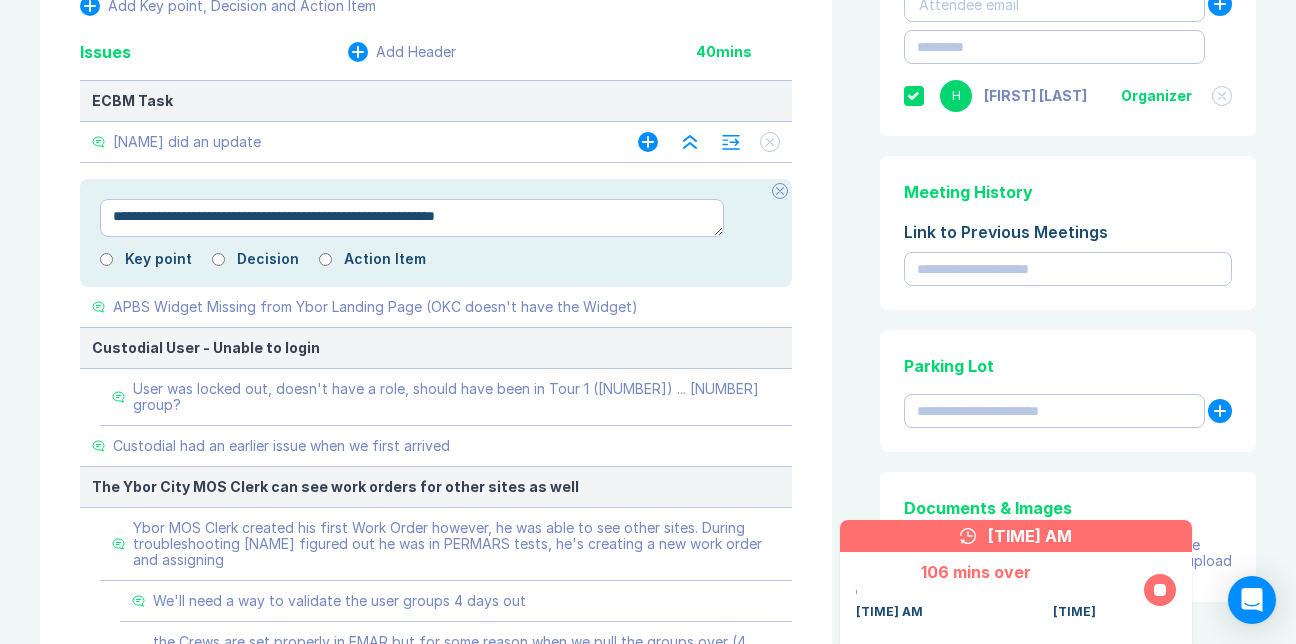 type on "*" 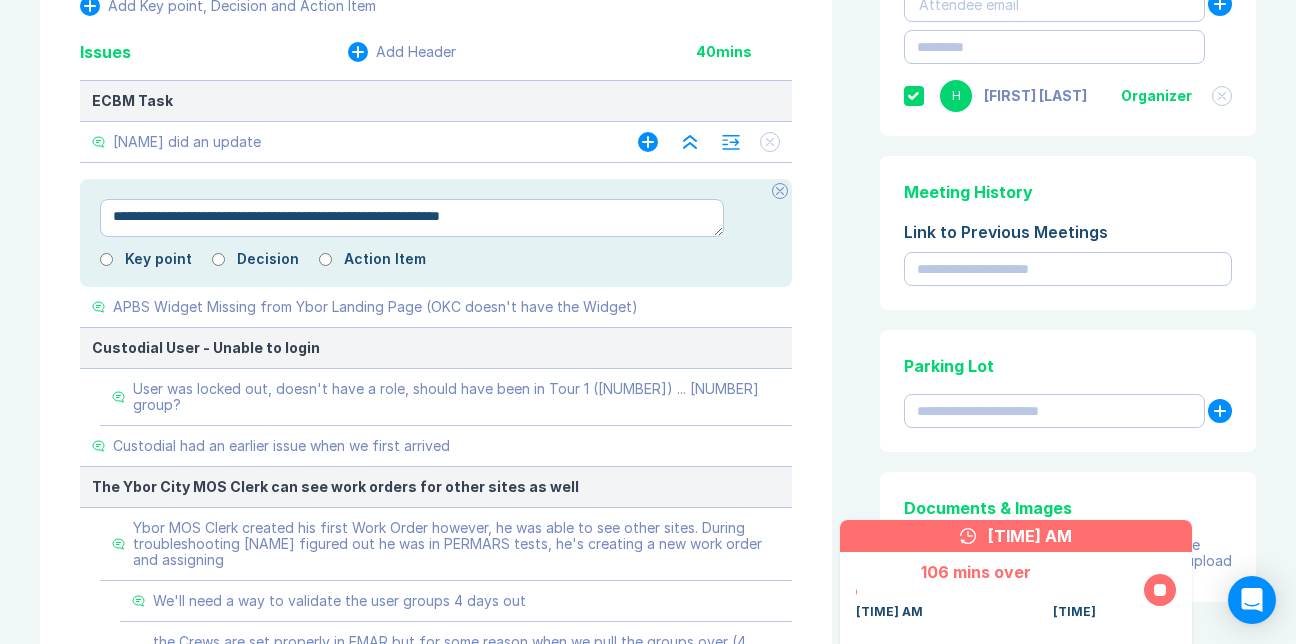 type on "*" 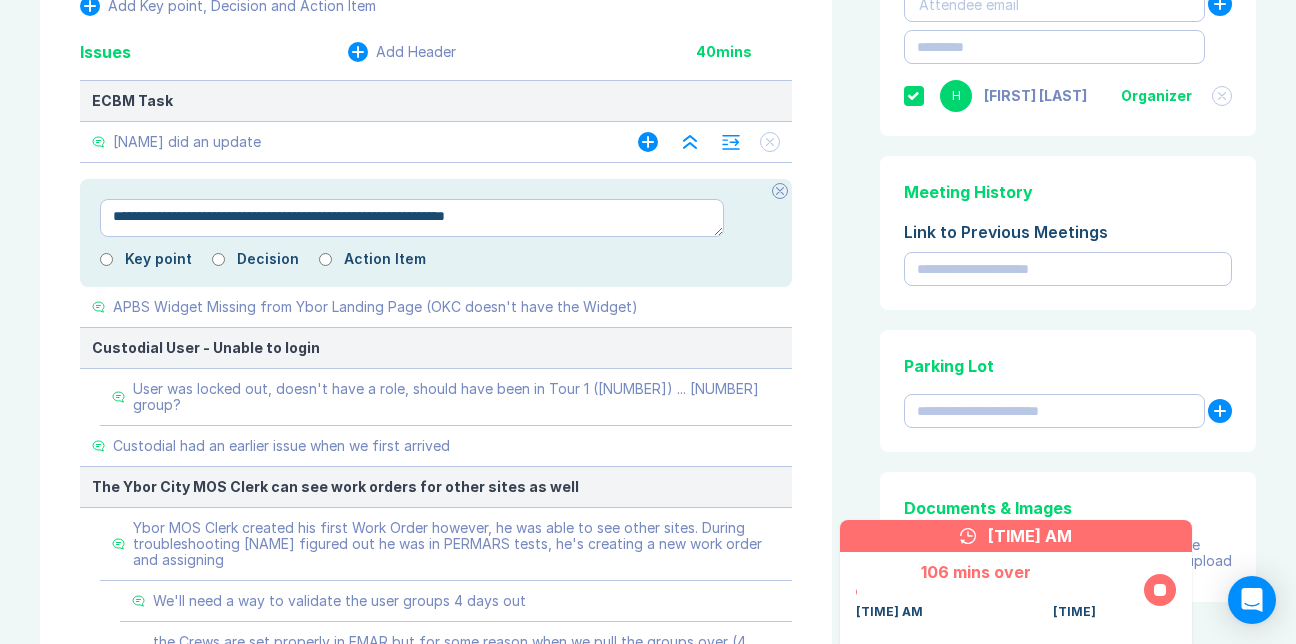 type on "*" 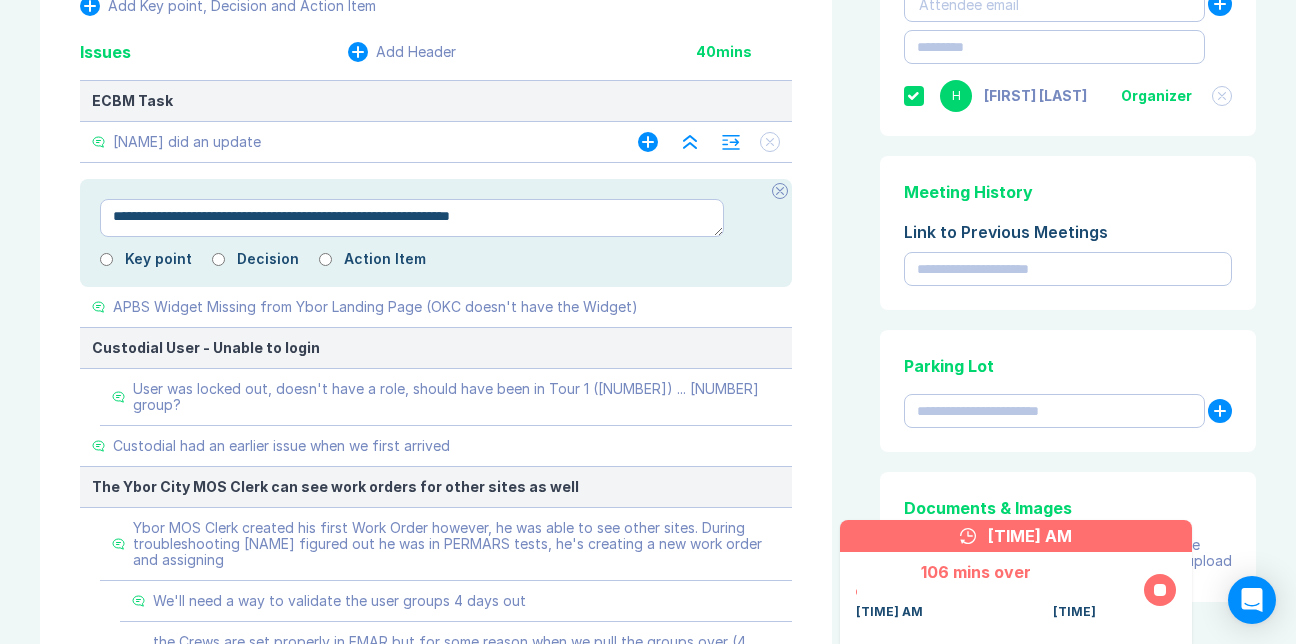 type on "*" 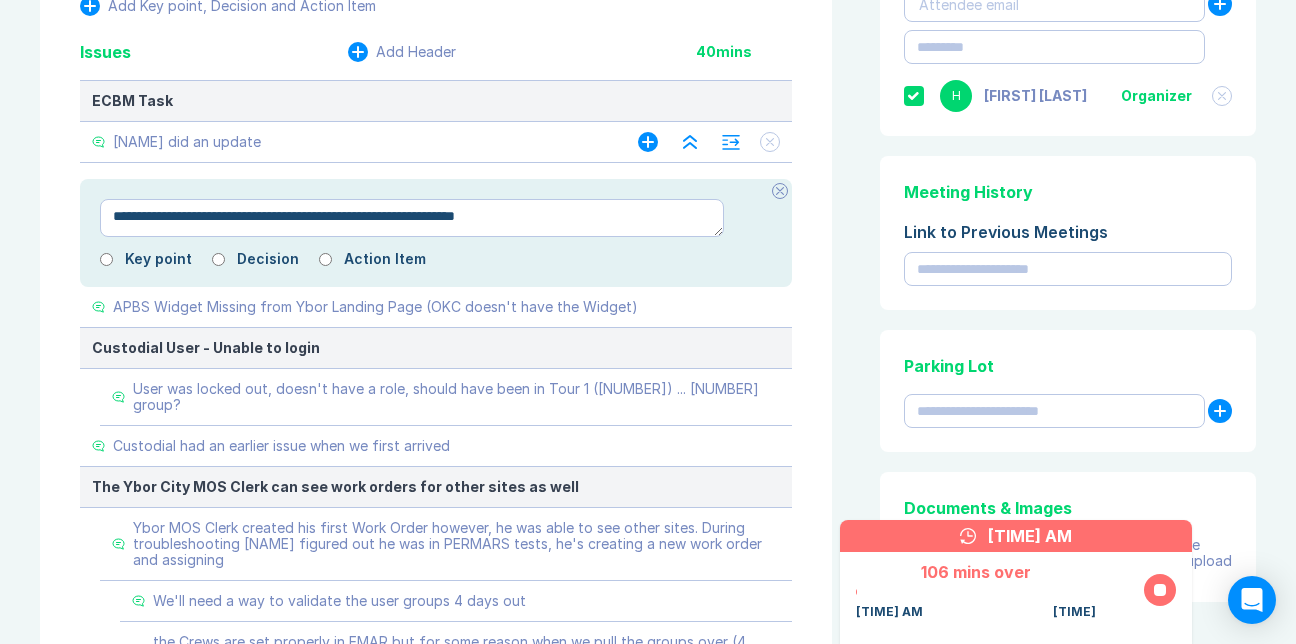 type on "*" 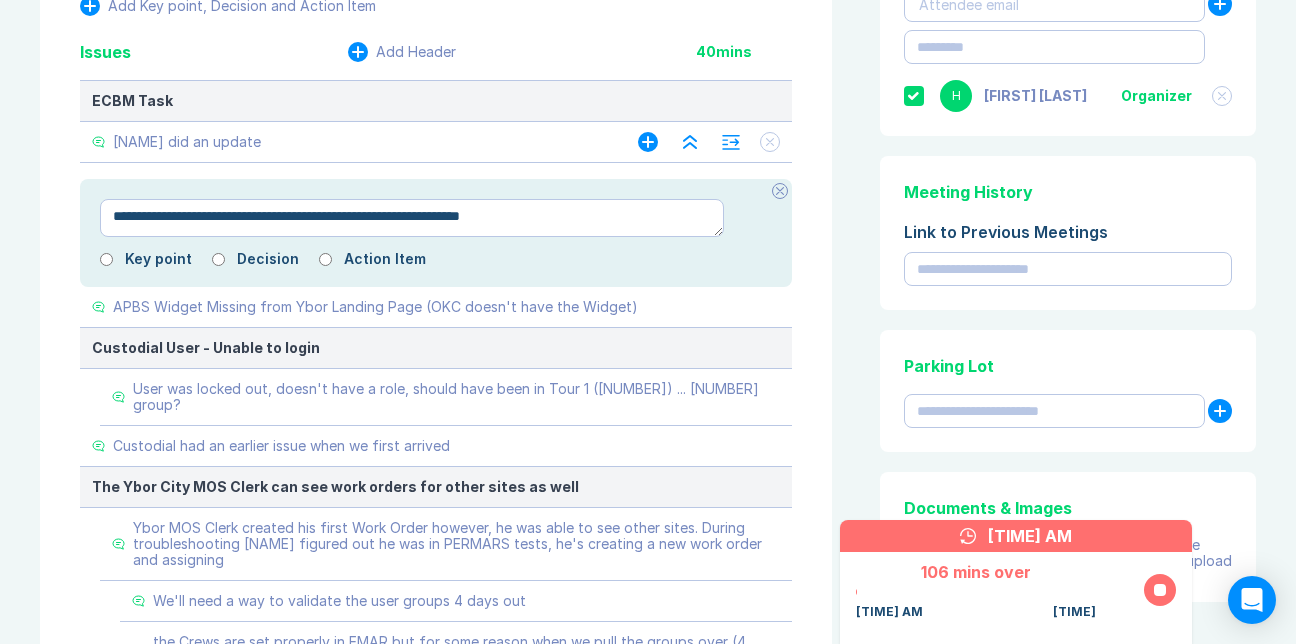 type on "*" 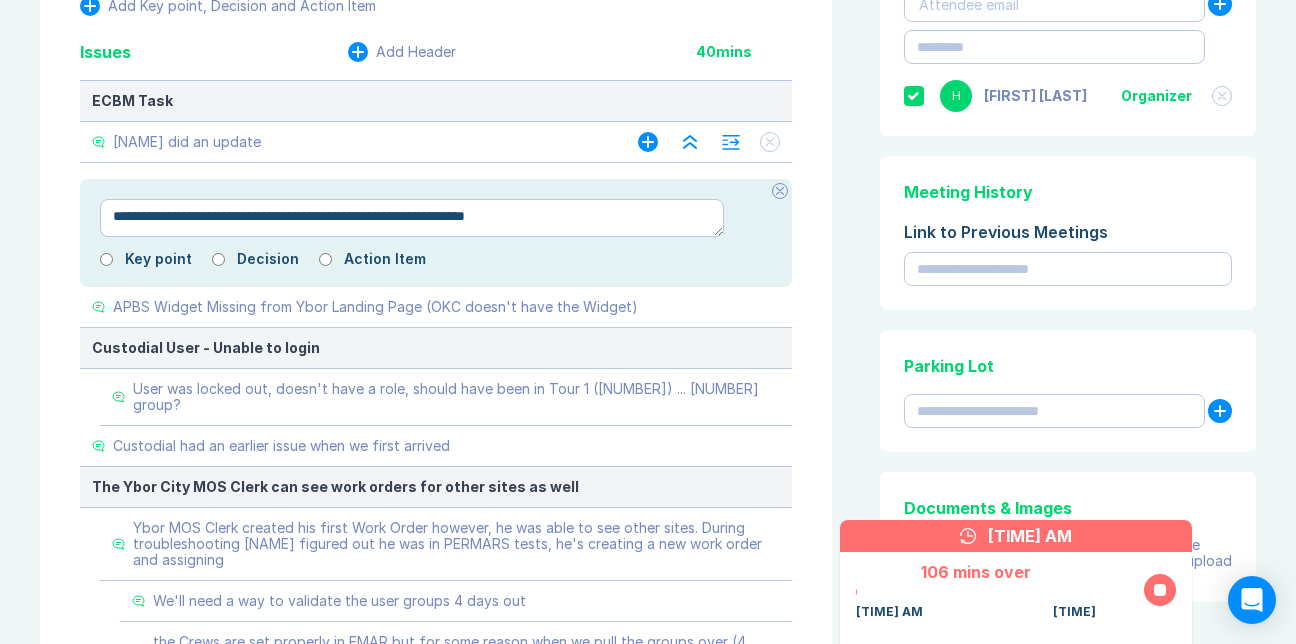 type on "*" 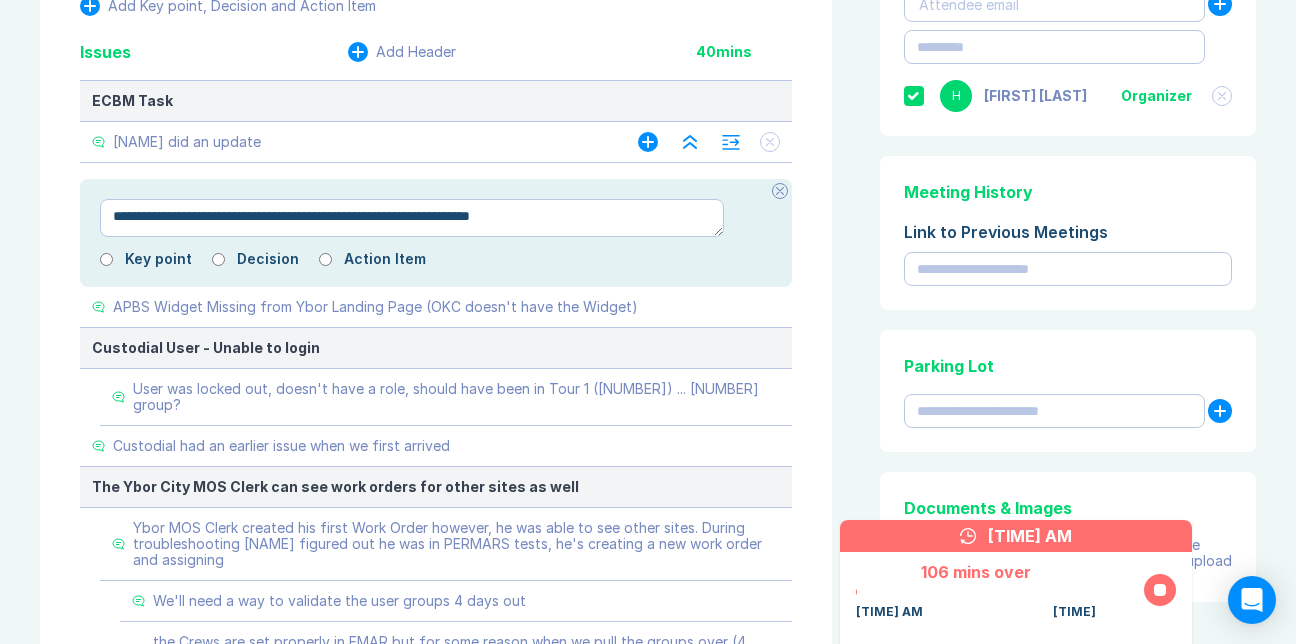 type on "*" 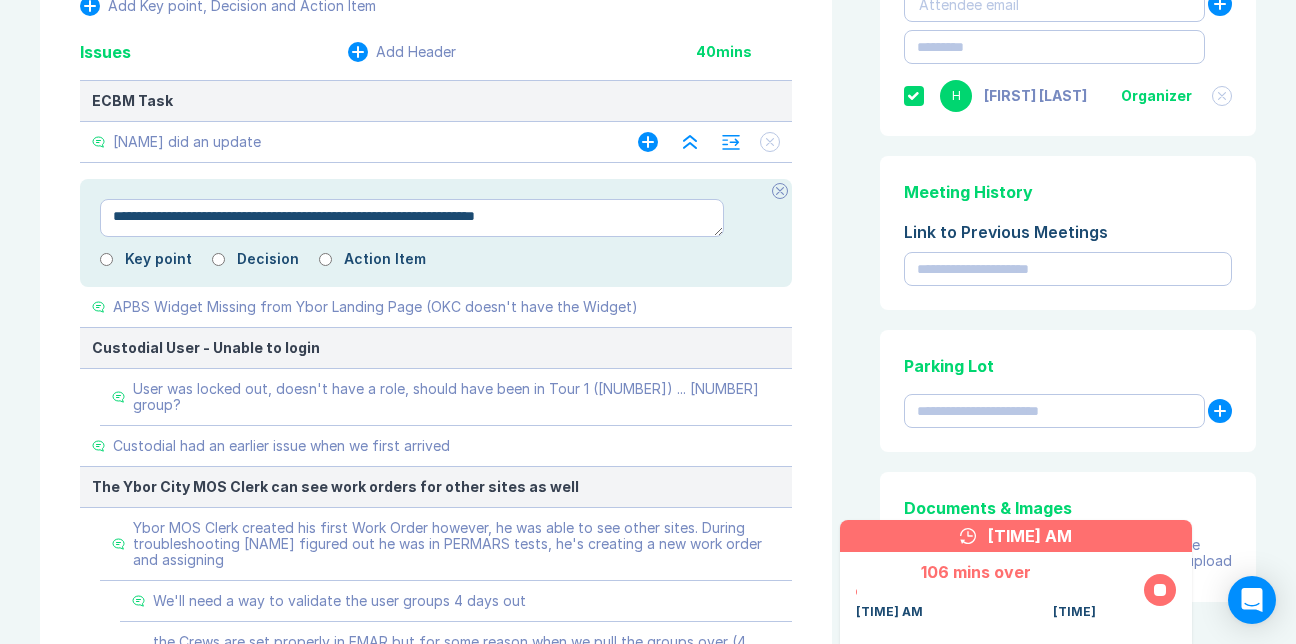 type on "*" 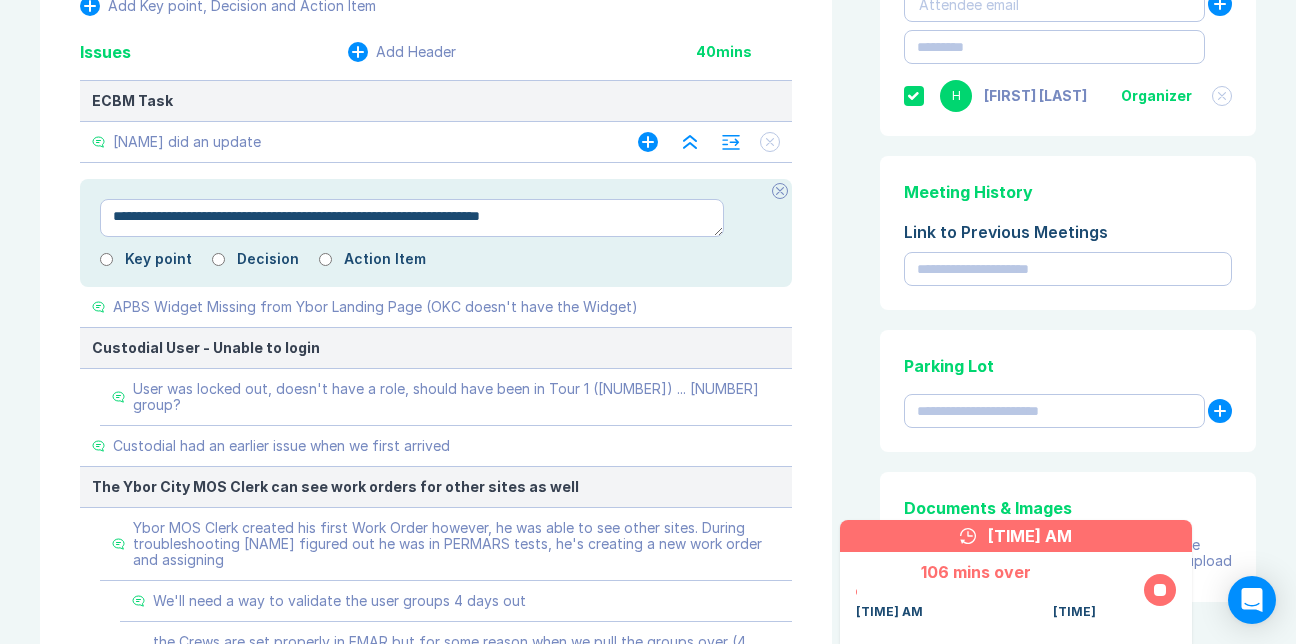 type on "*" 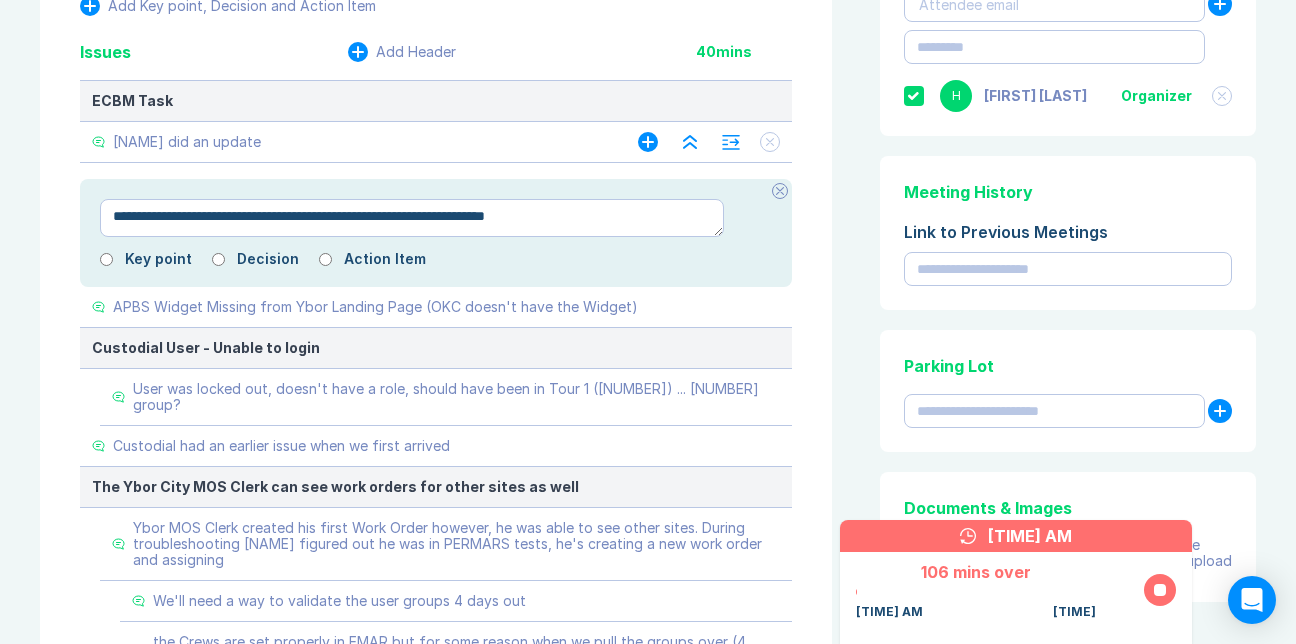 type on "*" 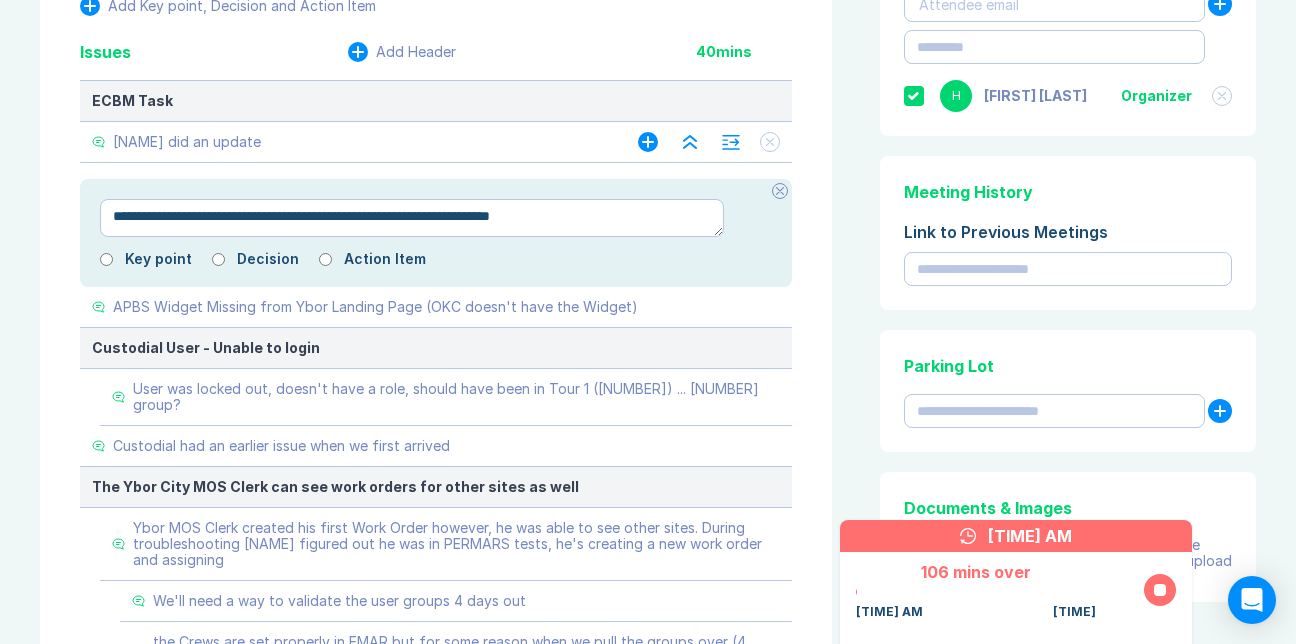 type on "**********" 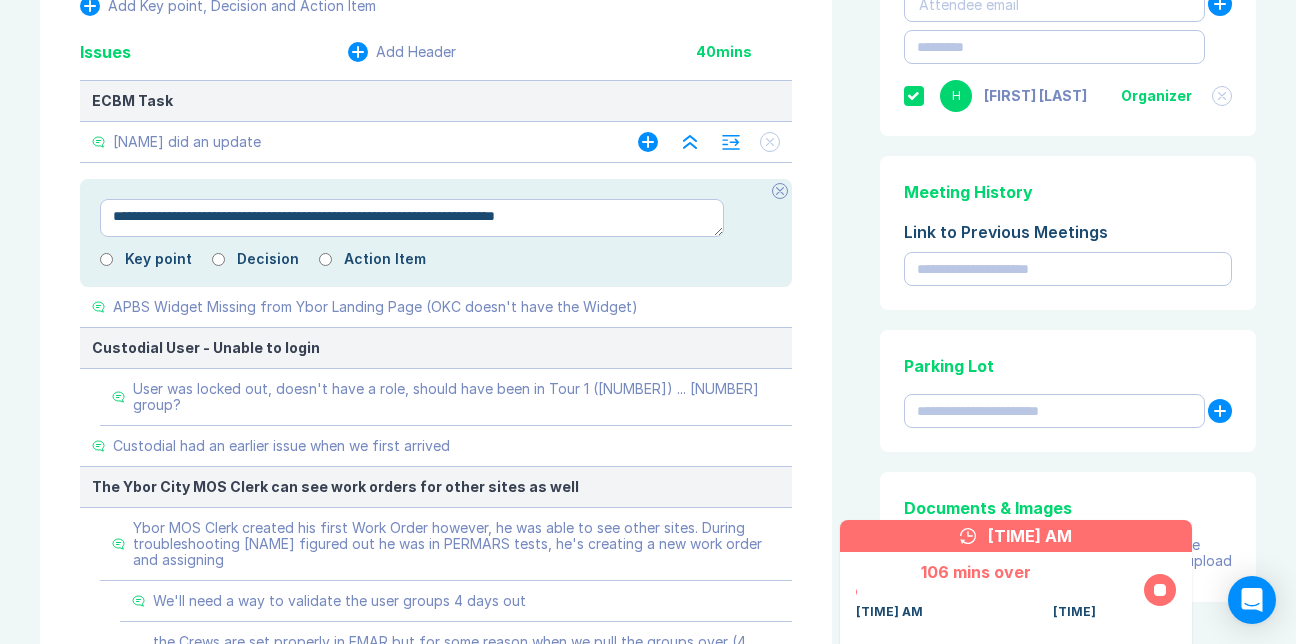 type on "*" 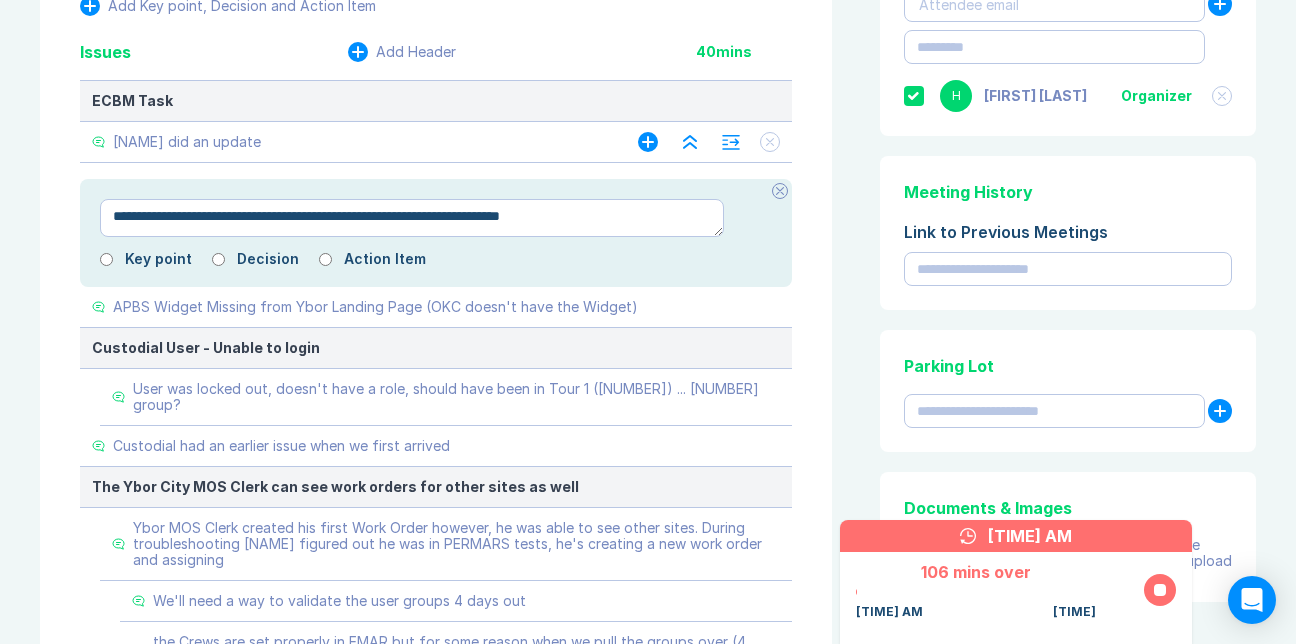 type on "*" 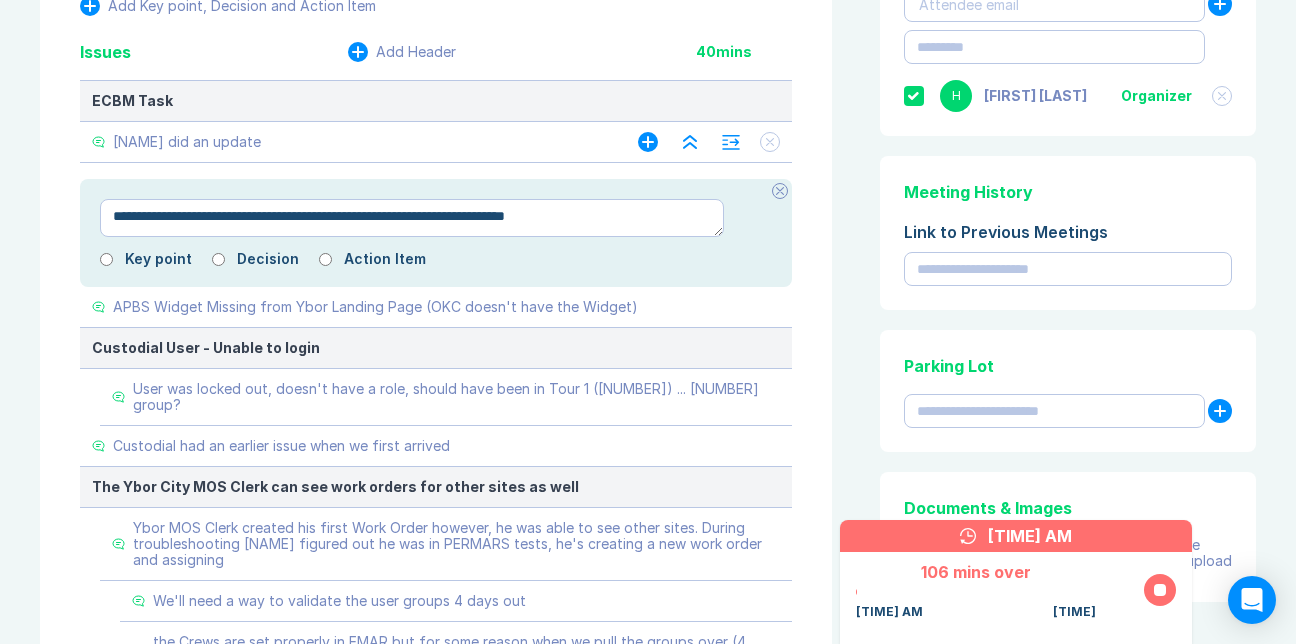 type on "*" 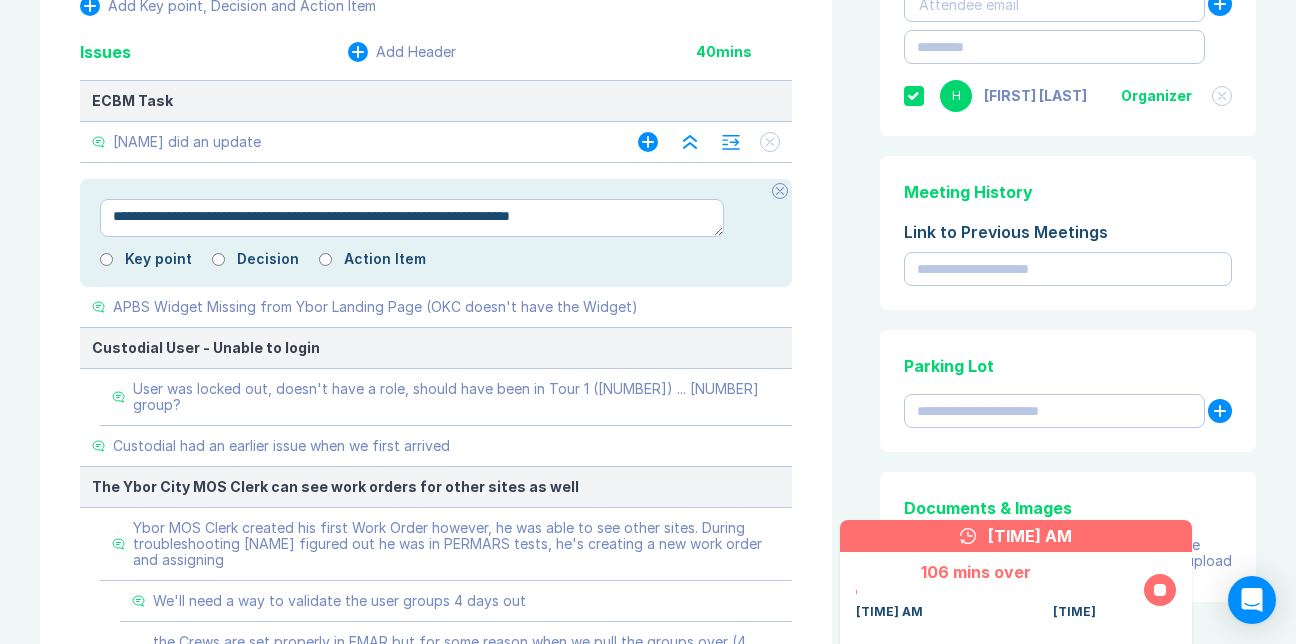 type on "*" 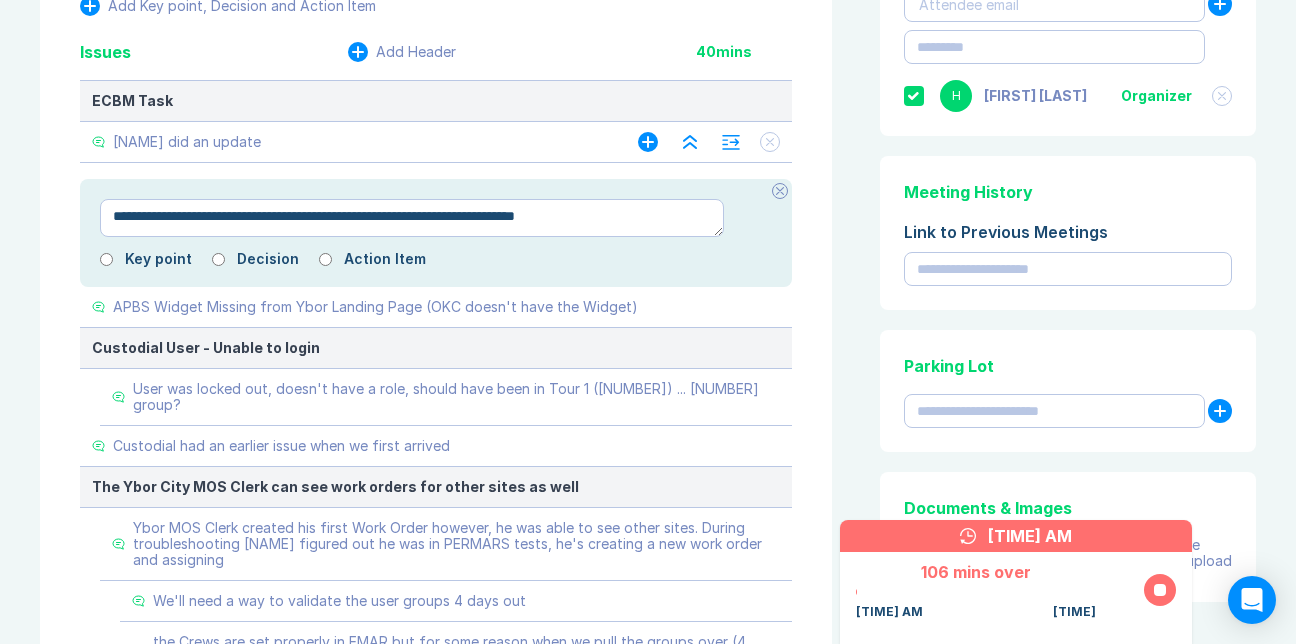 type on "*" 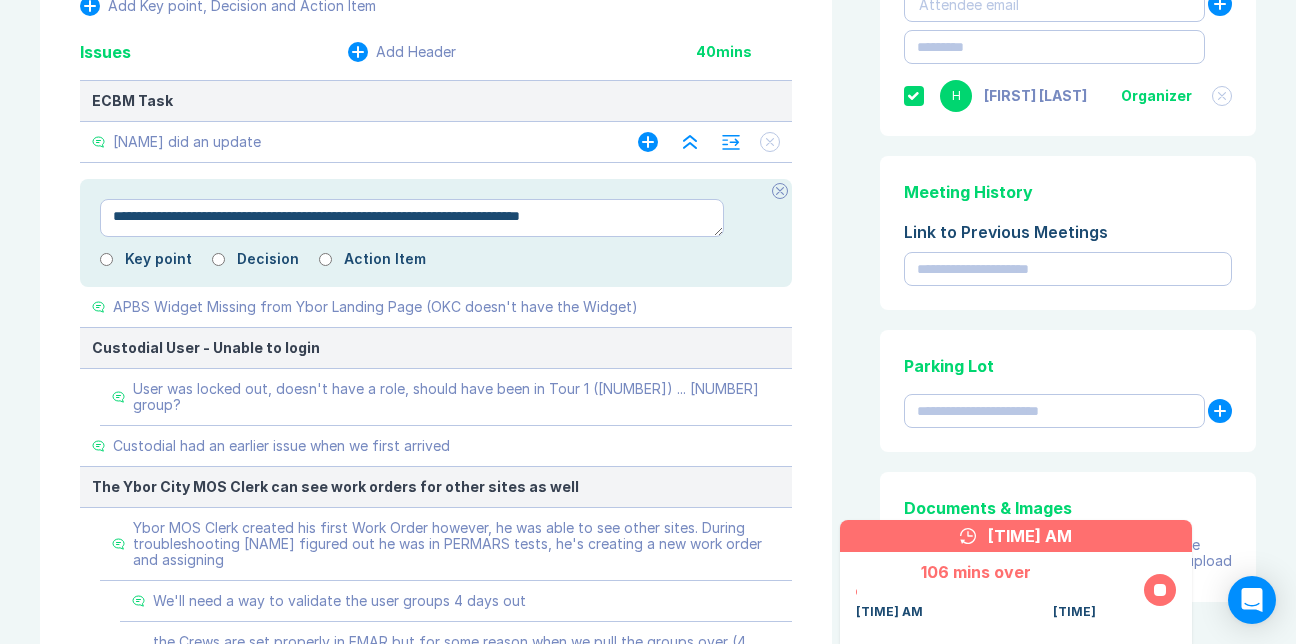 type on "*" 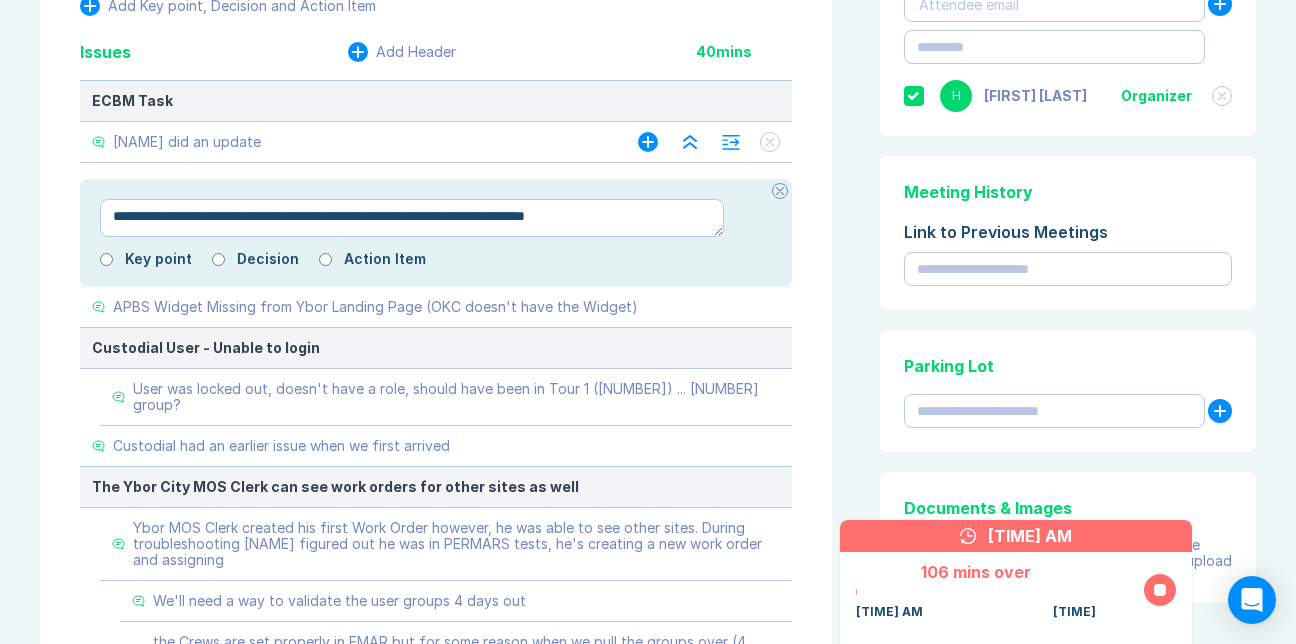 type on "*" 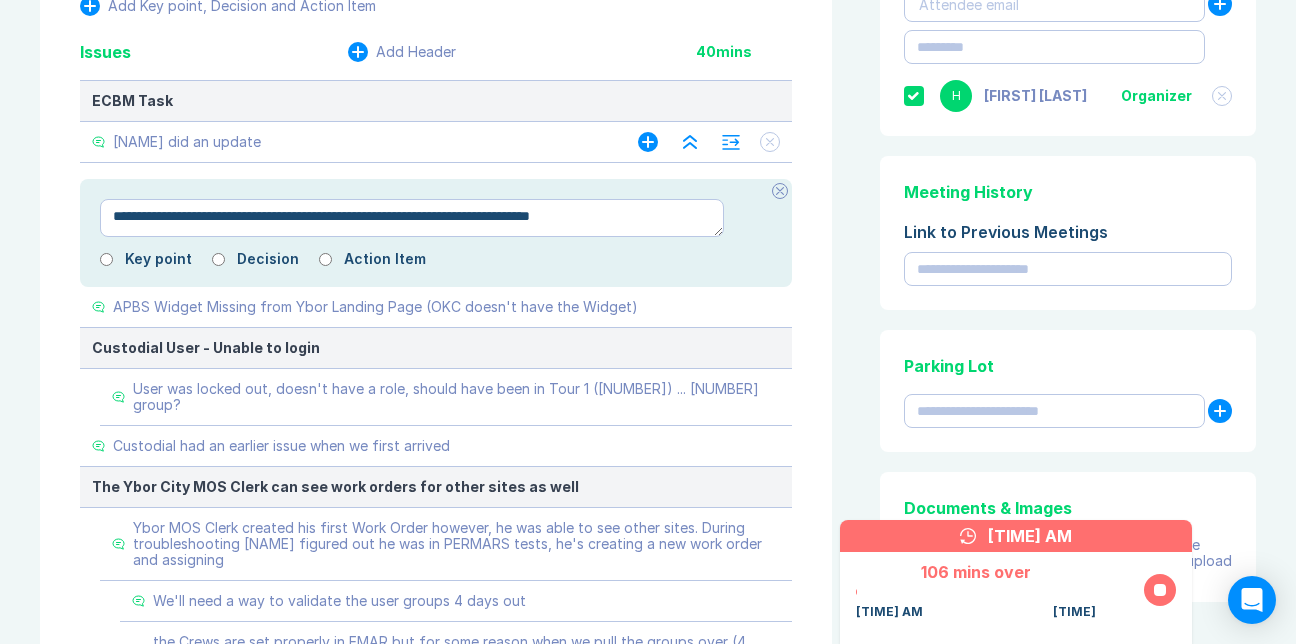 type on "*" 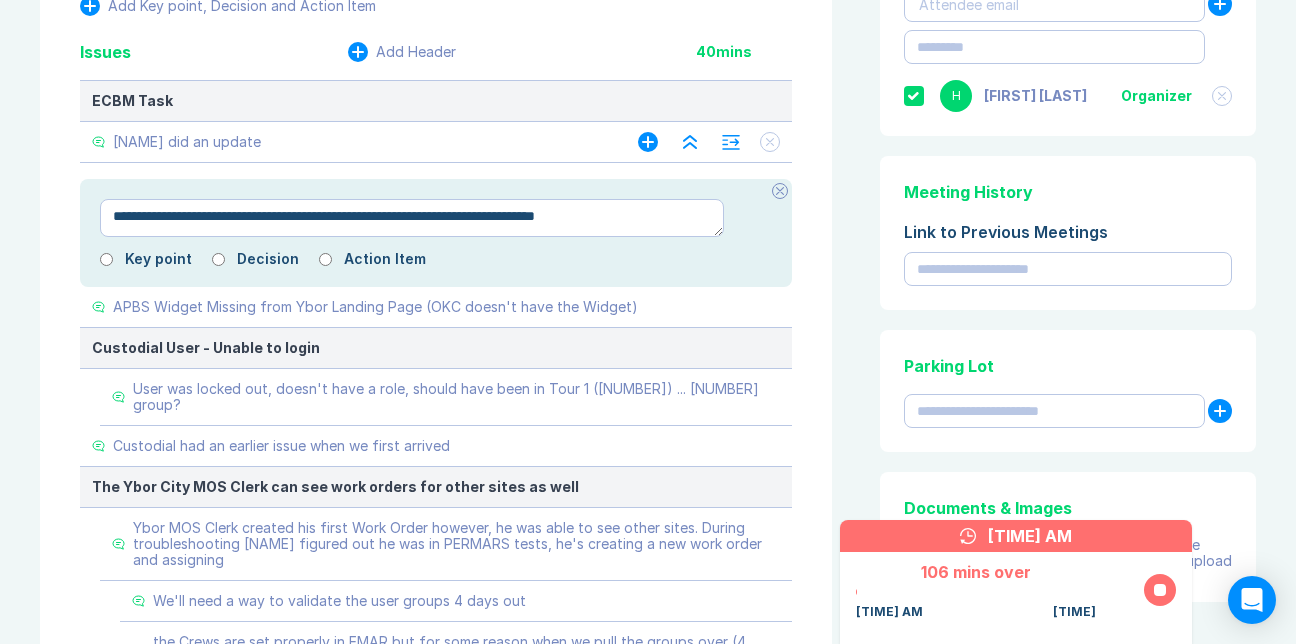 type on "*" 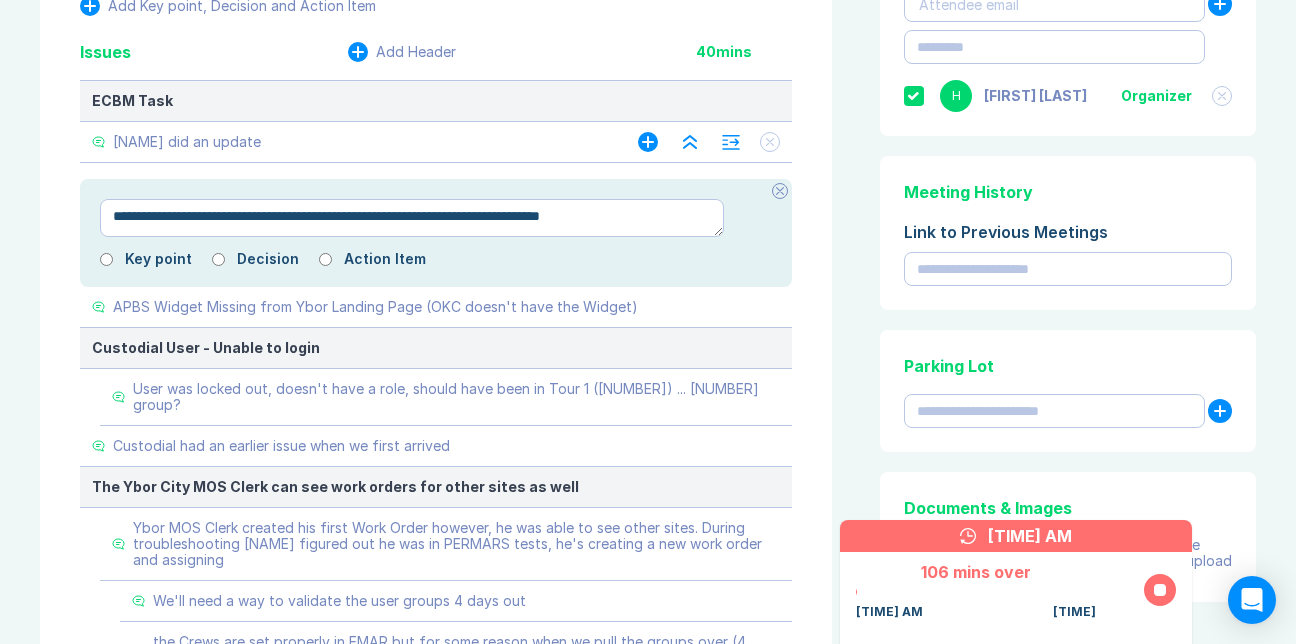 type on "*" 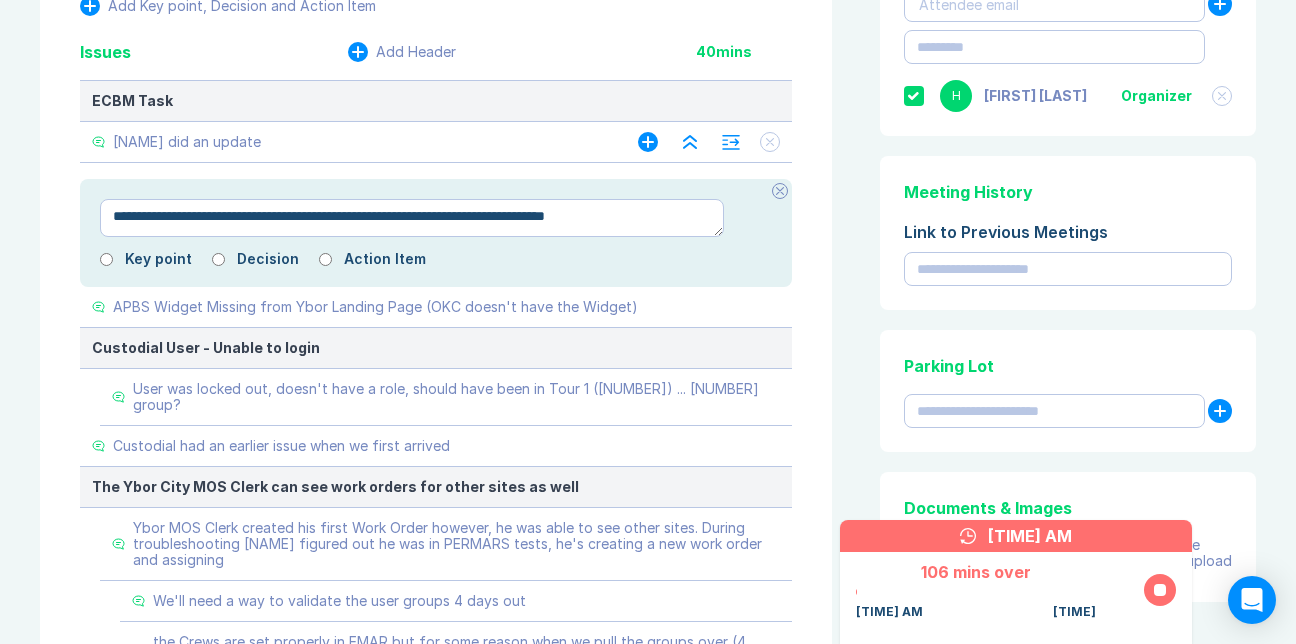 type on "*" 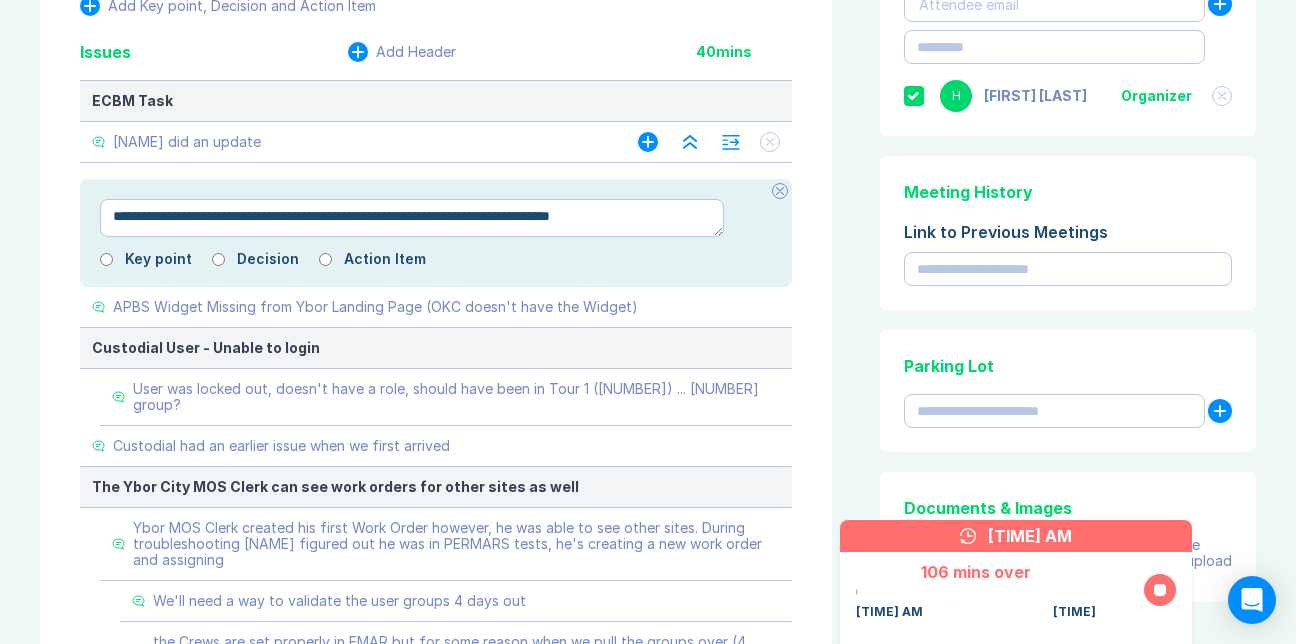 type on "*" 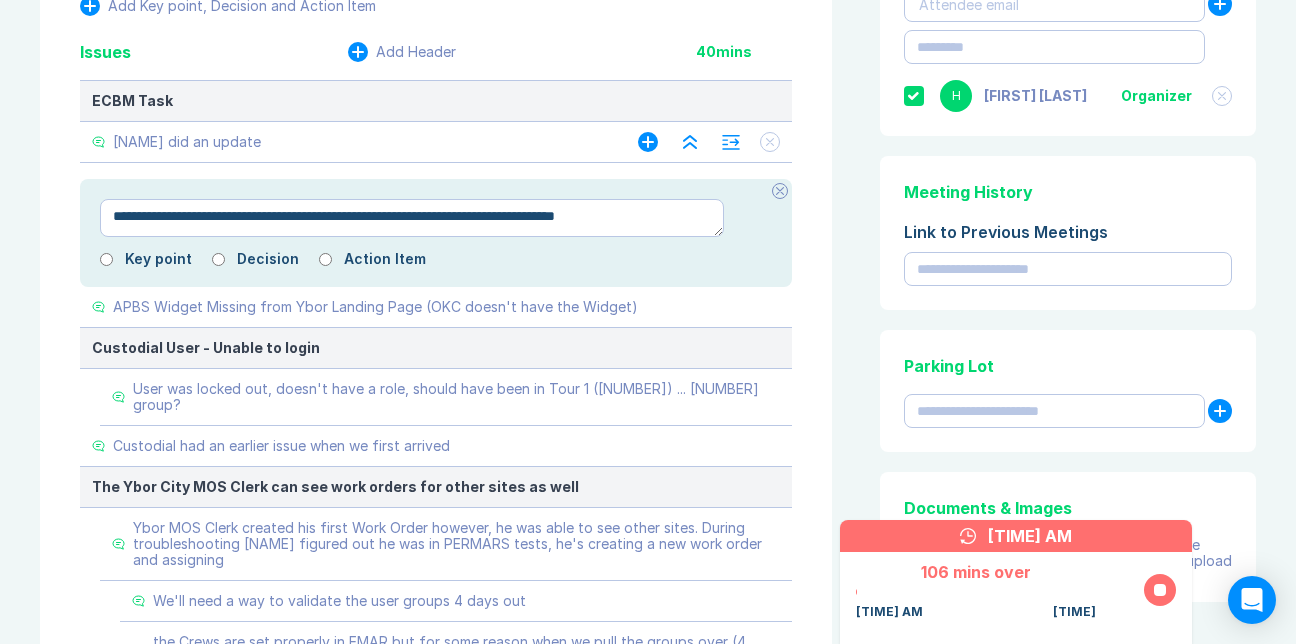 type on "*" 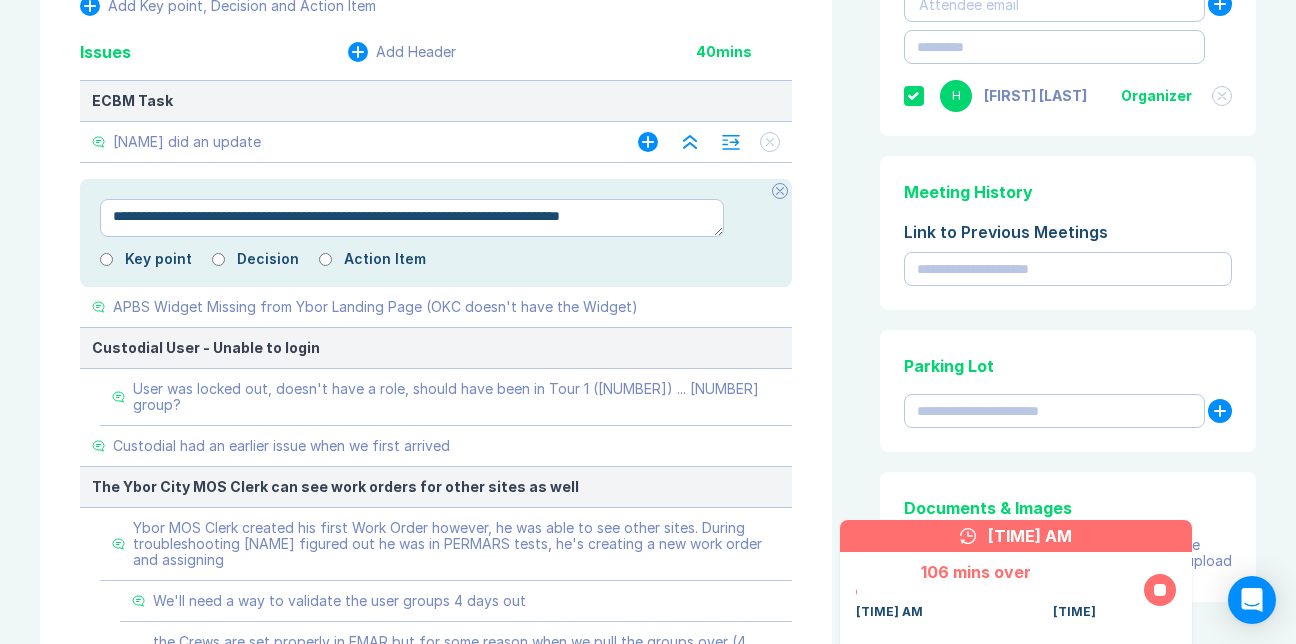 type on "*" 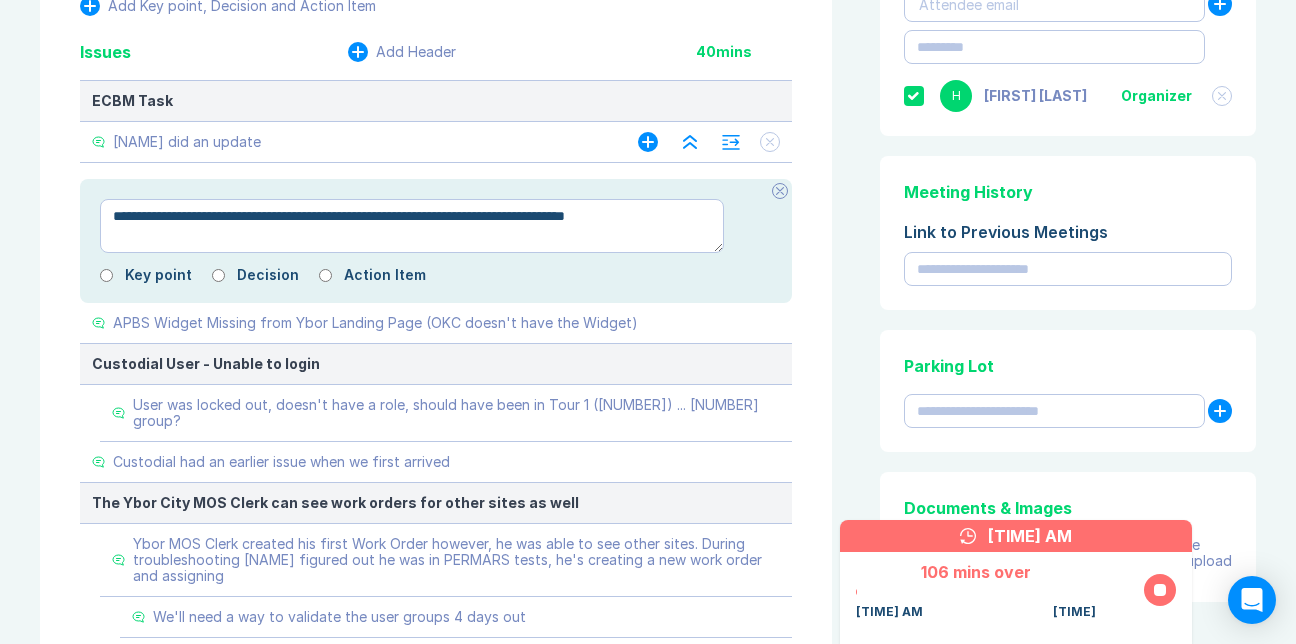 type on "*" 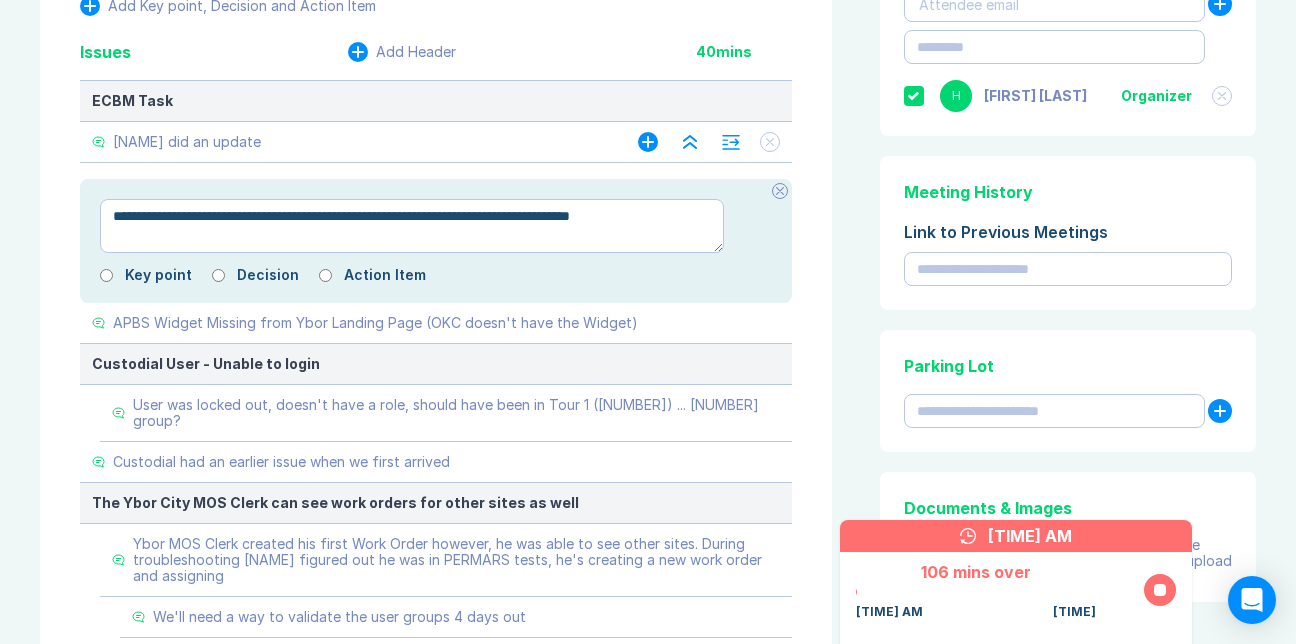 type on "*" 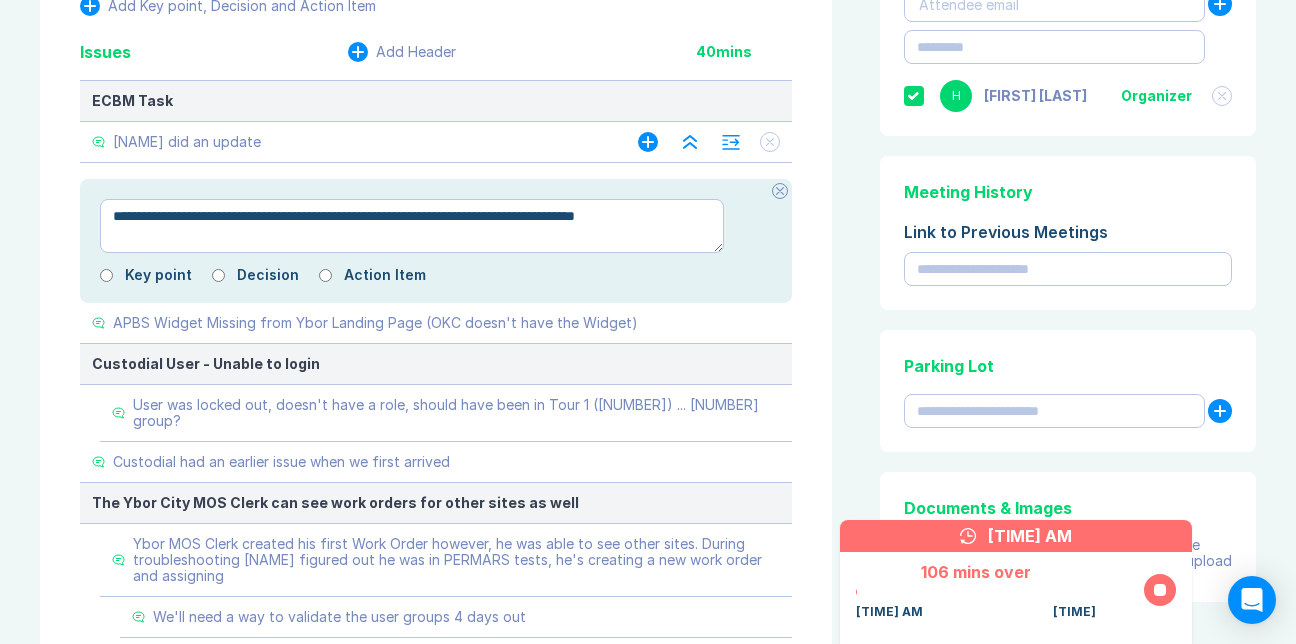 type on "*" 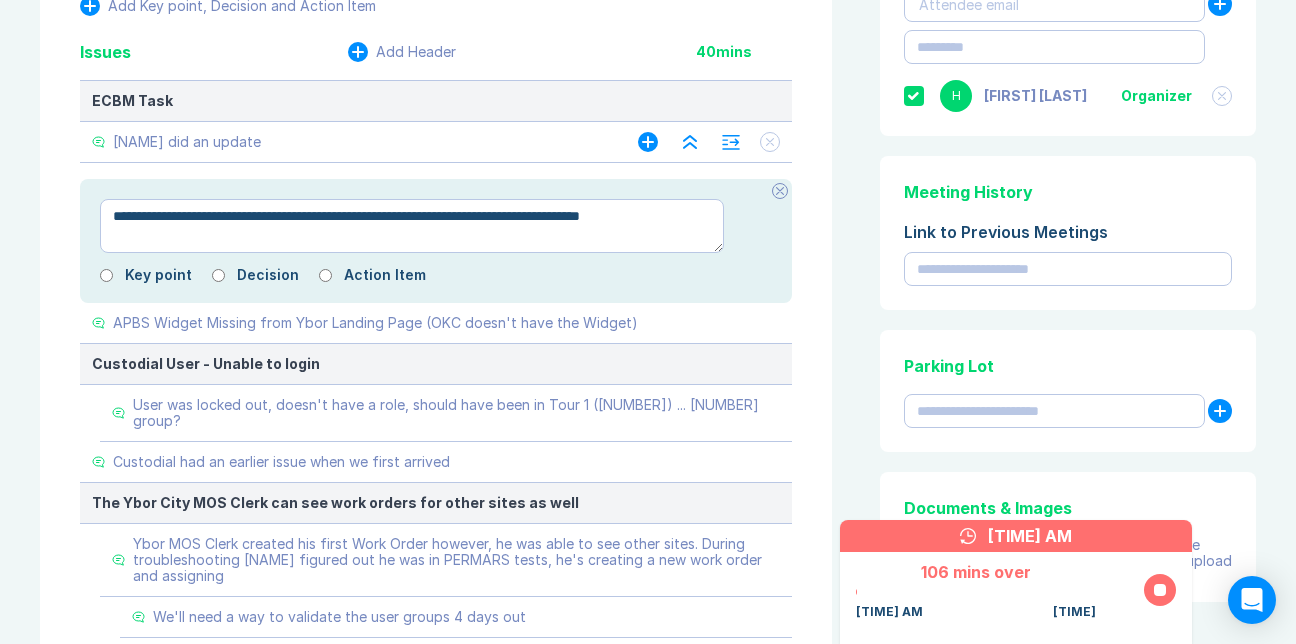 type on "*" 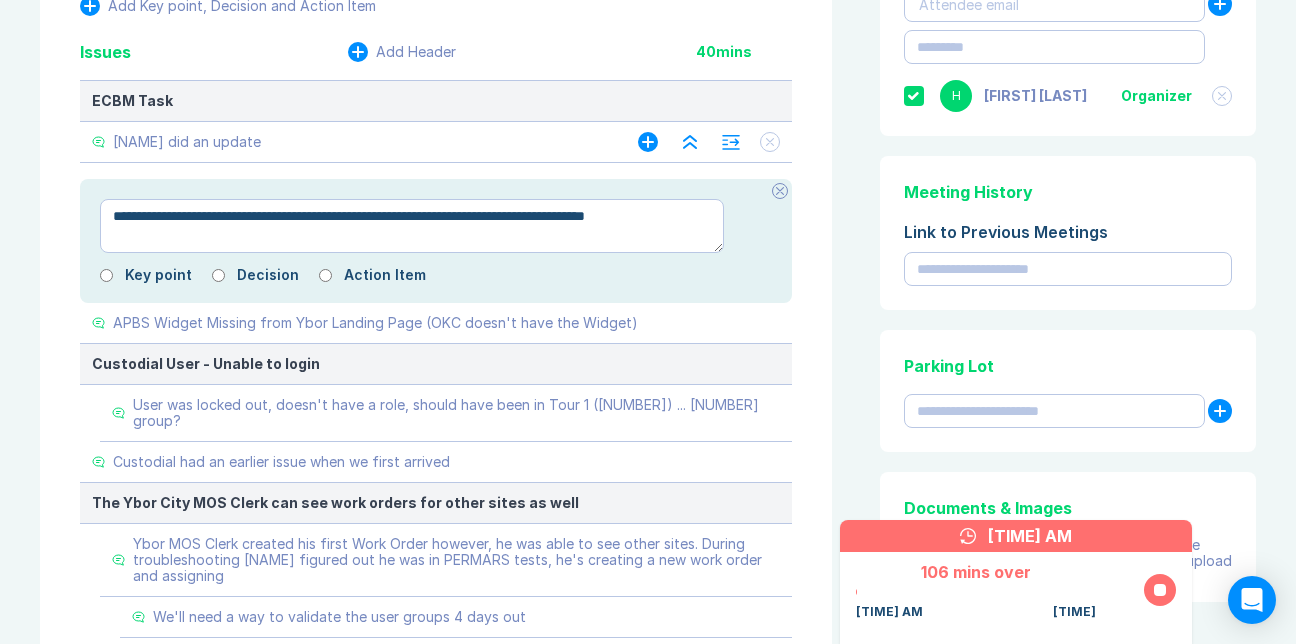 type on "*" 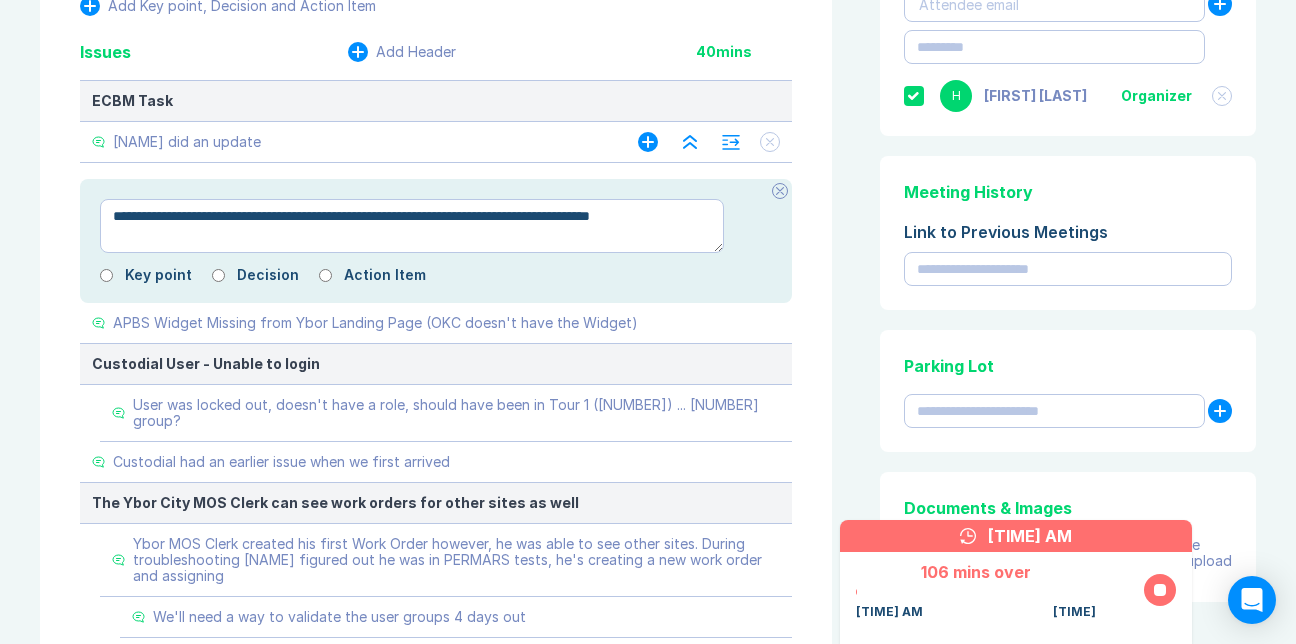 type on "*" 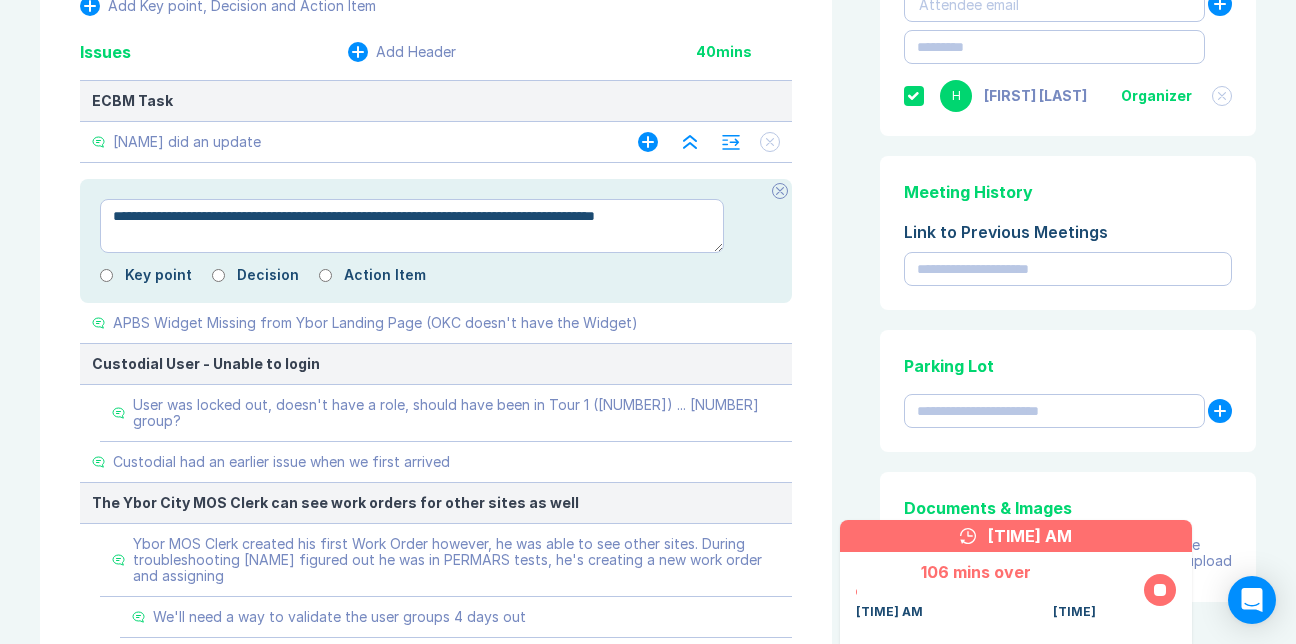 type on "*" 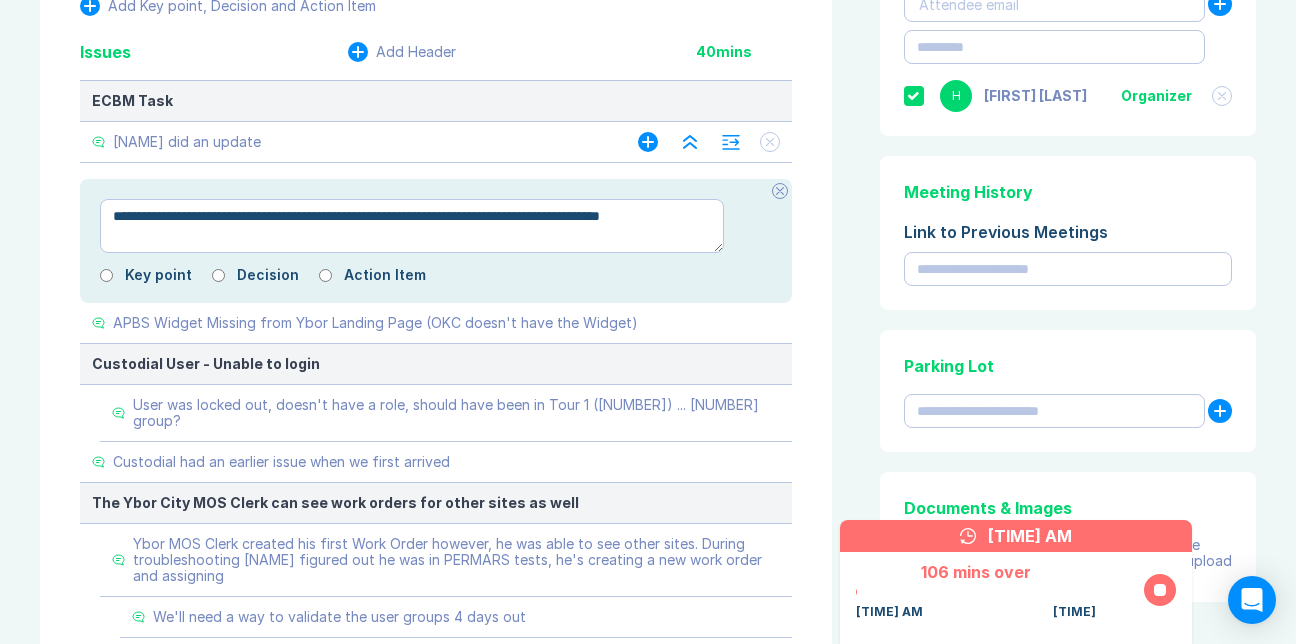 type on "*" 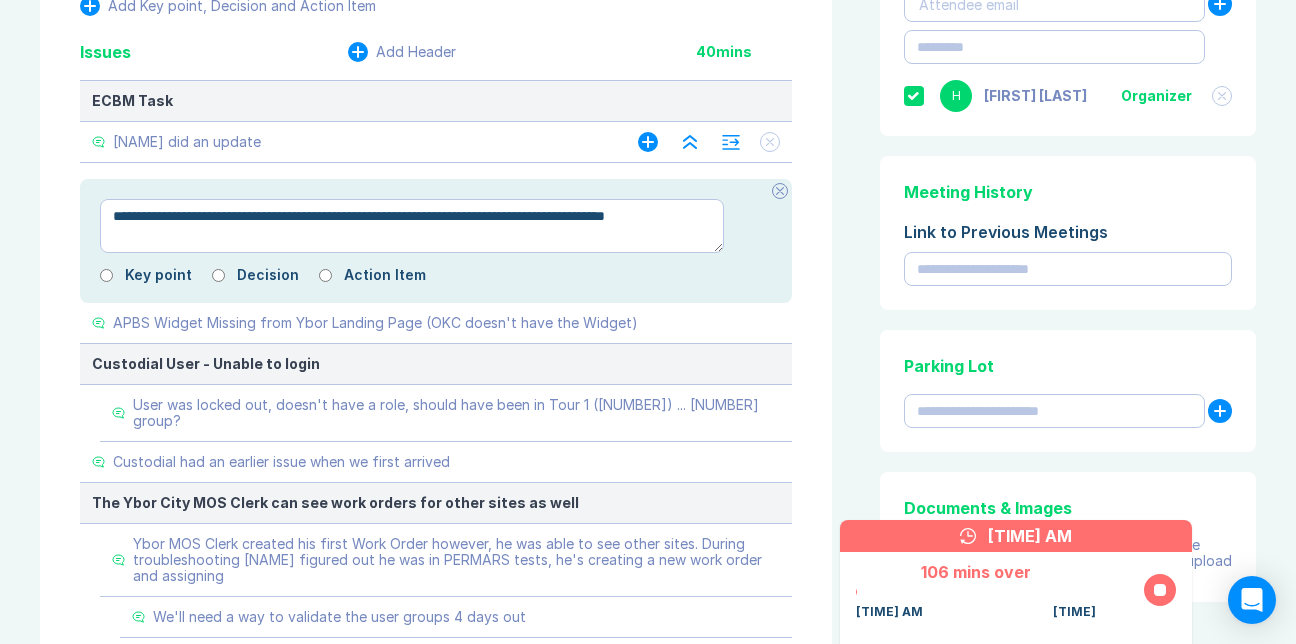 type on "*" 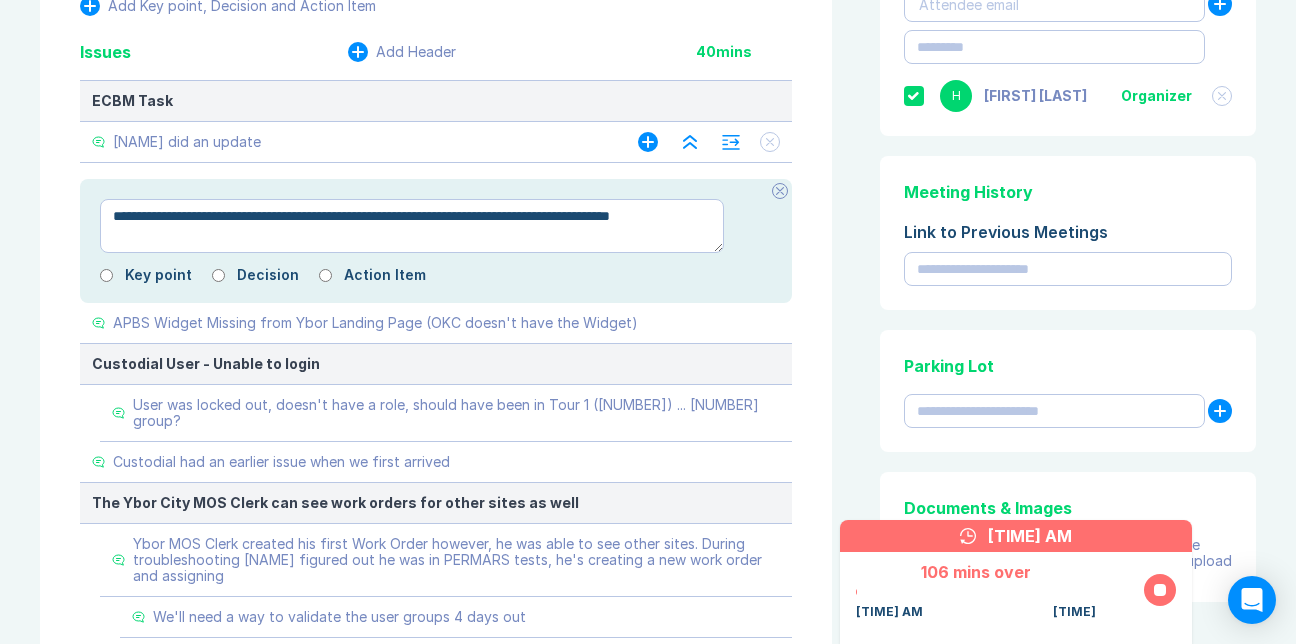 type on "*" 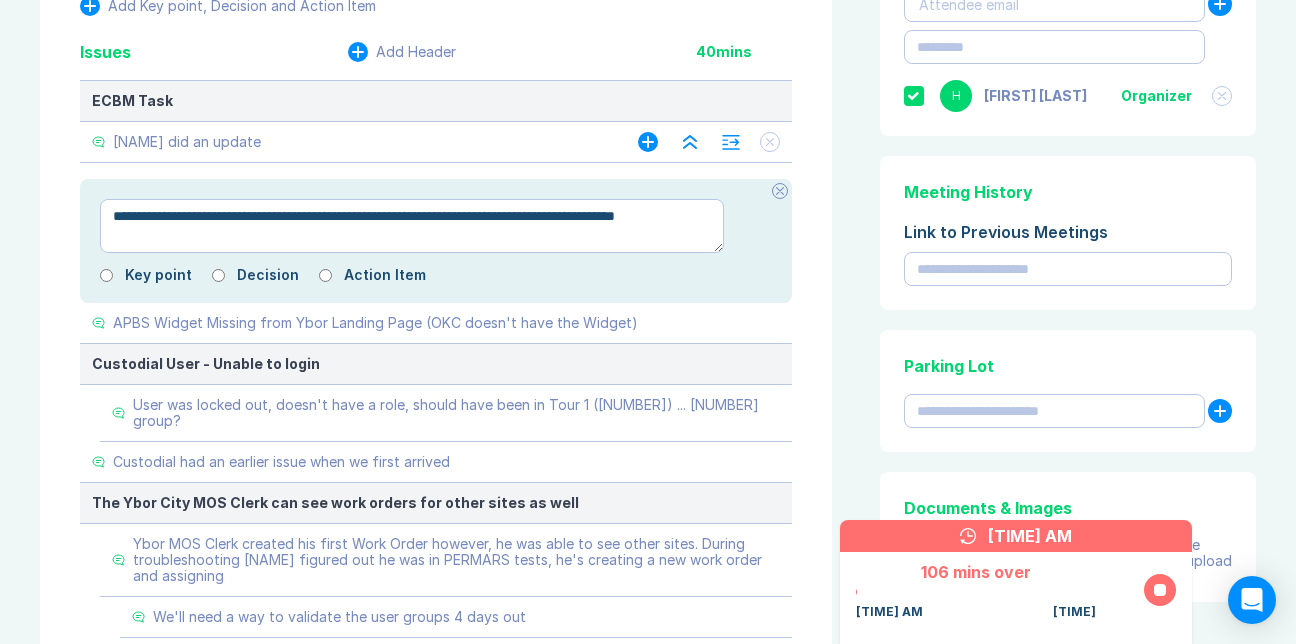 type on "*" 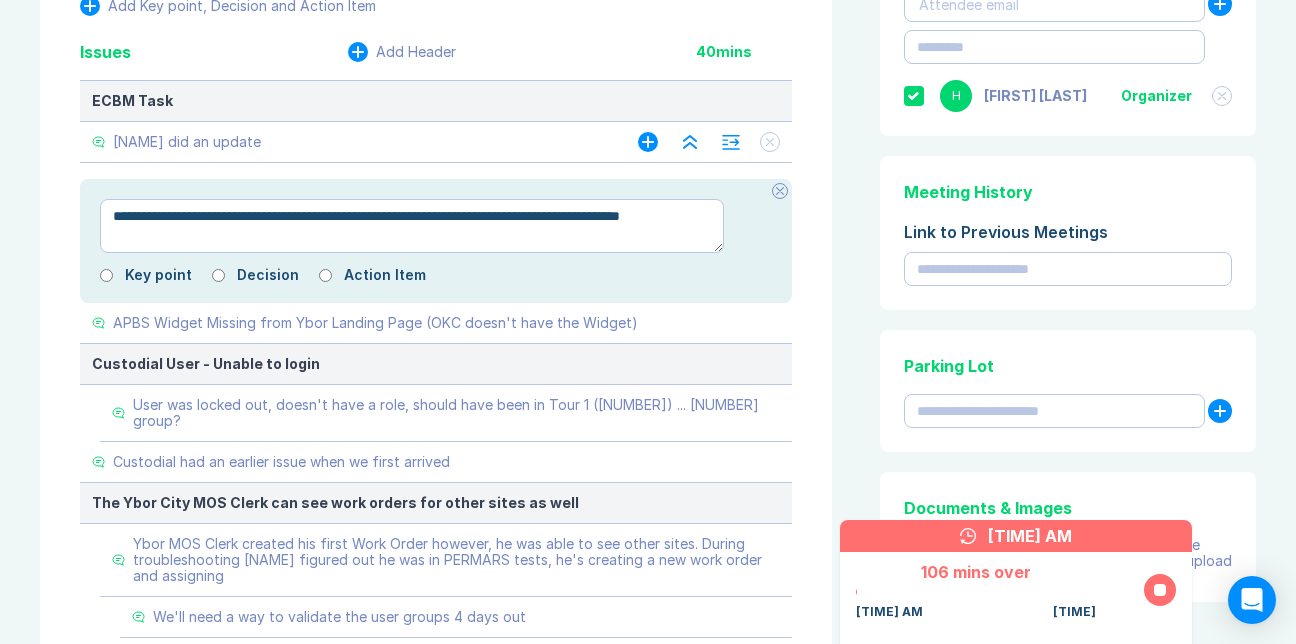 type on "*" 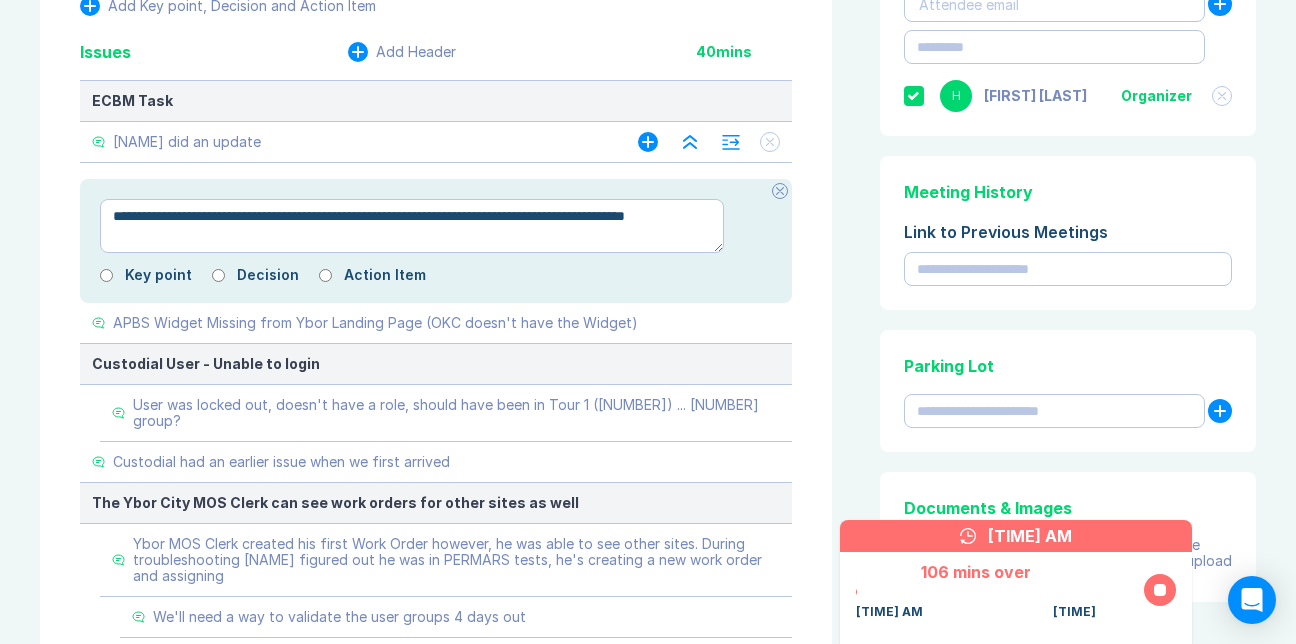 type on "*" 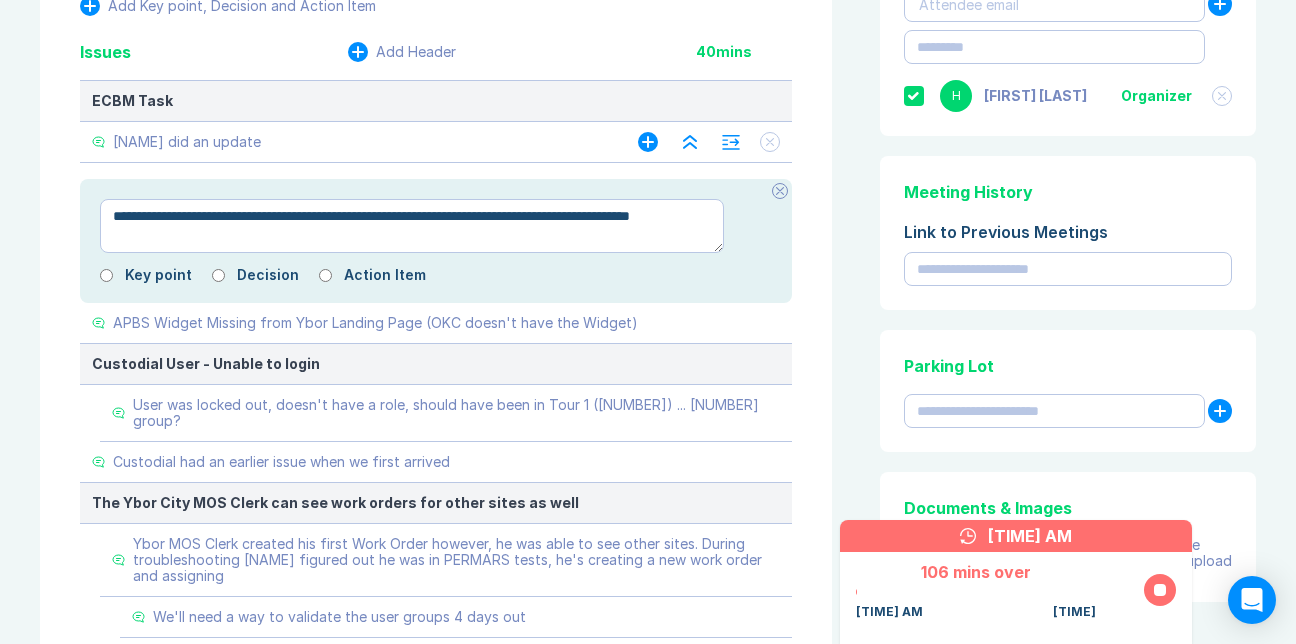 type on "*" 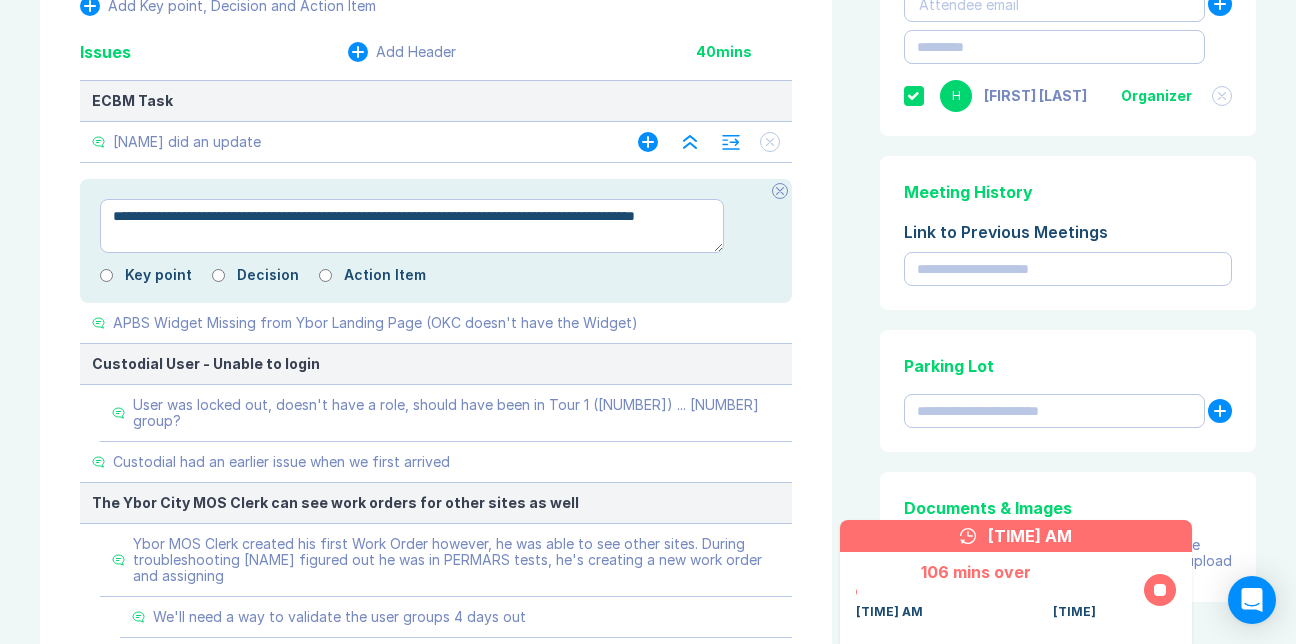 type 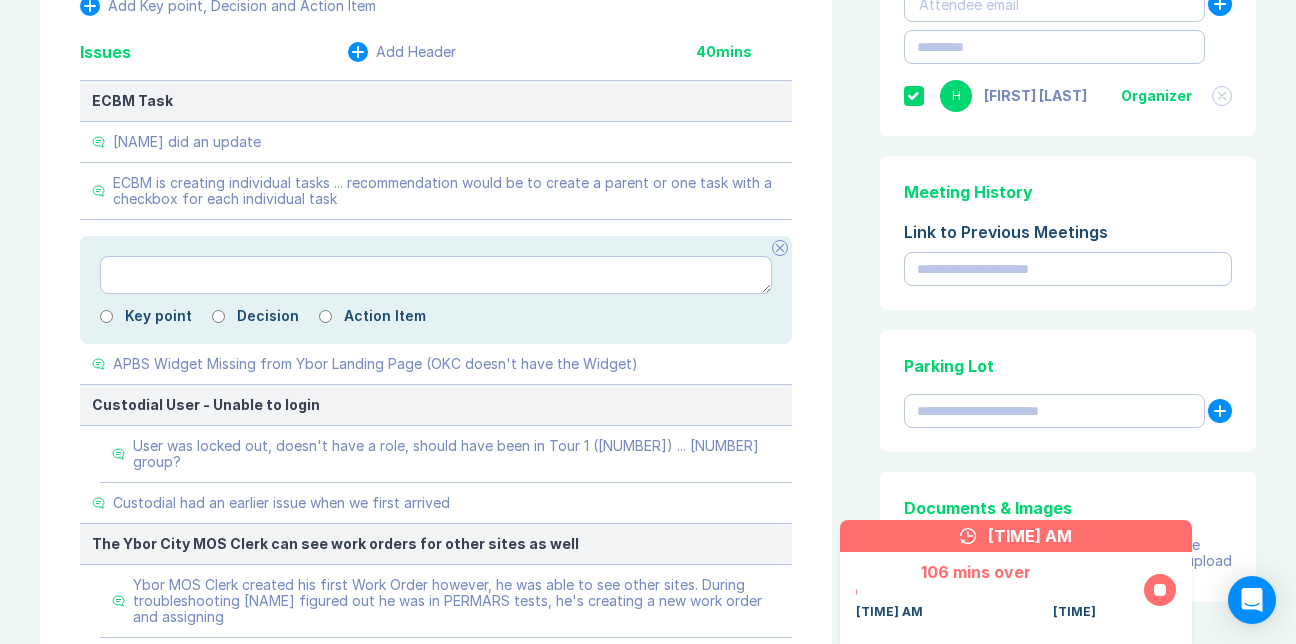 click at bounding box center [780, 248] 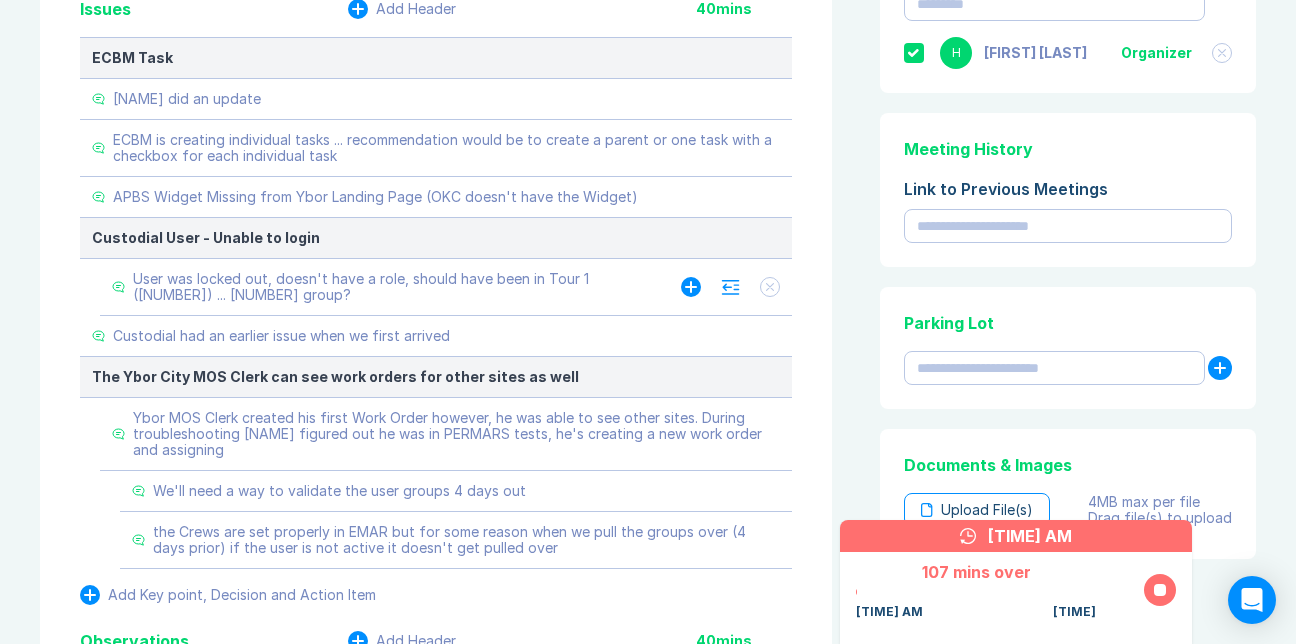 scroll, scrollTop: 560, scrollLeft: 0, axis: vertical 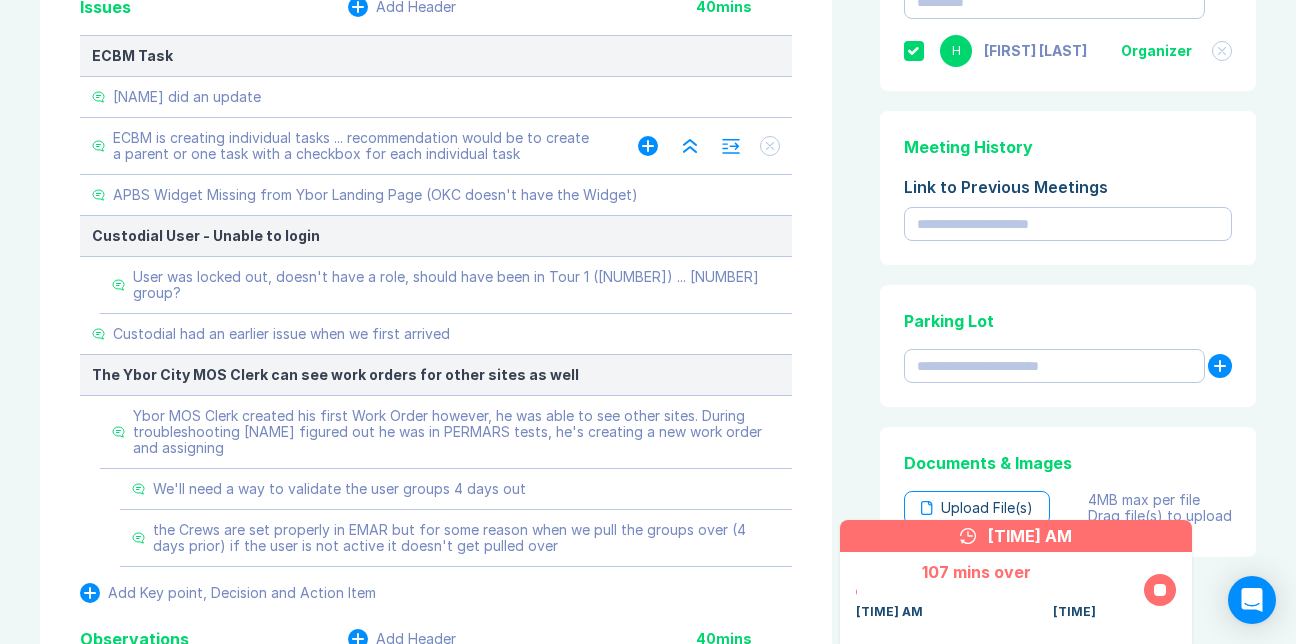 click on "ECBM is creating individual tasks ... recommendation would be to create a parent or one task with a checkbox for each individual task" at bounding box center (355, 146) 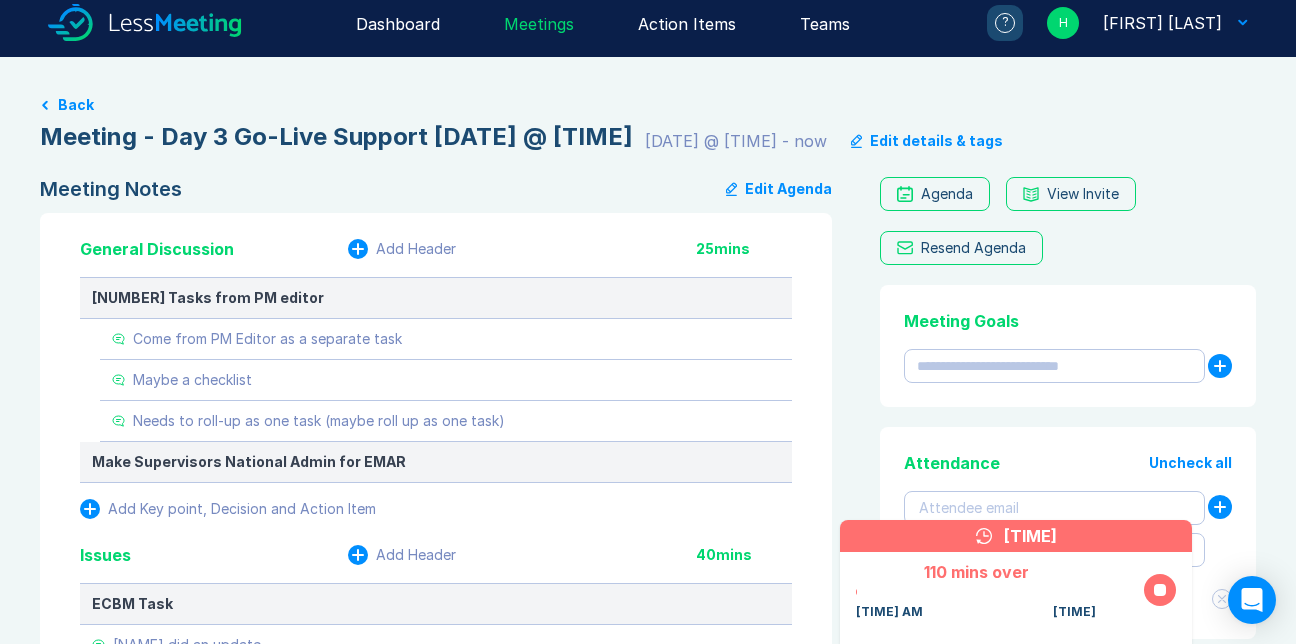 scroll, scrollTop: 0, scrollLeft: 0, axis: both 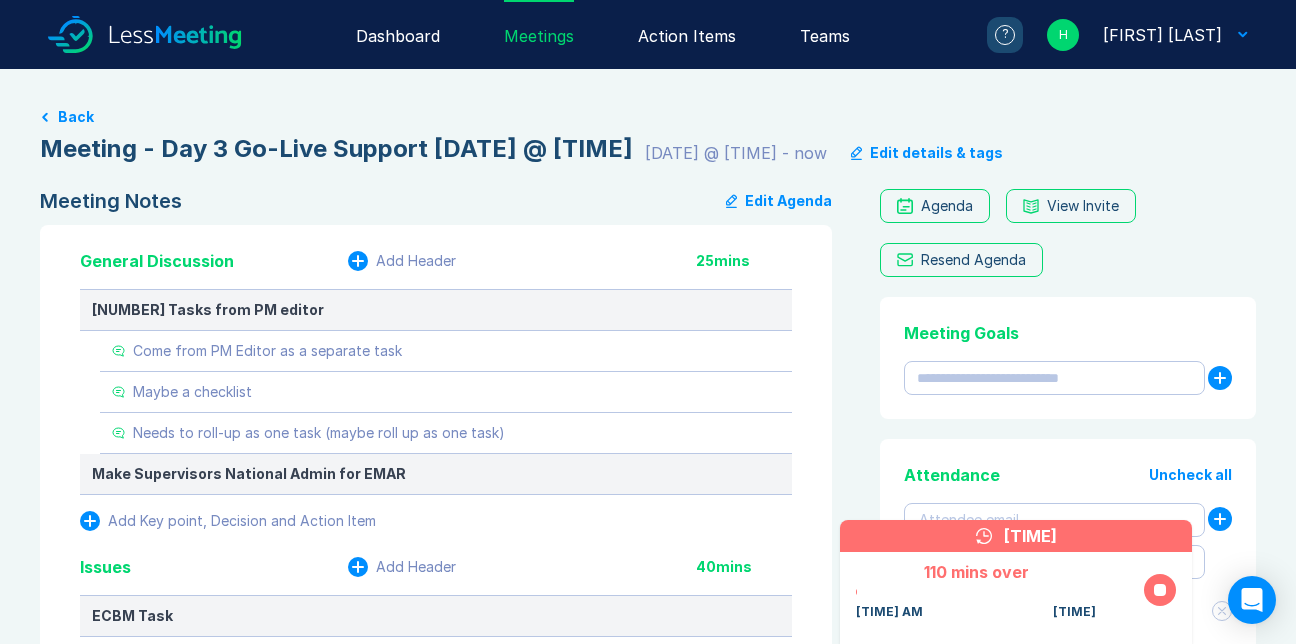 click on "Edit Agenda" at bounding box center (779, 201) 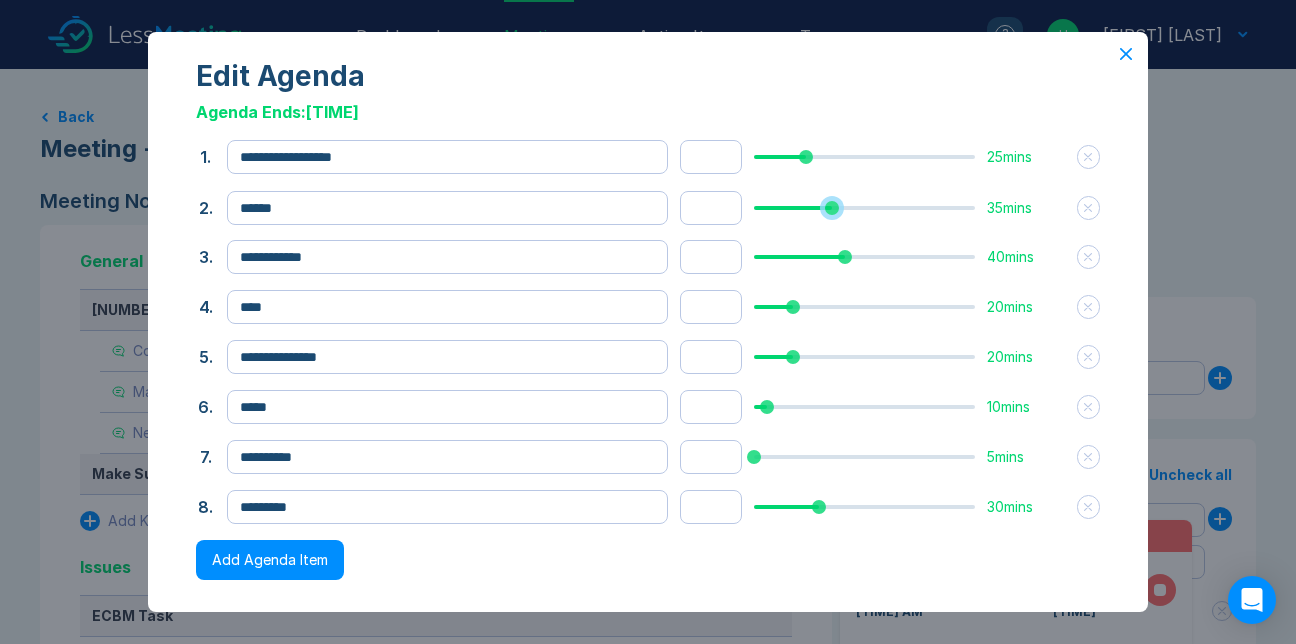 click at bounding box center (864, 208) 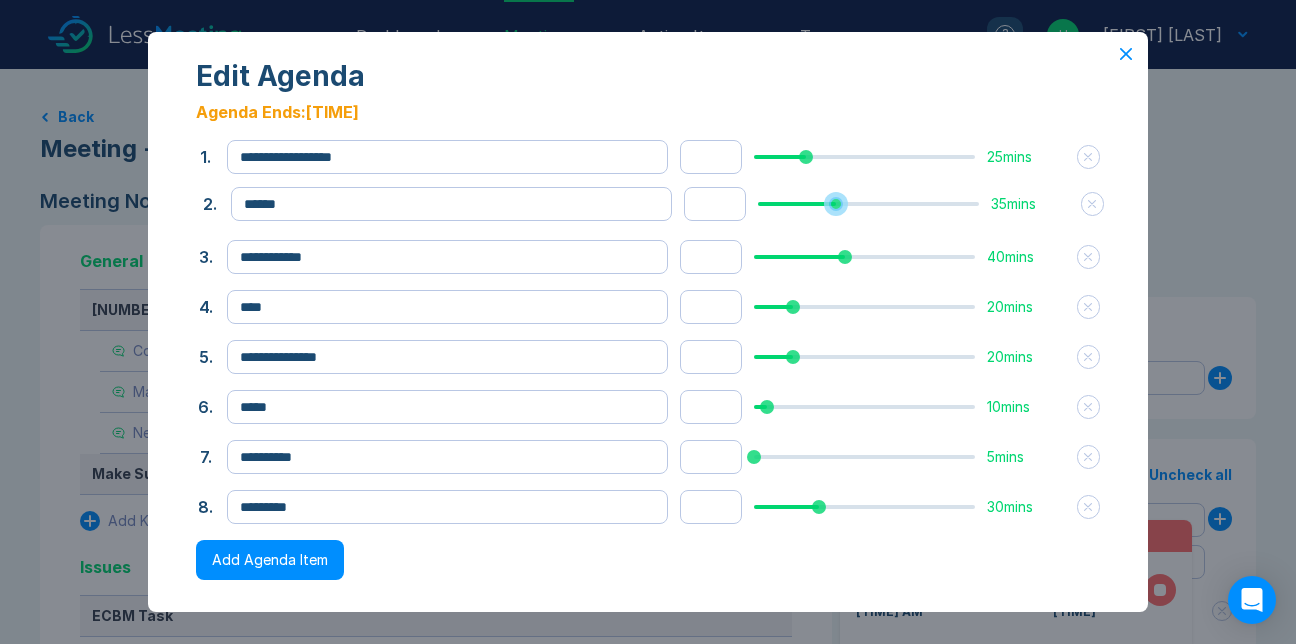 click at bounding box center [868, 204] 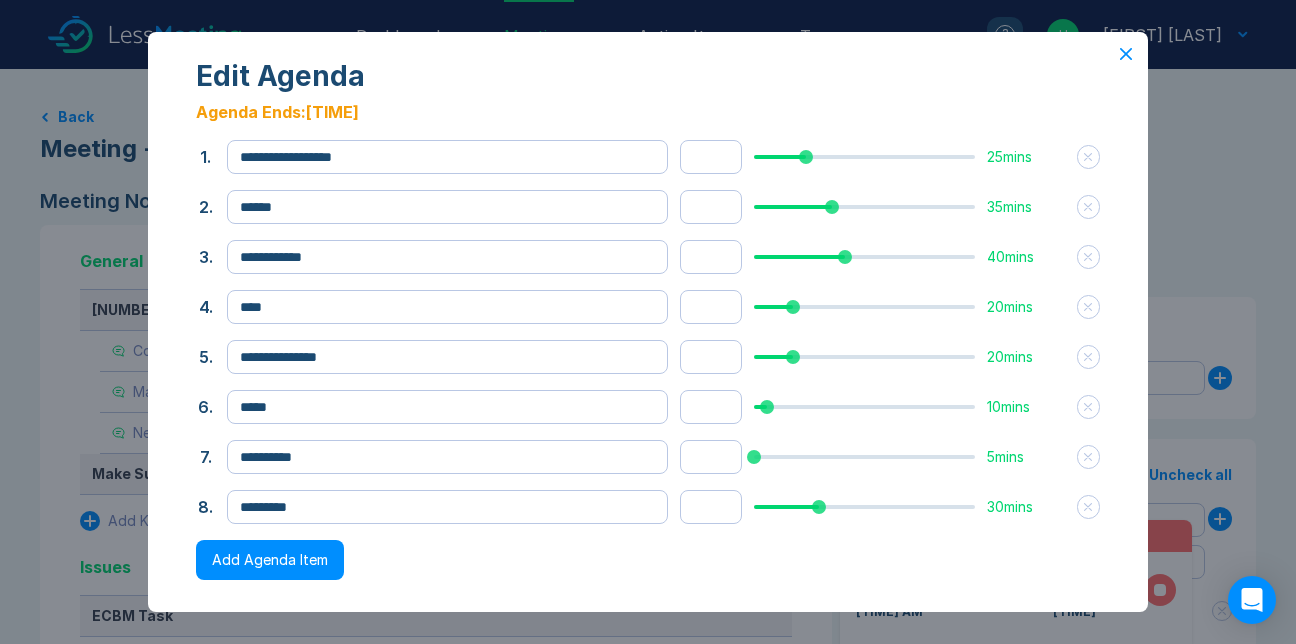 click at bounding box center [864, 207] 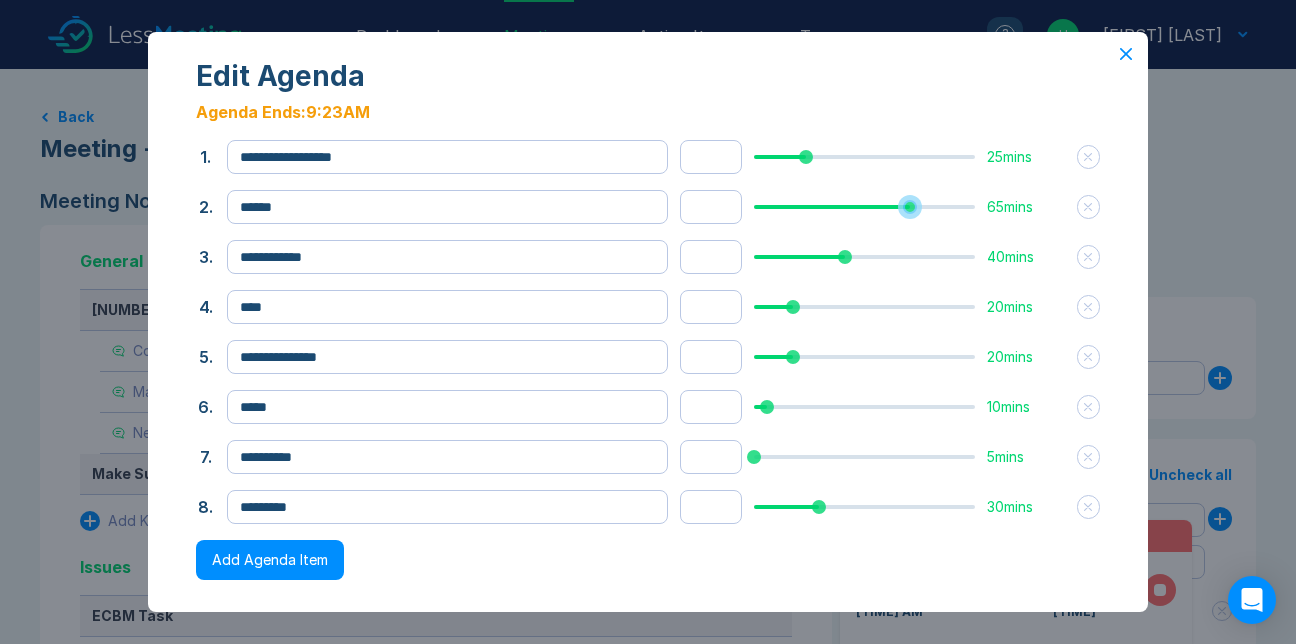 click at bounding box center [864, 207] 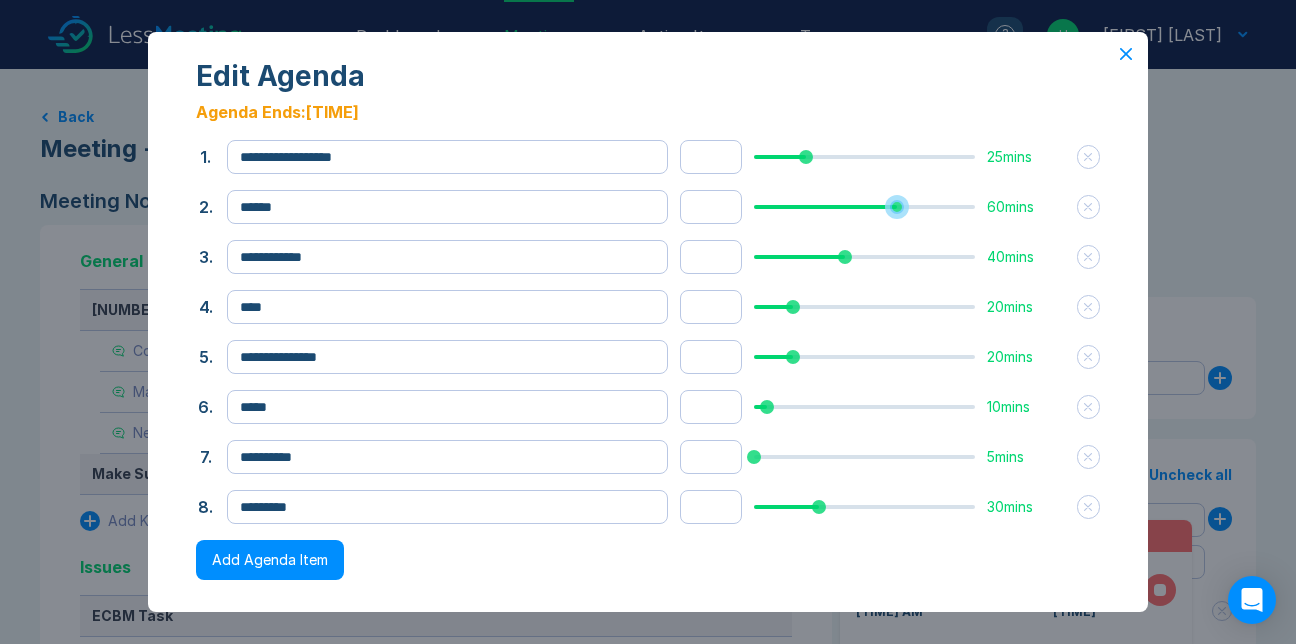 click at bounding box center (864, 207) 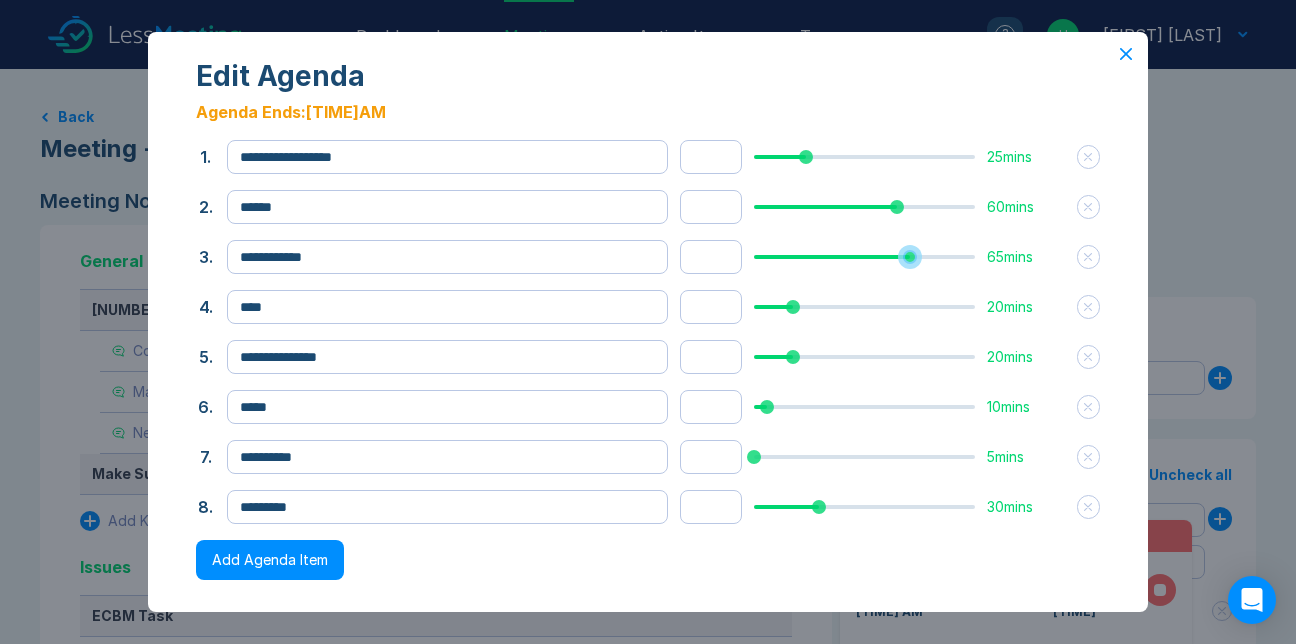 click at bounding box center (864, 257) 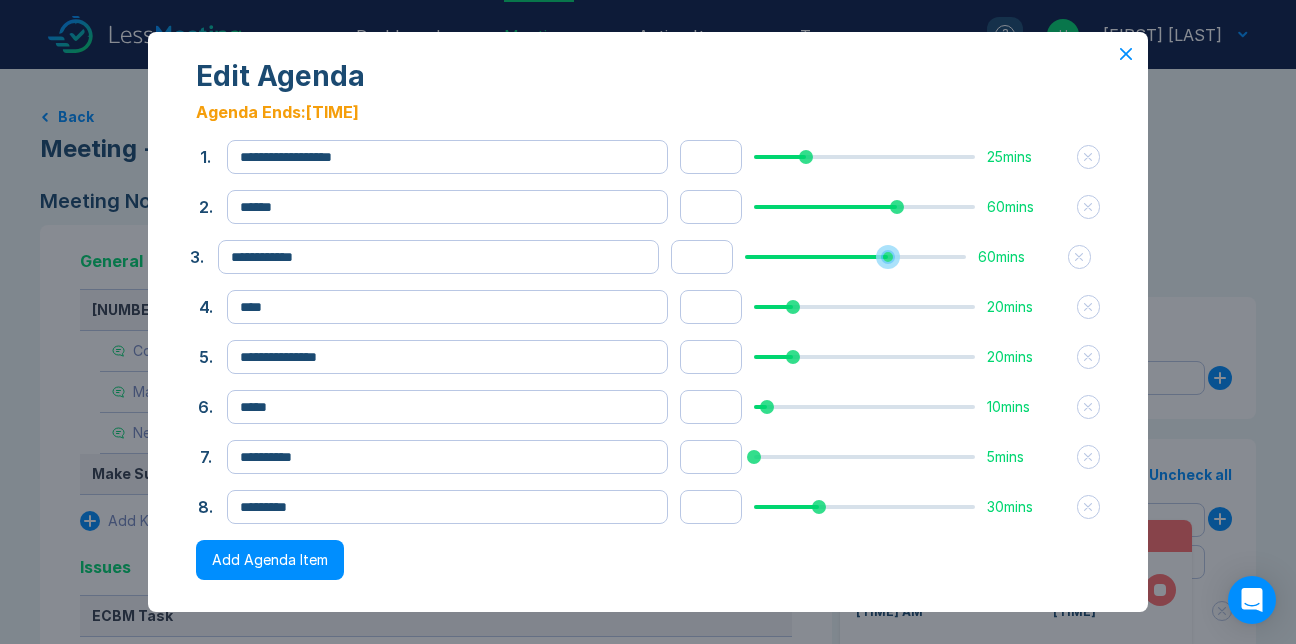 click at bounding box center [855, 257] 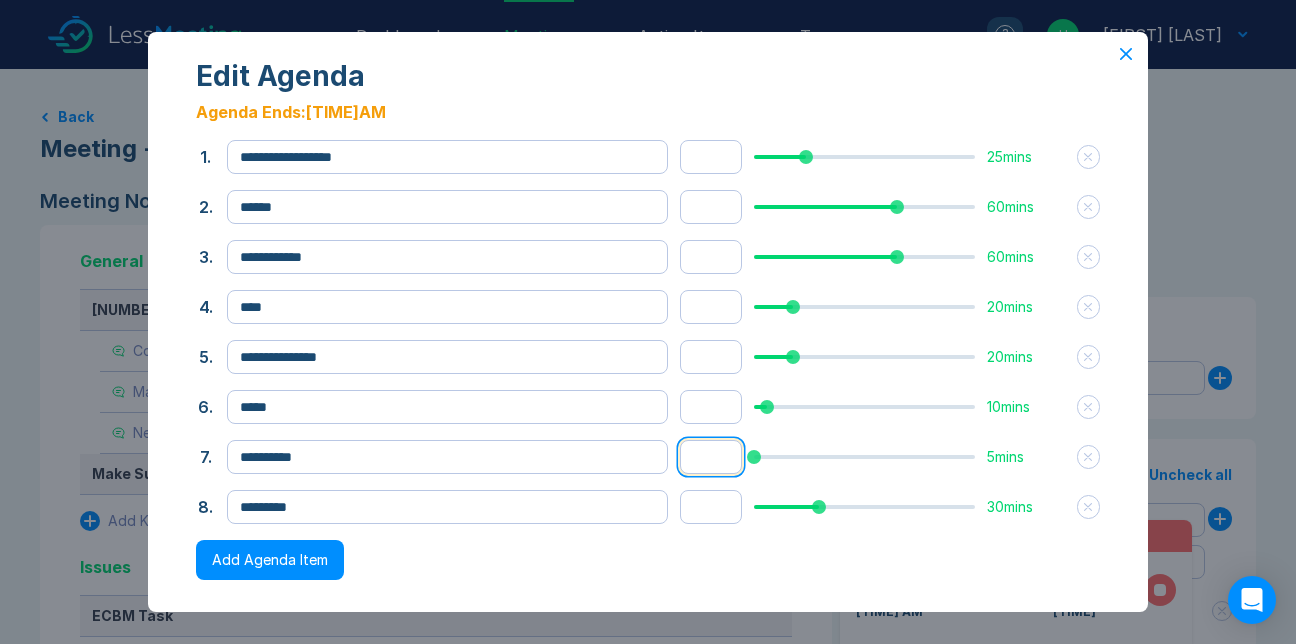drag, startPoint x: 687, startPoint y: 513, endPoint x: 640, endPoint y: 515, distance: 47.042534 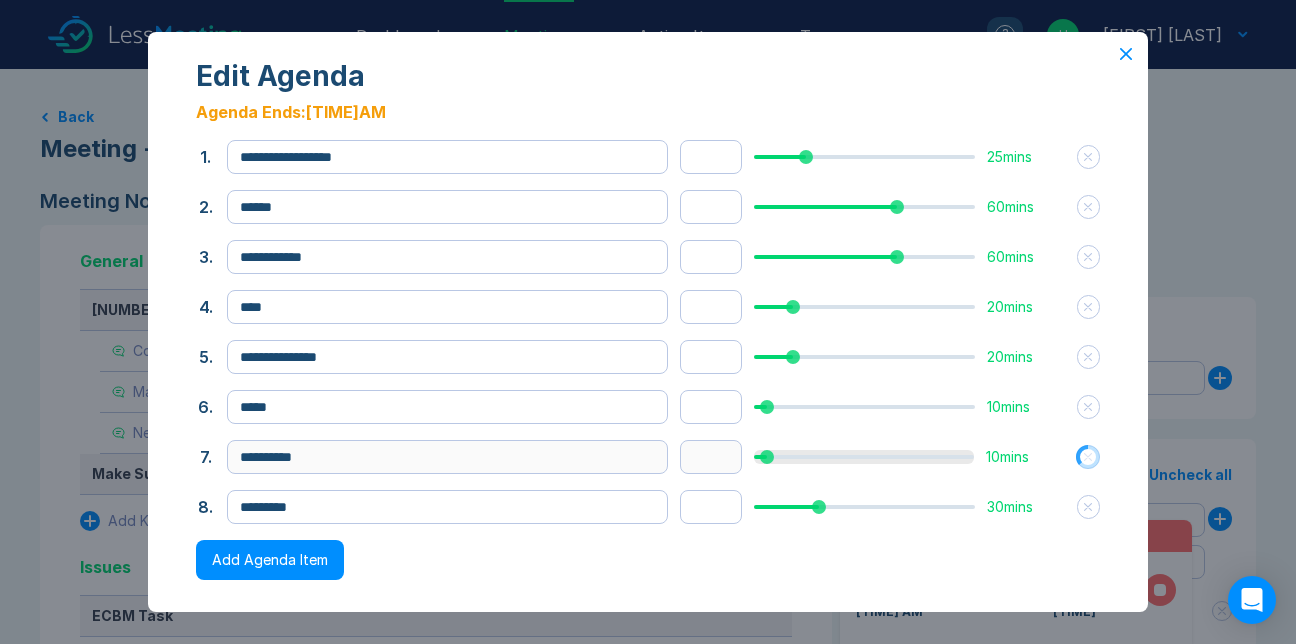 click on "Edit Agenda" at bounding box center (648, 76) 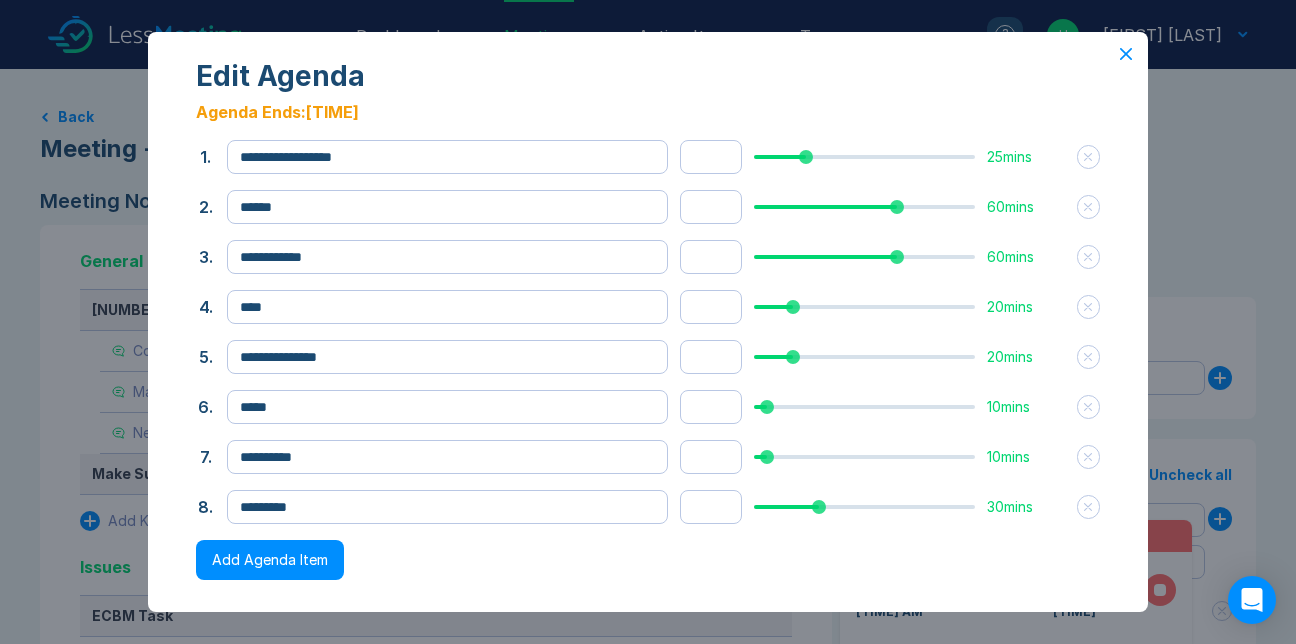 click 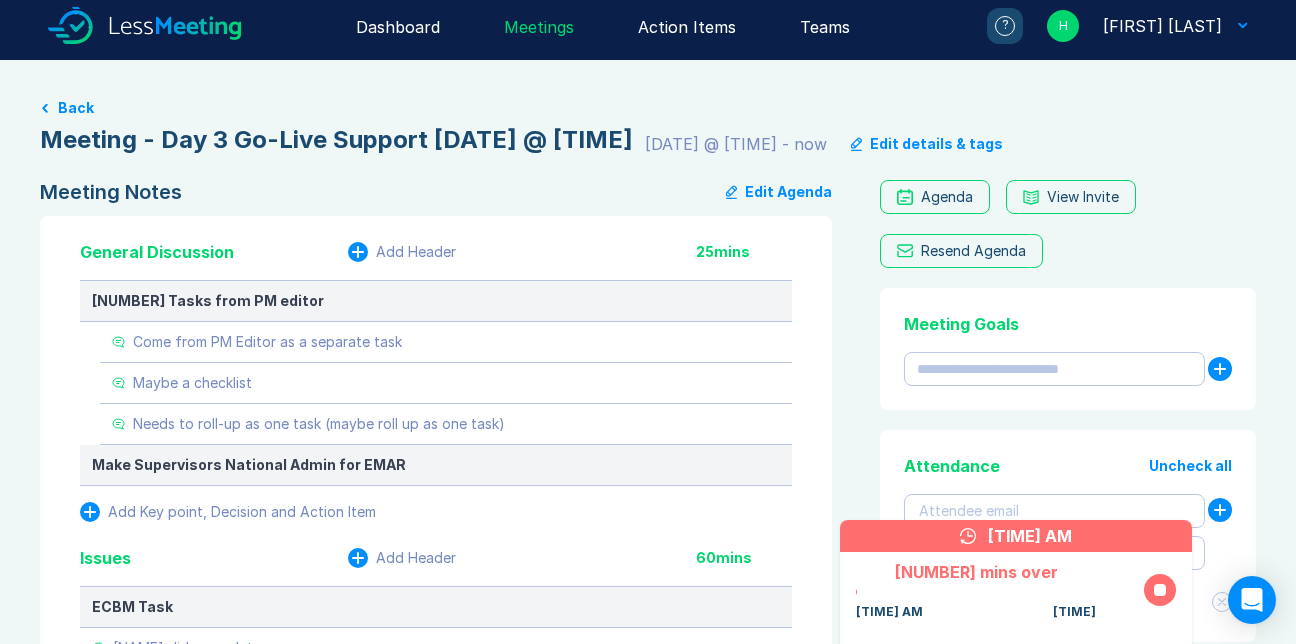 scroll, scrollTop: 0, scrollLeft: 0, axis: both 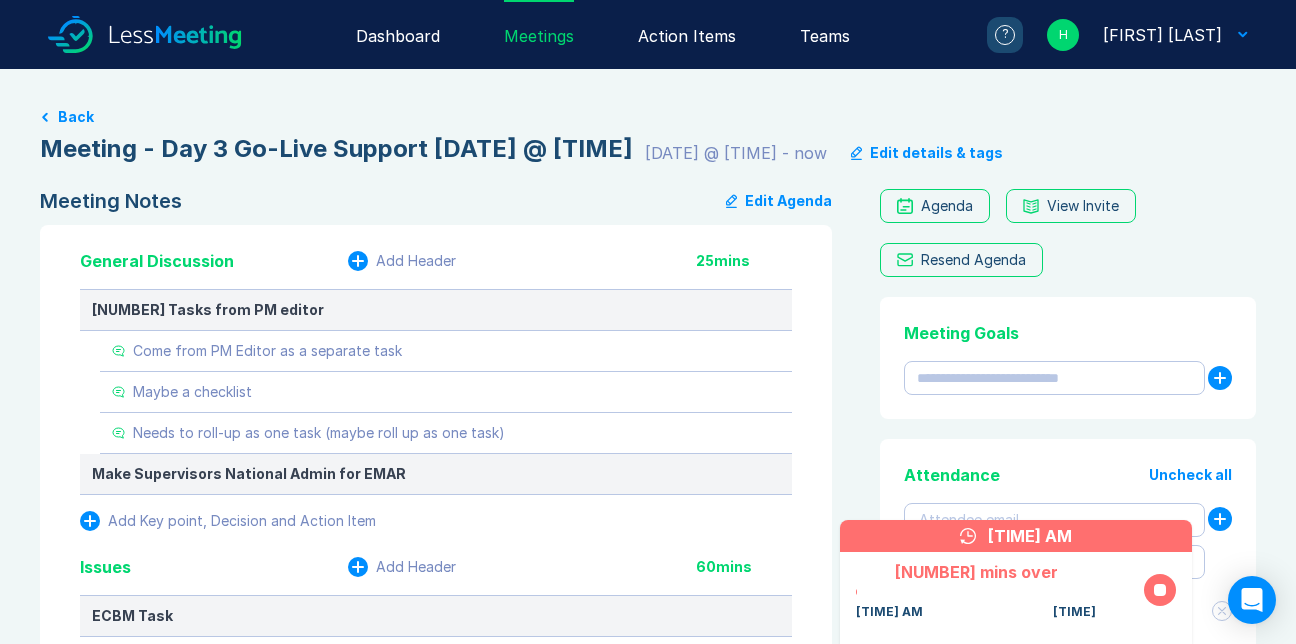 click on "Edit Agenda" at bounding box center (779, 201) 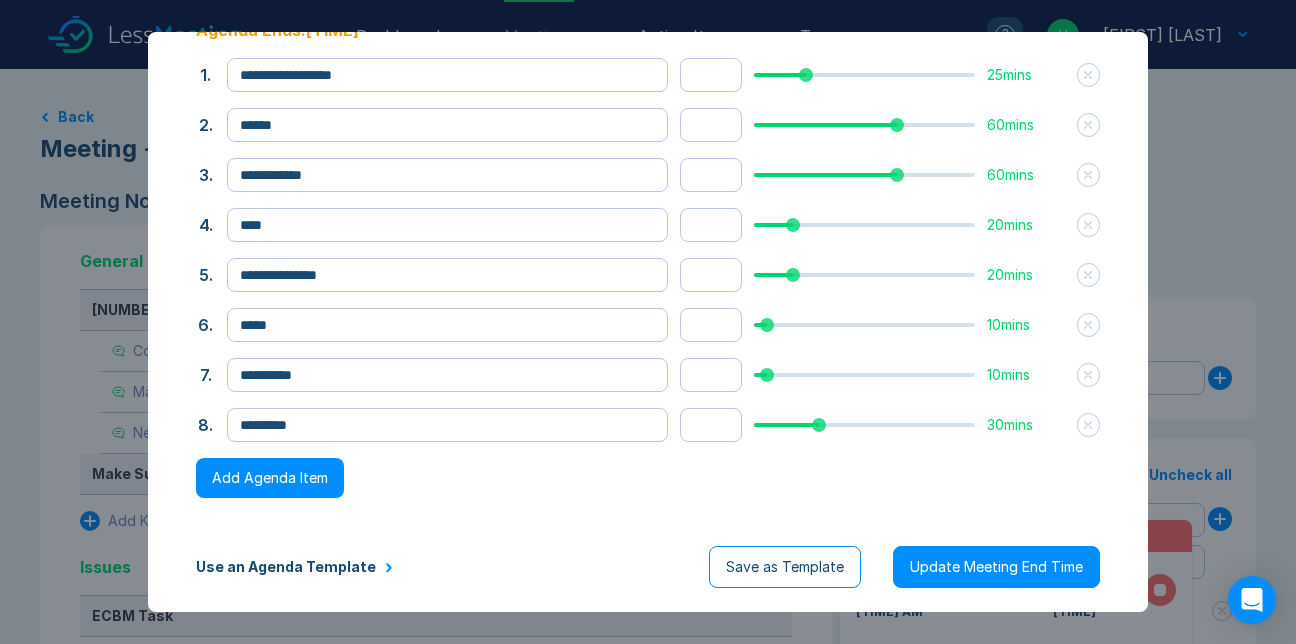 scroll, scrollTop: 189, scrollLeft: 0, axis: vertical 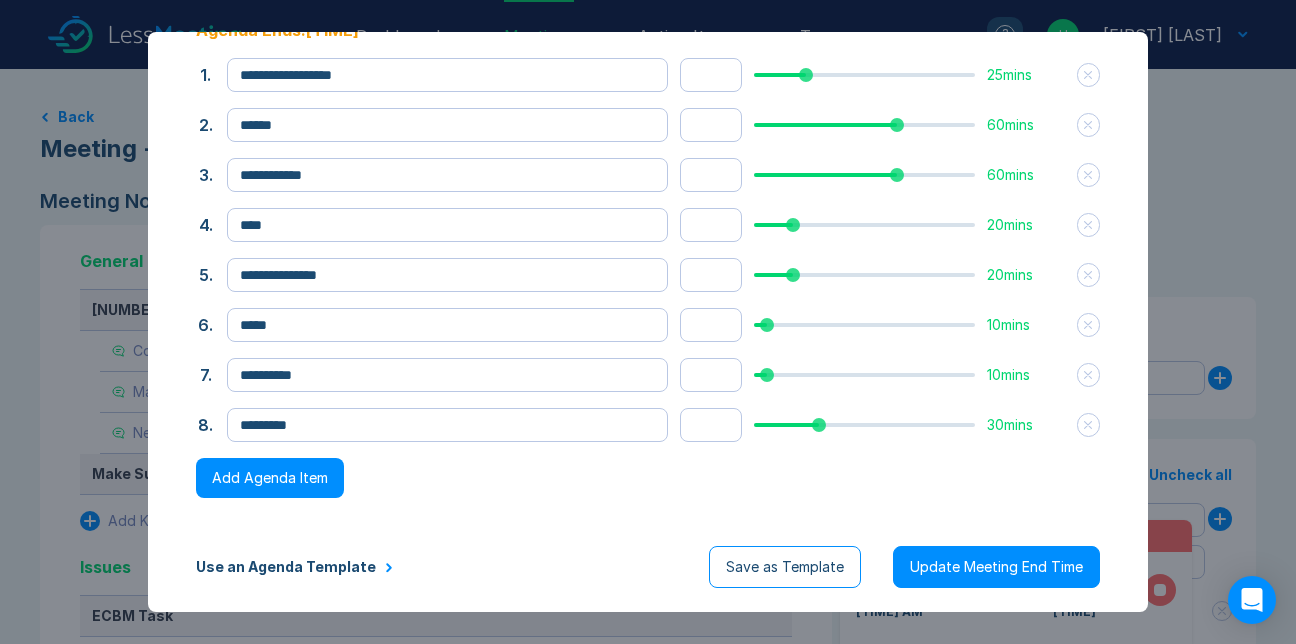 click on "Update Meeting End Time" at bounding box center [996, 567] 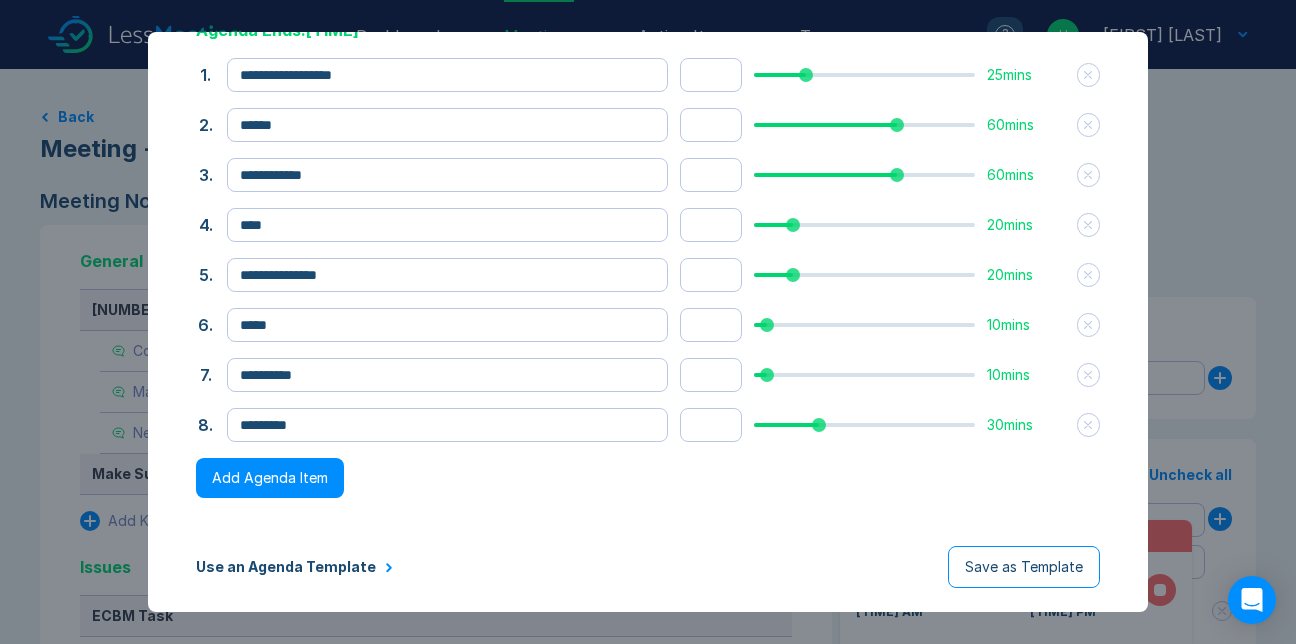 click on "**********" at bounding box center [648, 322] 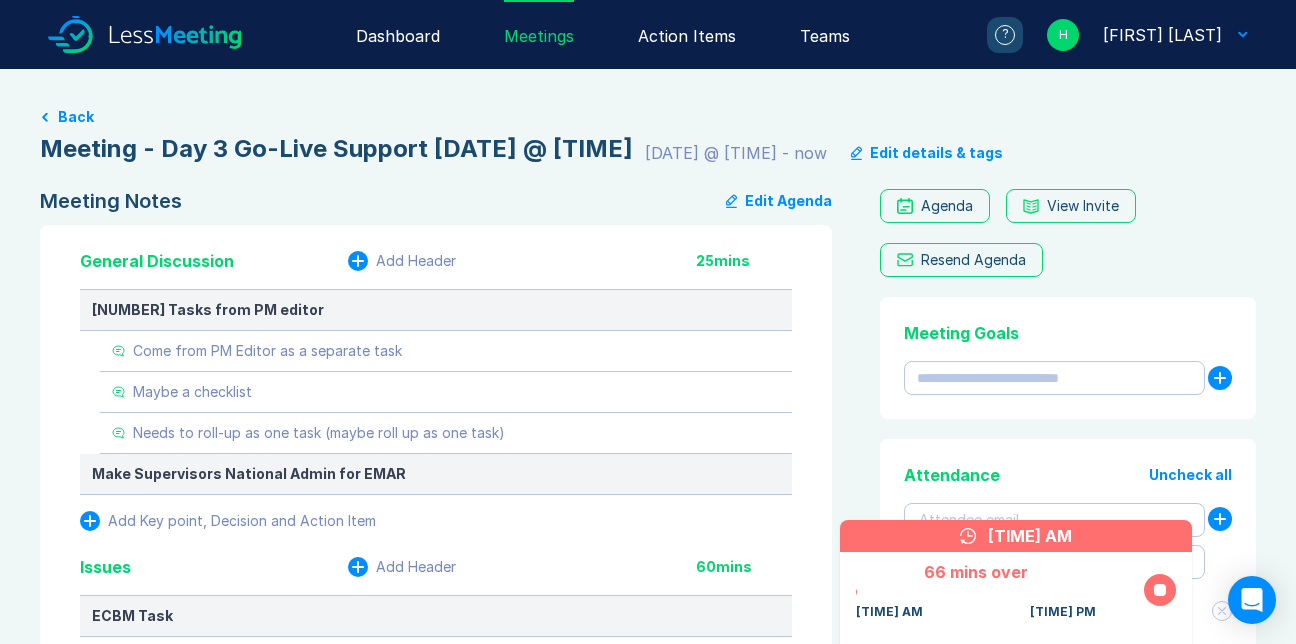 click on "Edit Agenda" at bounding box center [779, 201] 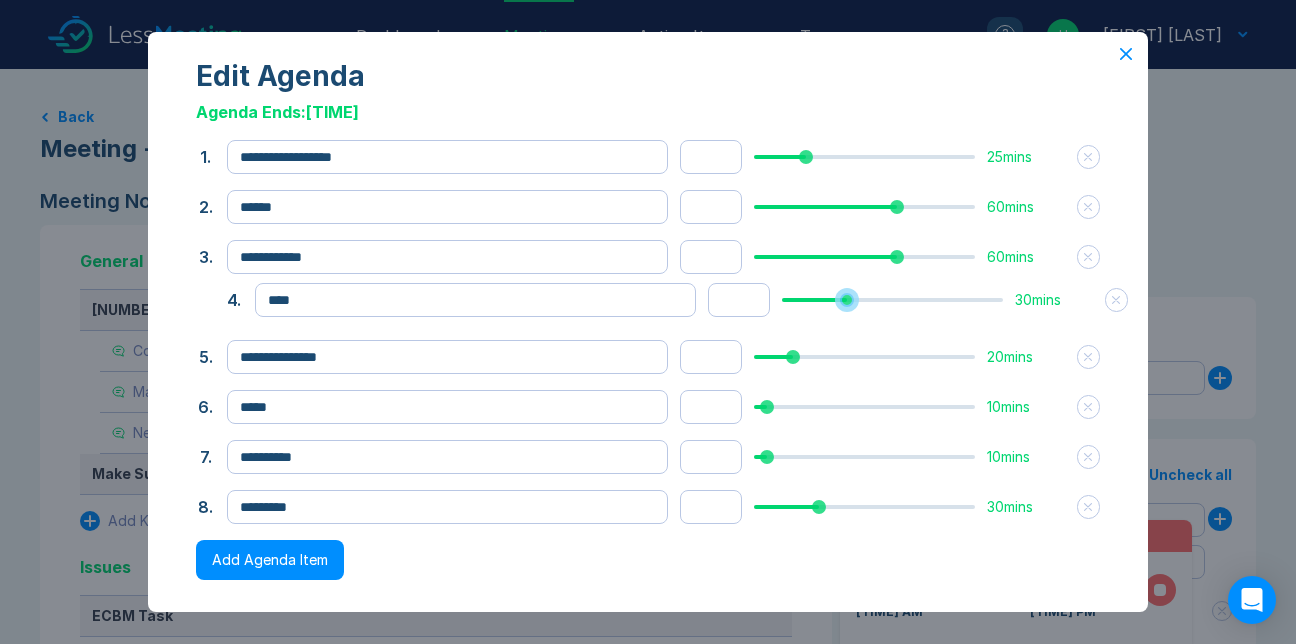 drag, startPoint x: 768, startPoint y: 346, endPoint x: 796, endPoint y: 339, distance: 28.86174 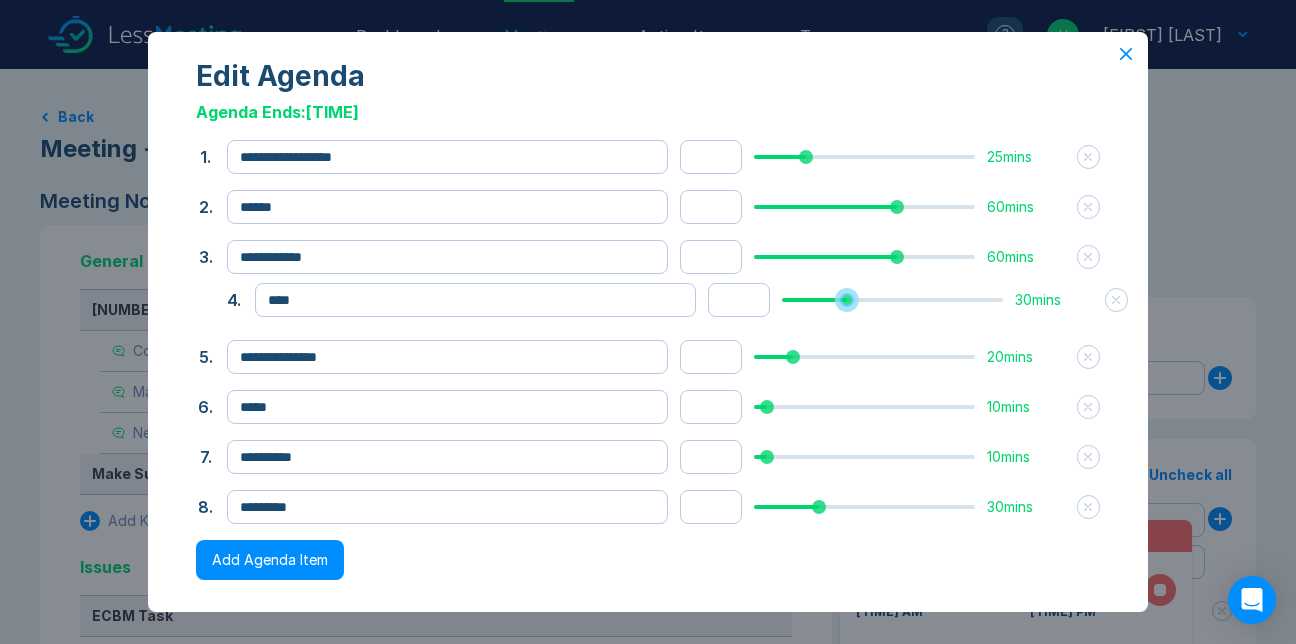 click at bounding box center (892, 300) 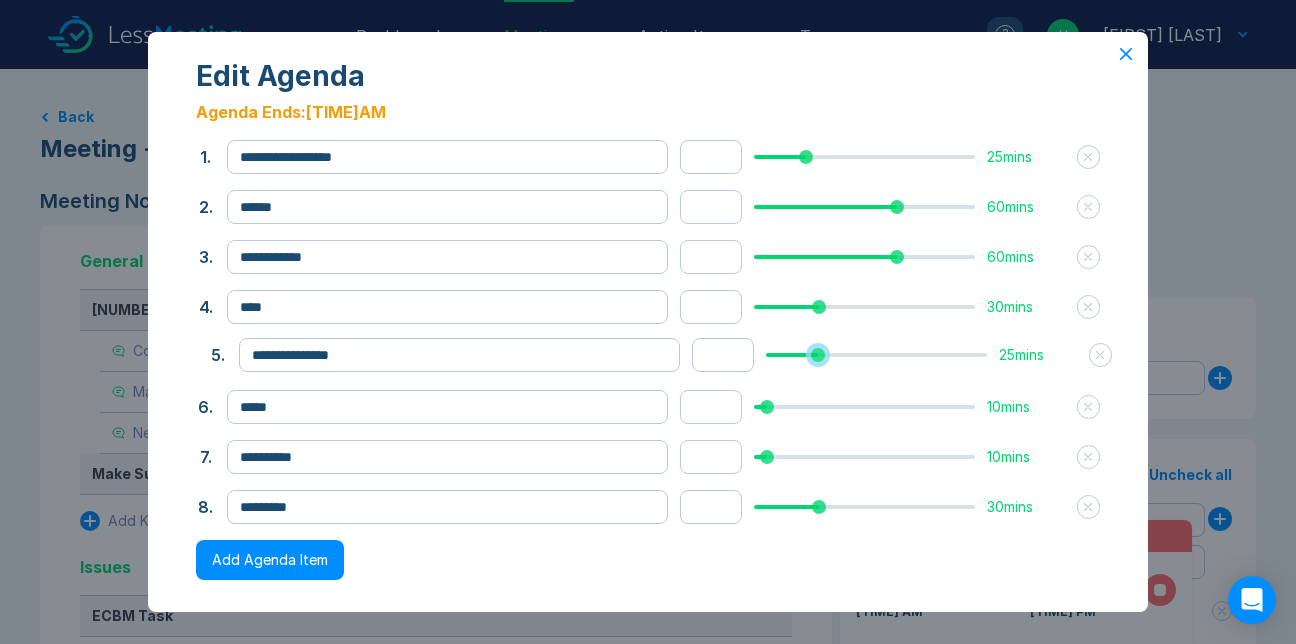 drag, startPoint x: 771, startPoint y: 404, endPoint x: 783, endPoint y: 400, distance: 12.649111 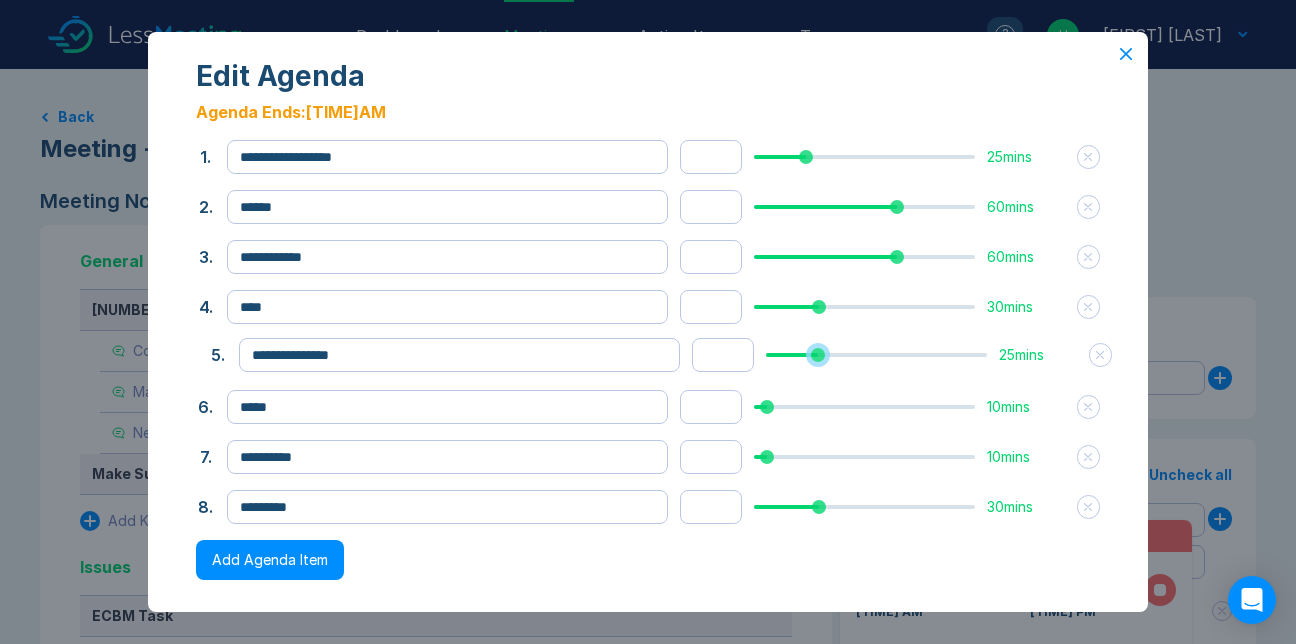 click at bounding box center [818, 355] 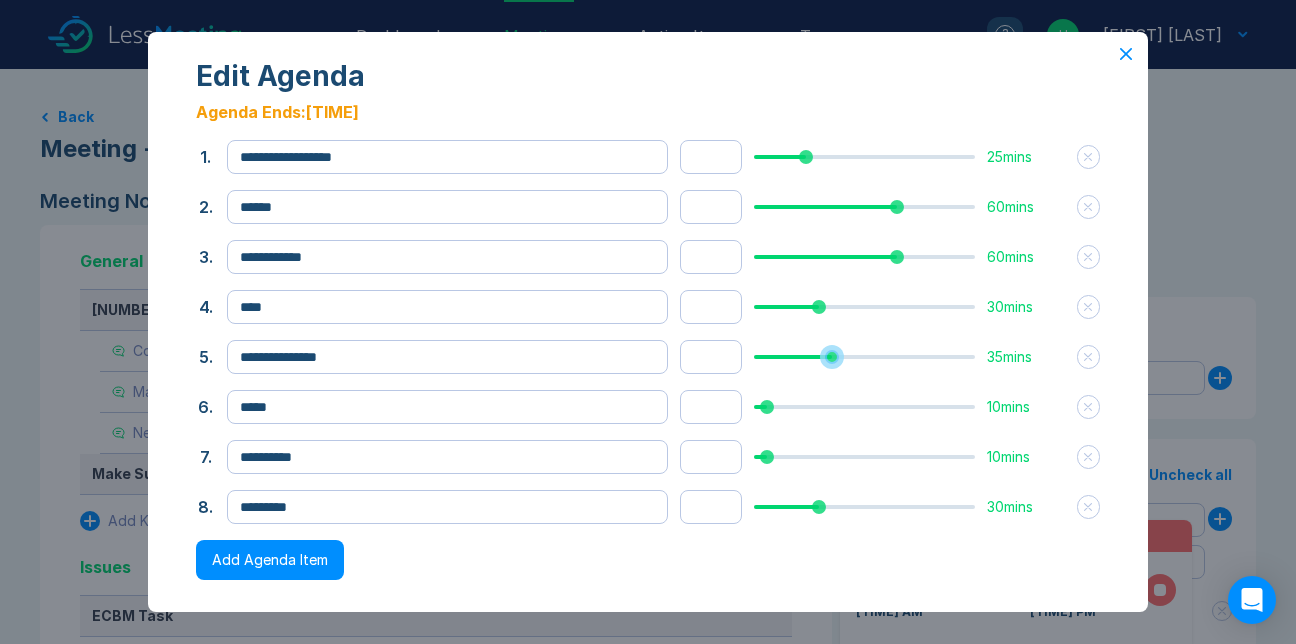 click at bounding box center (864, 357) 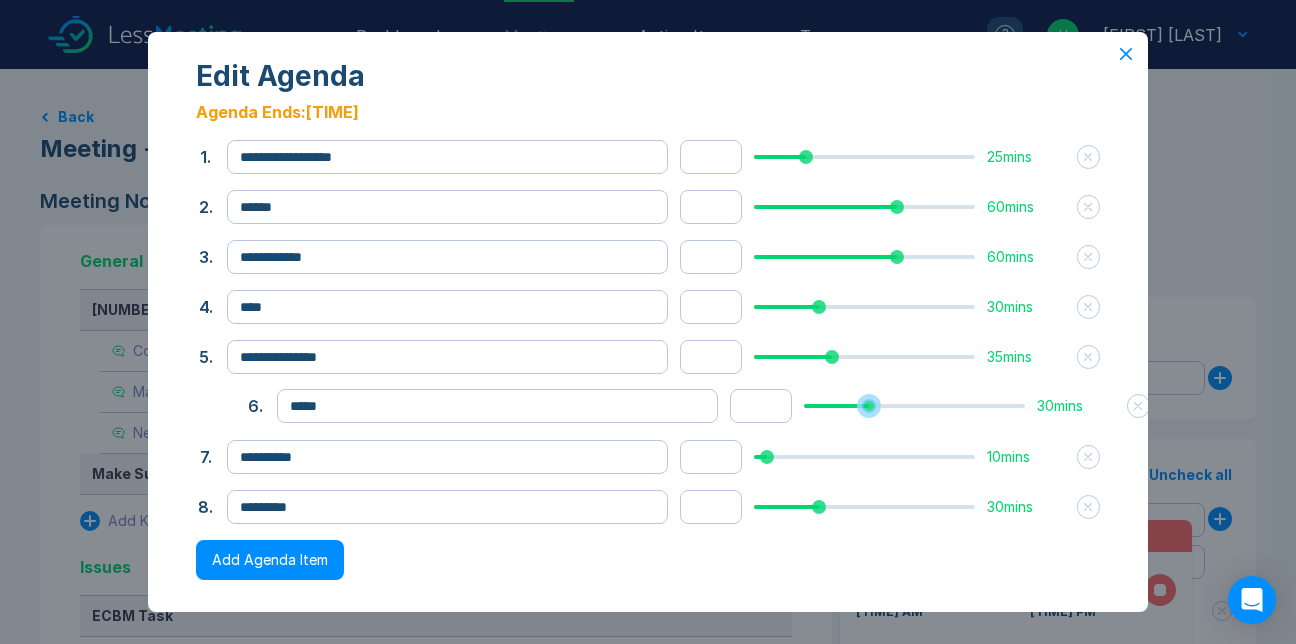 drag, startPoint x: 751, startPoint y: 465, endPoint x: 801, endPoint y: 464, distance: 50.01 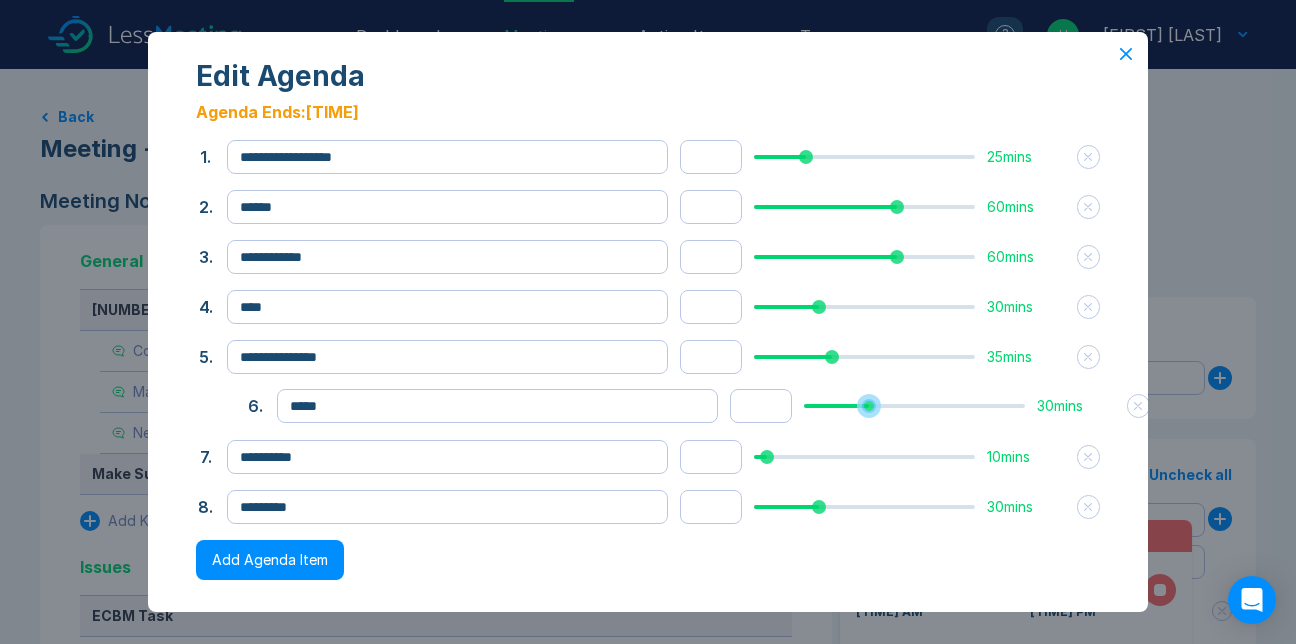 click at bounding box center [914, 406] 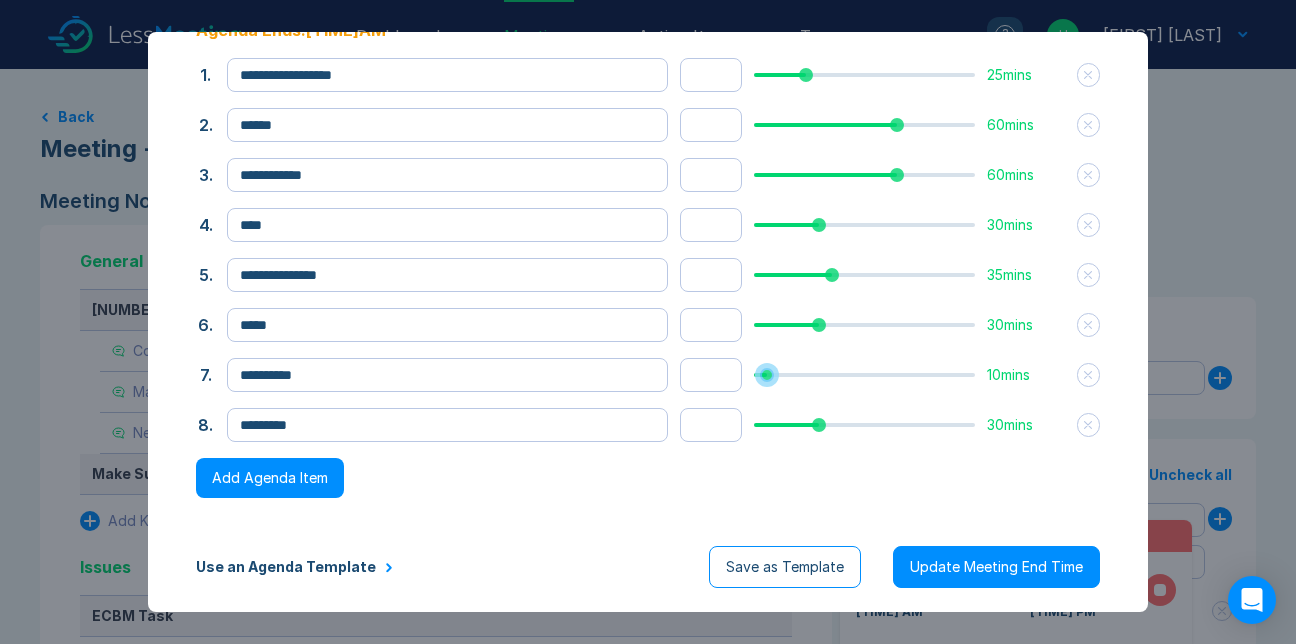scroll, scrollTop: 189, scrollLeft: 0, axis: vertical 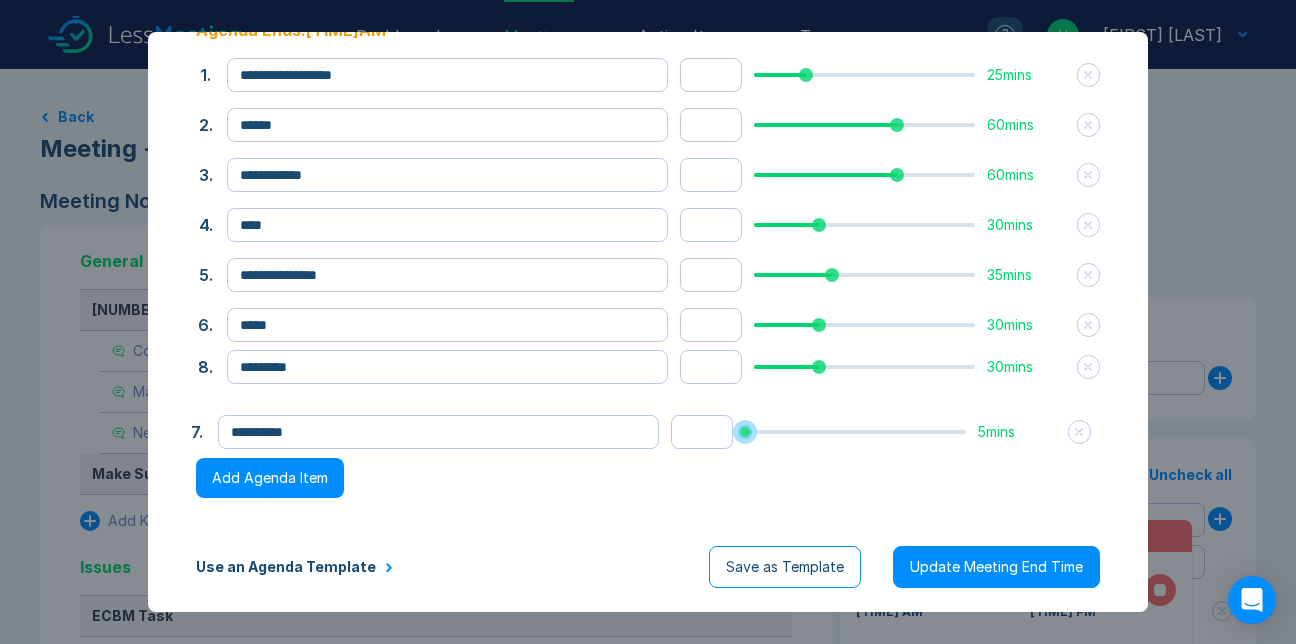 drag, startPoint x: 747, startPoint y: 517, endPoint x: 738, endPoint y: 385, distance: 132.30646 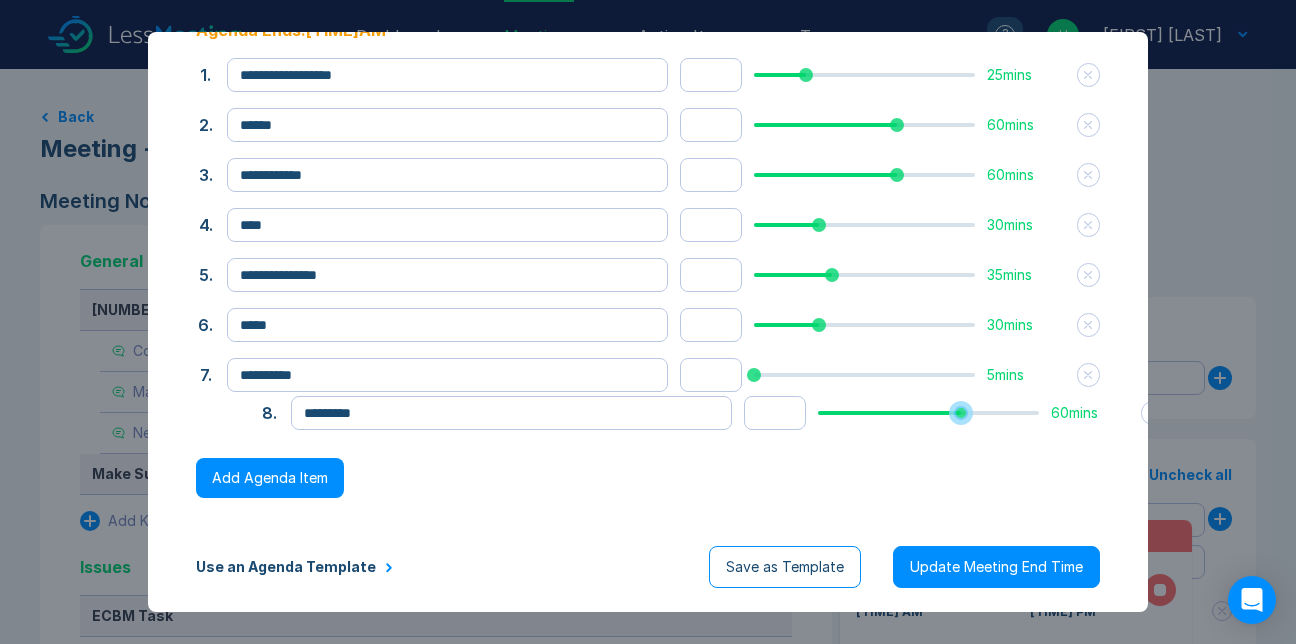 drag, startPoint x: 794, startPoint y: 390, endPoint x: 858, endPoint y: 378, distance: 65.11528 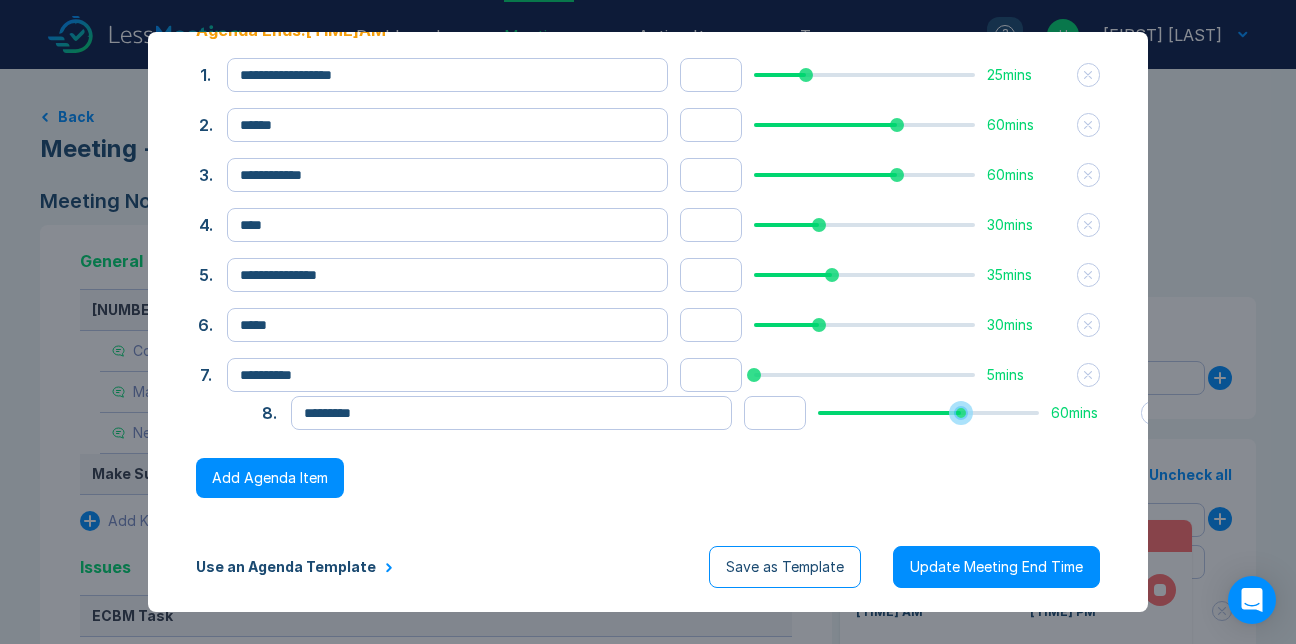 click at bounding box center (928, 413) 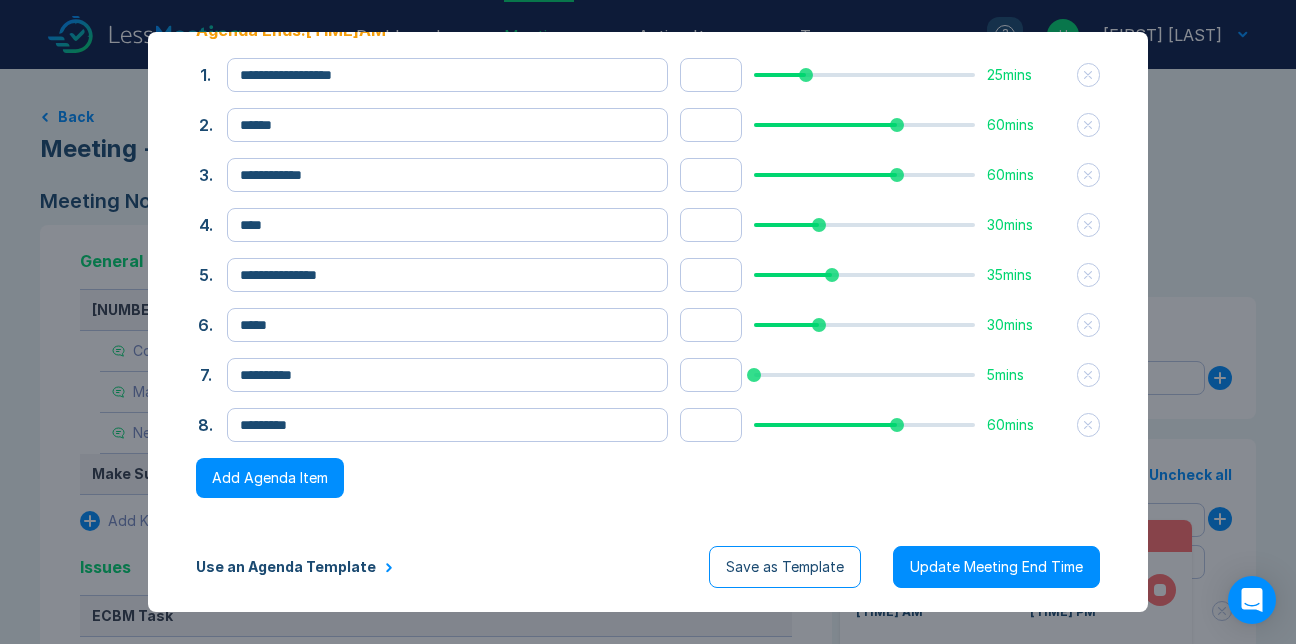 click on "Update Meeting End Time" at bounding box center [996, 567] 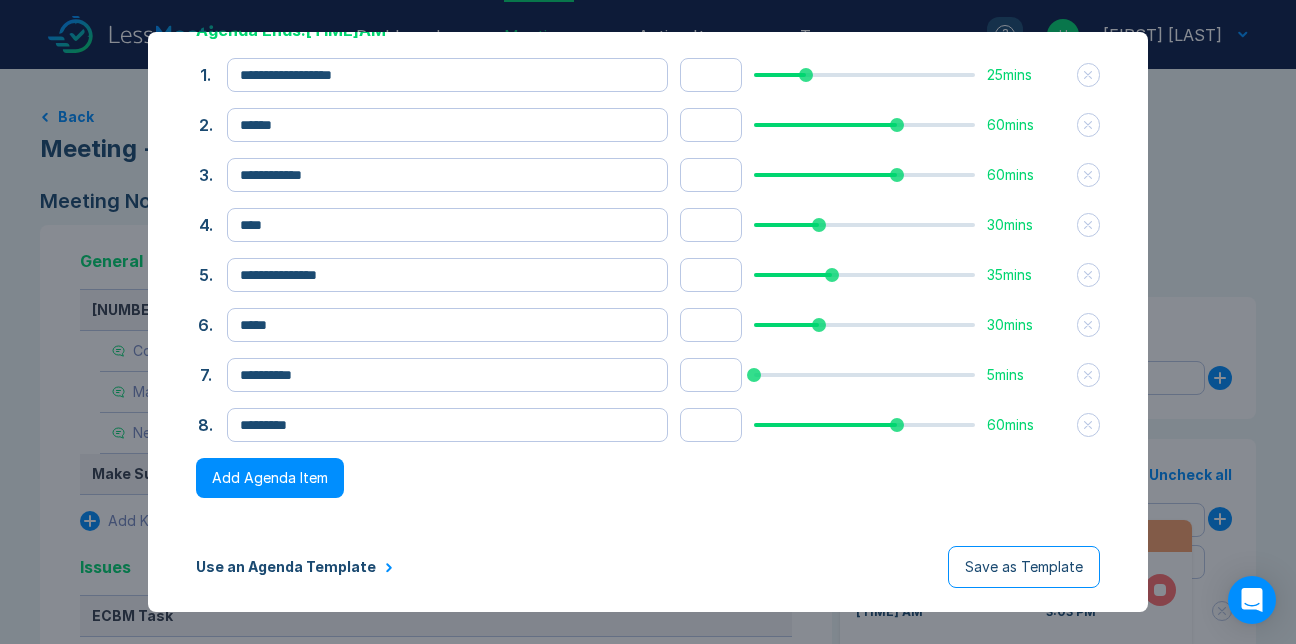 scroll, scrollTop: 0, scrollLeft: 0, axis: both 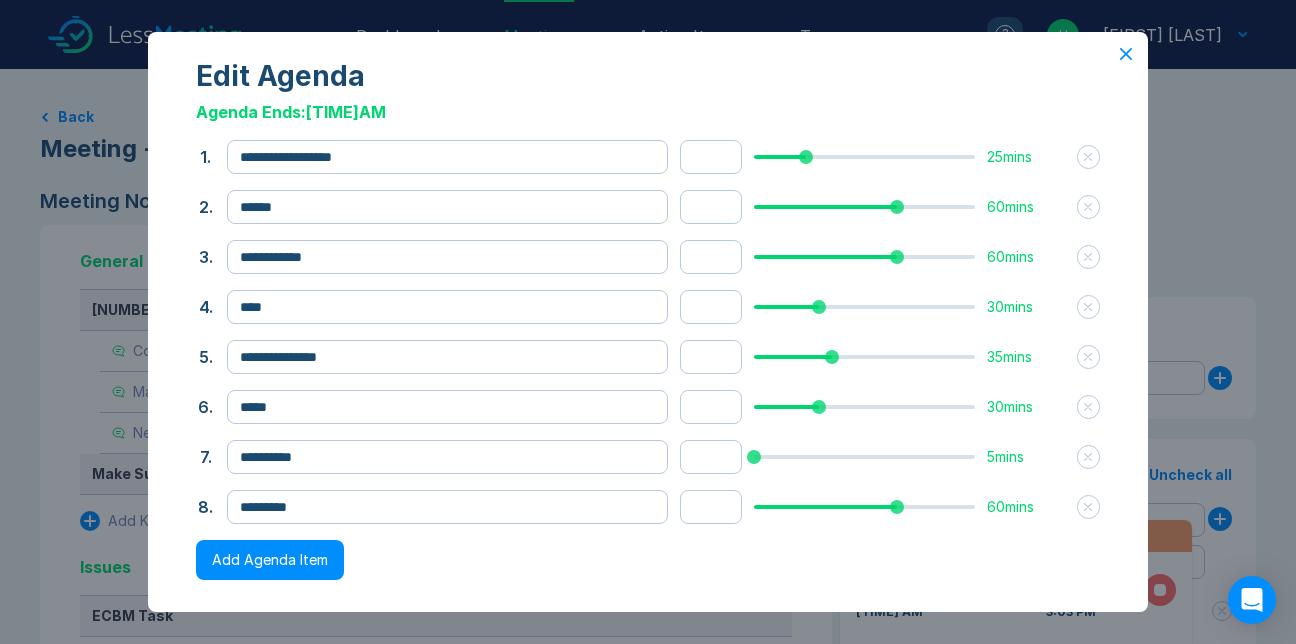 click on "**********" at bounding box center [648, 363] 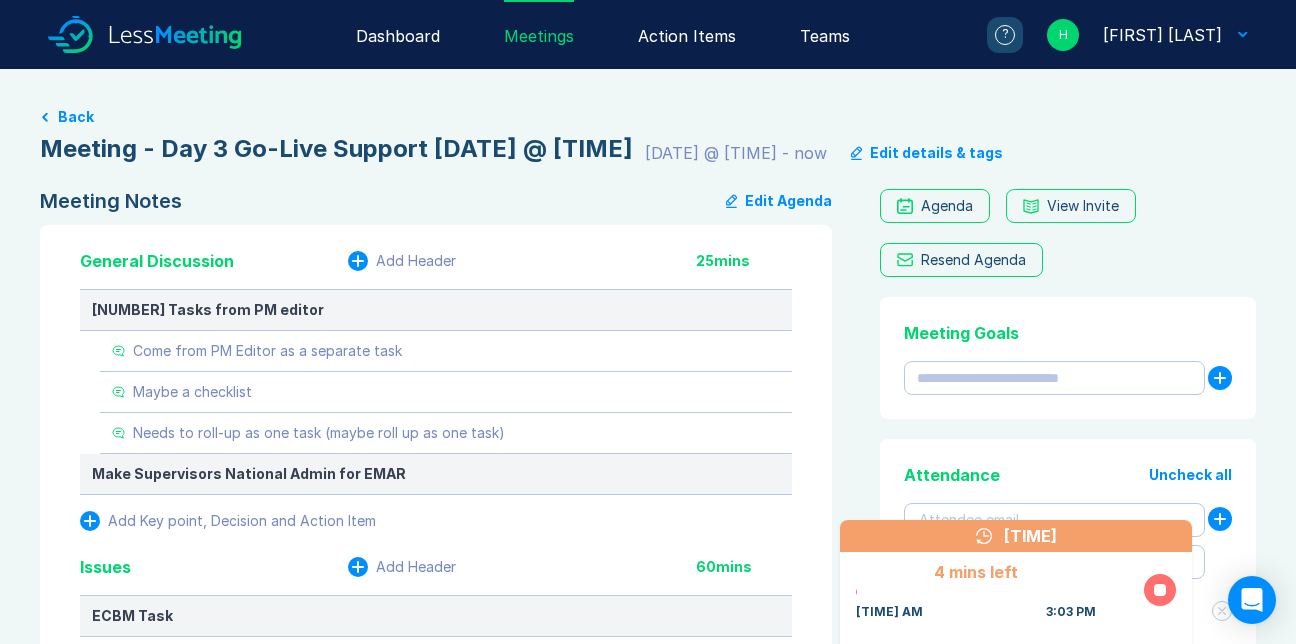 click on "Edit Agenda" at bounding box center (779, 201) 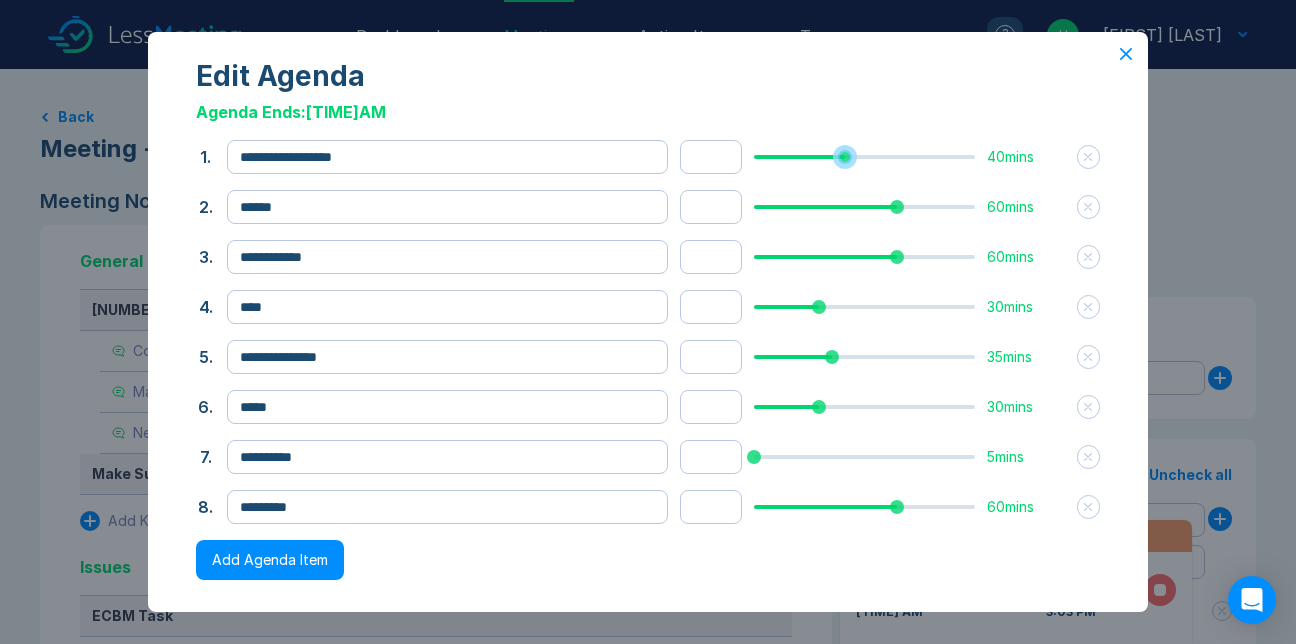 click at bounding box center [864, 157] 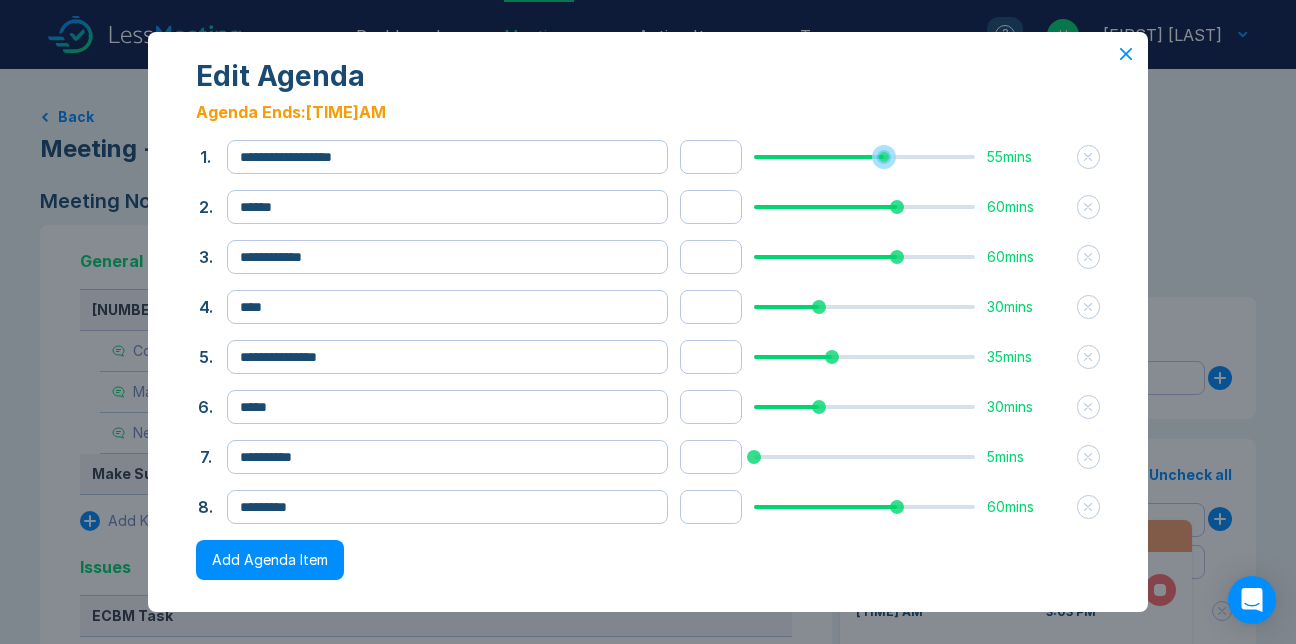 click at bounding box center (864, 157) 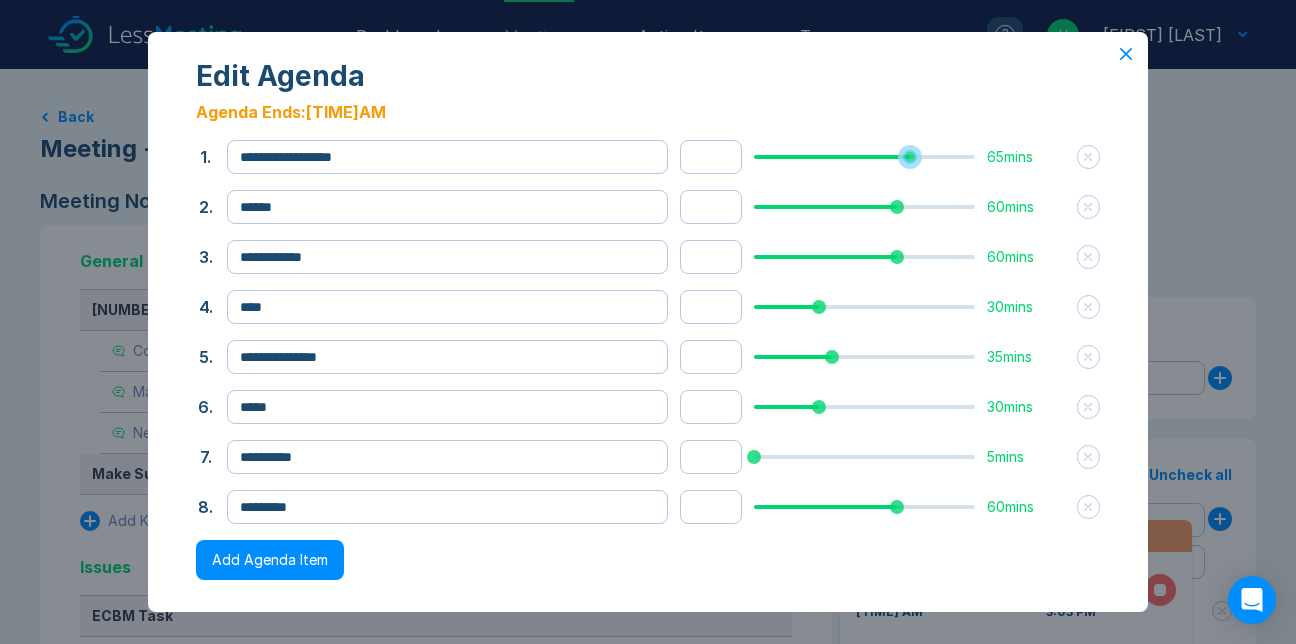 click at bounding box center (864, 157) 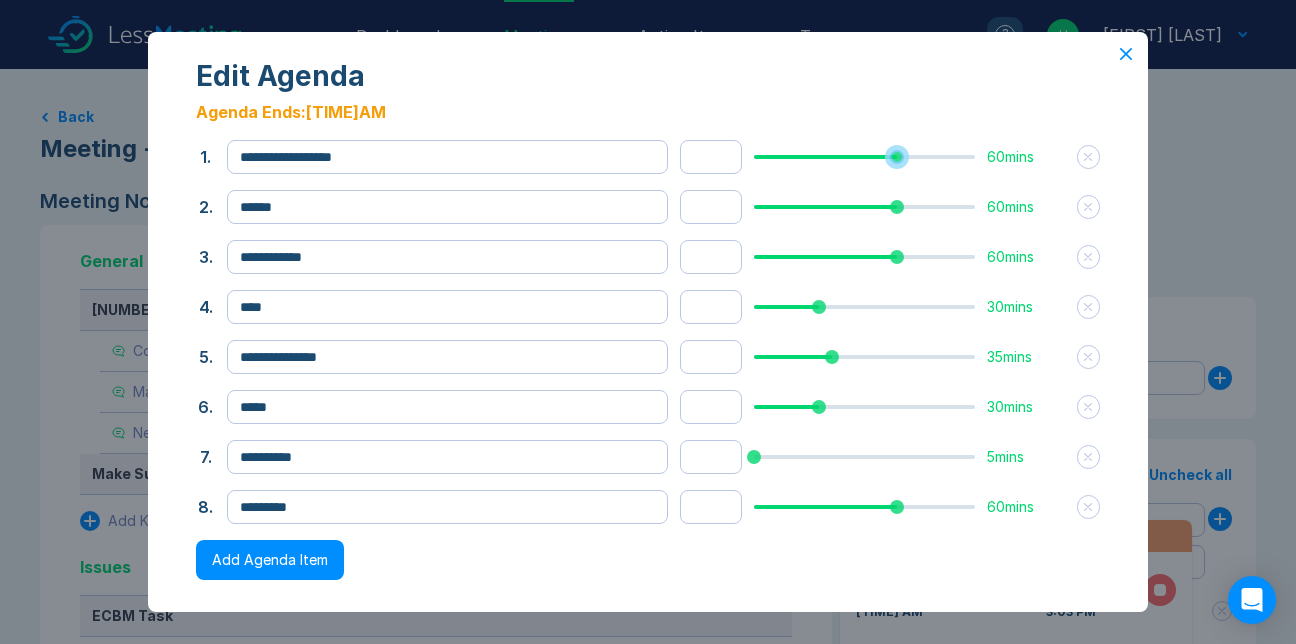 click at bounding box center [864, 157] 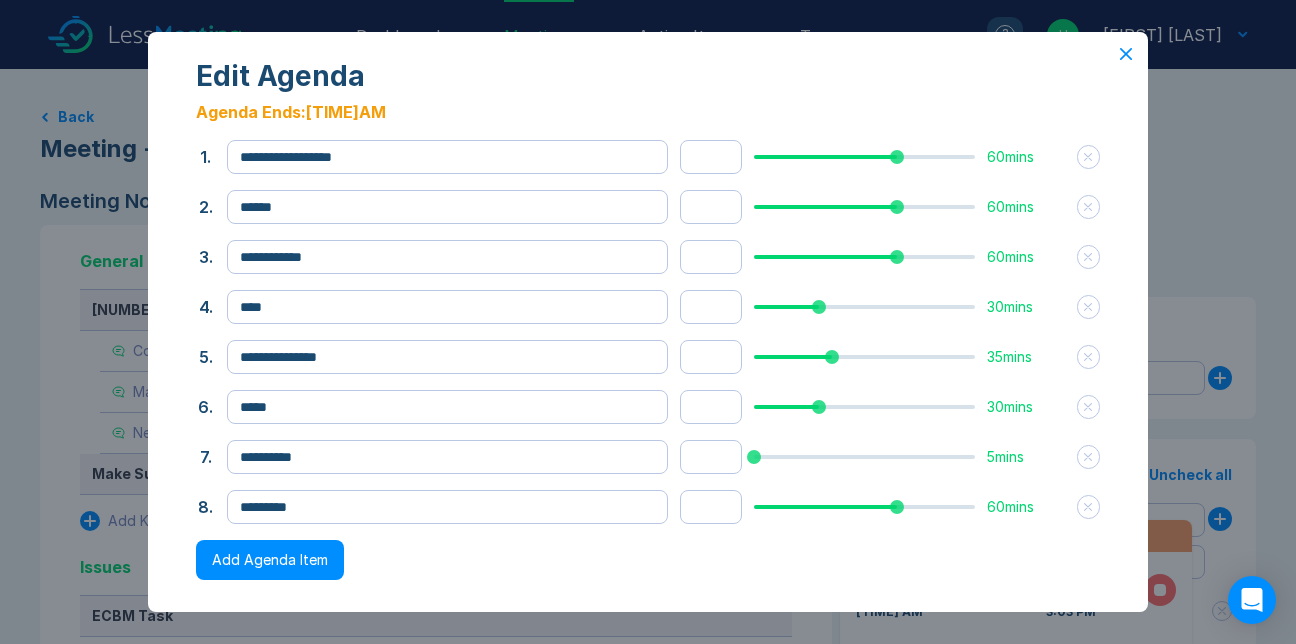 click 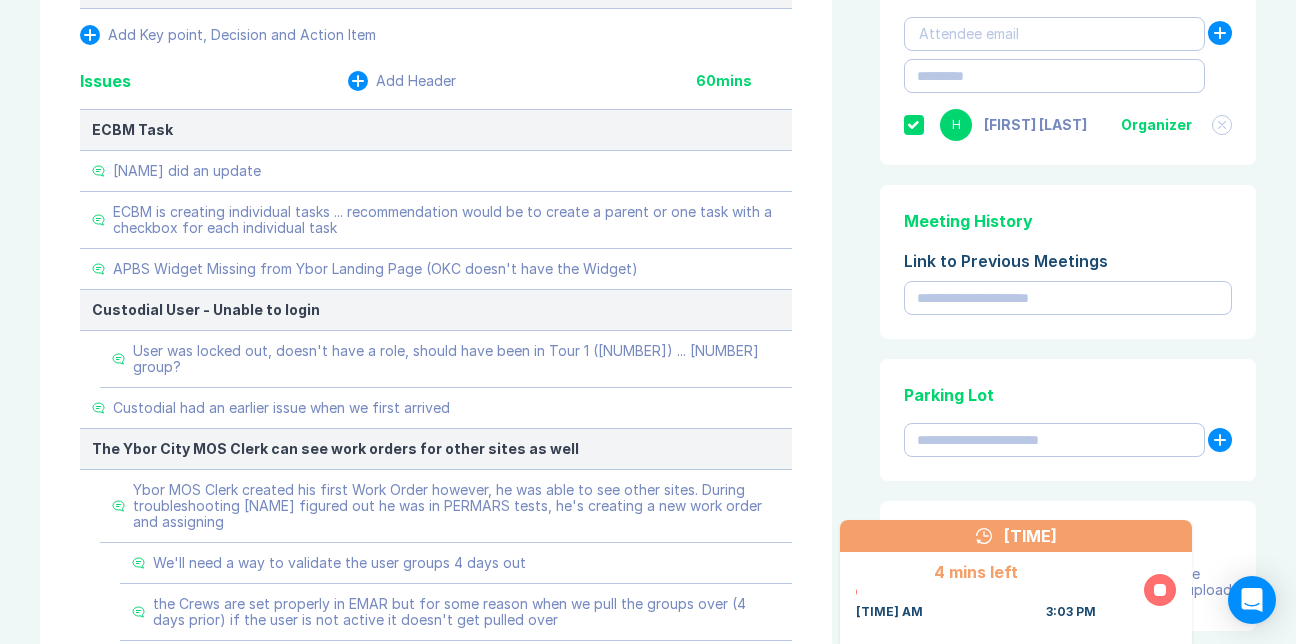 scroll, scrollTop: 487, scrollLeft: 0, axis: vertical 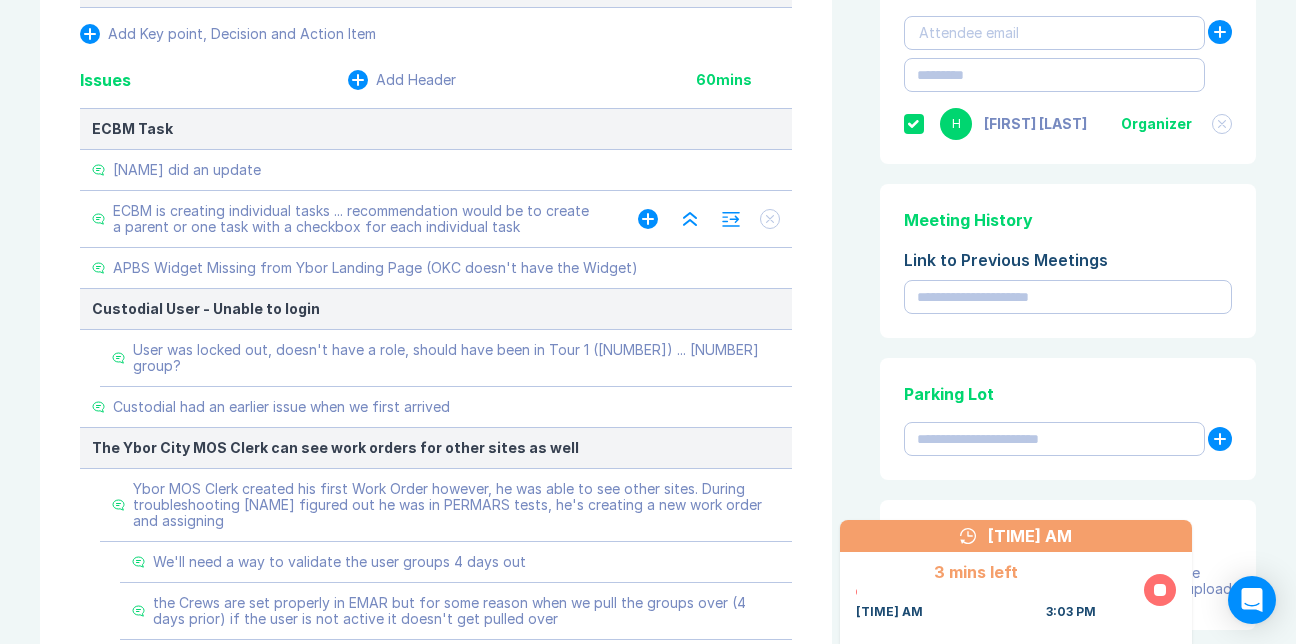 click on "ECBM is creating individual tasks ... recommendation would be to create a parent or one task with a checkbox for each individual task" at bounding box center (355, 219) 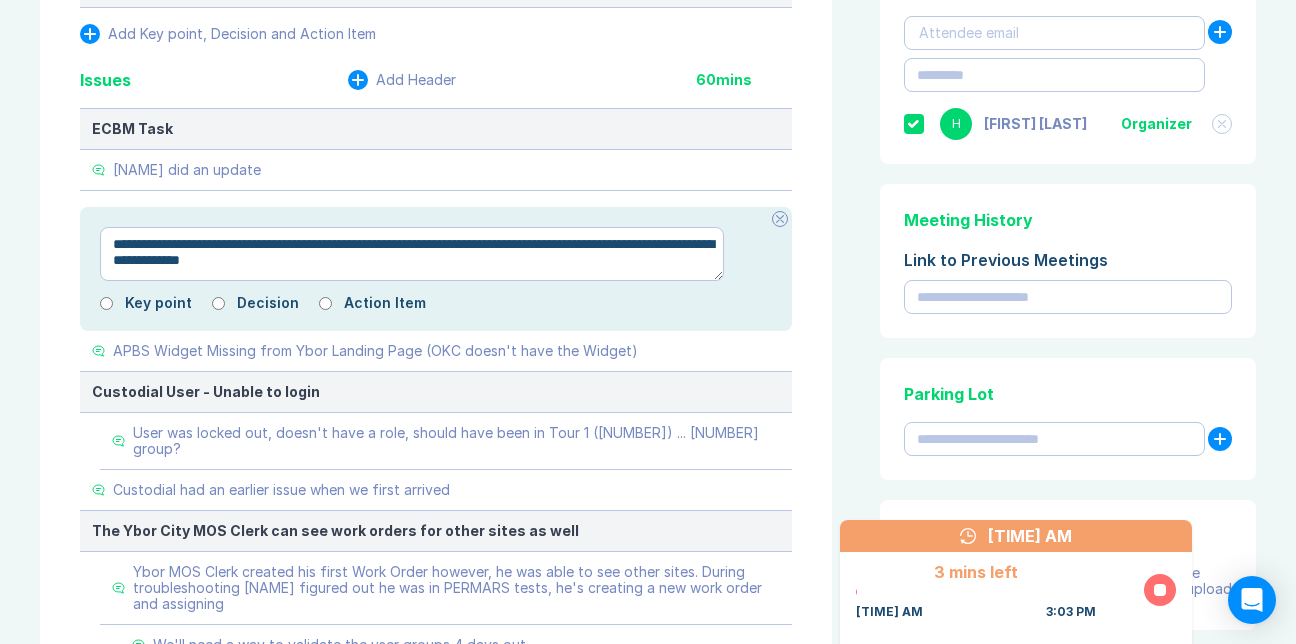 click on "**********" at bounding box center [412, 254] 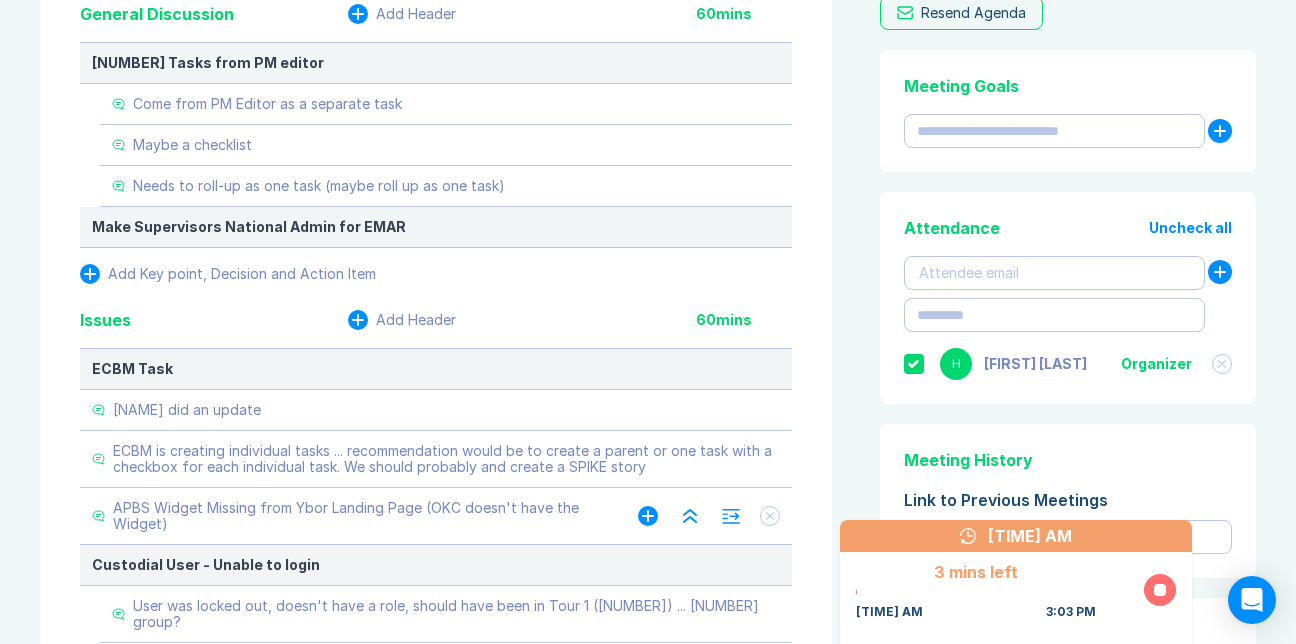 scroll, scrollTop: 0, scrollLeft: 0, axis: both 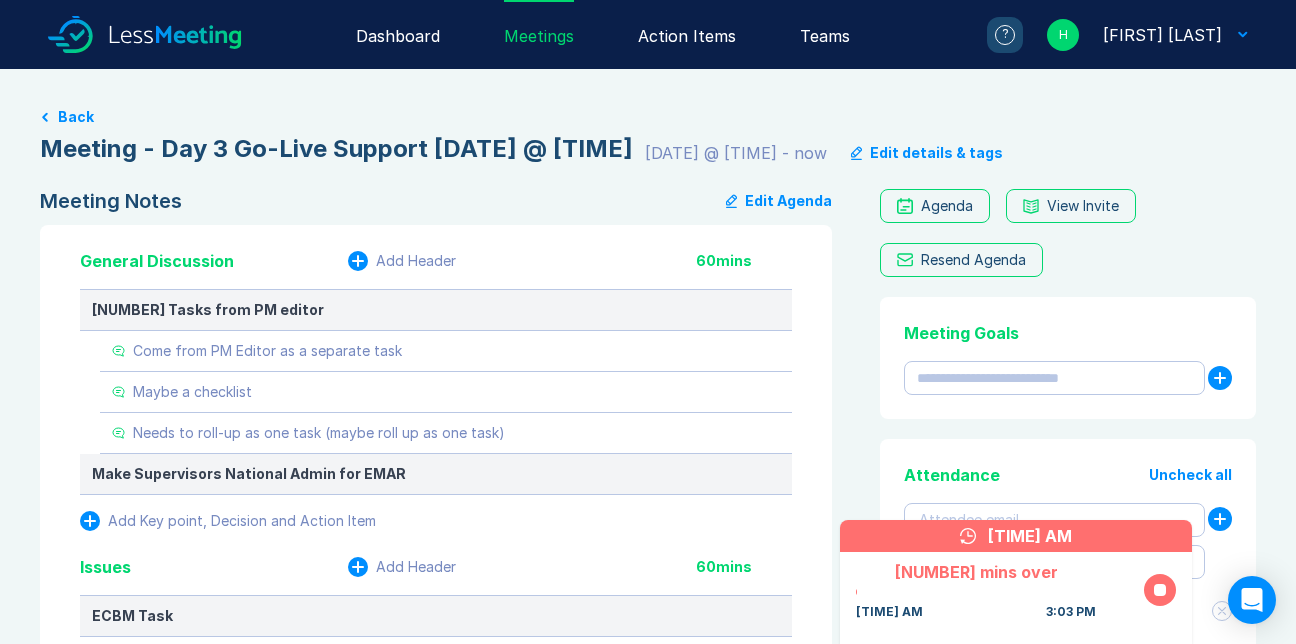 click on "Meeting Notes Edit Agenda" at bounding box center (436, 201) 